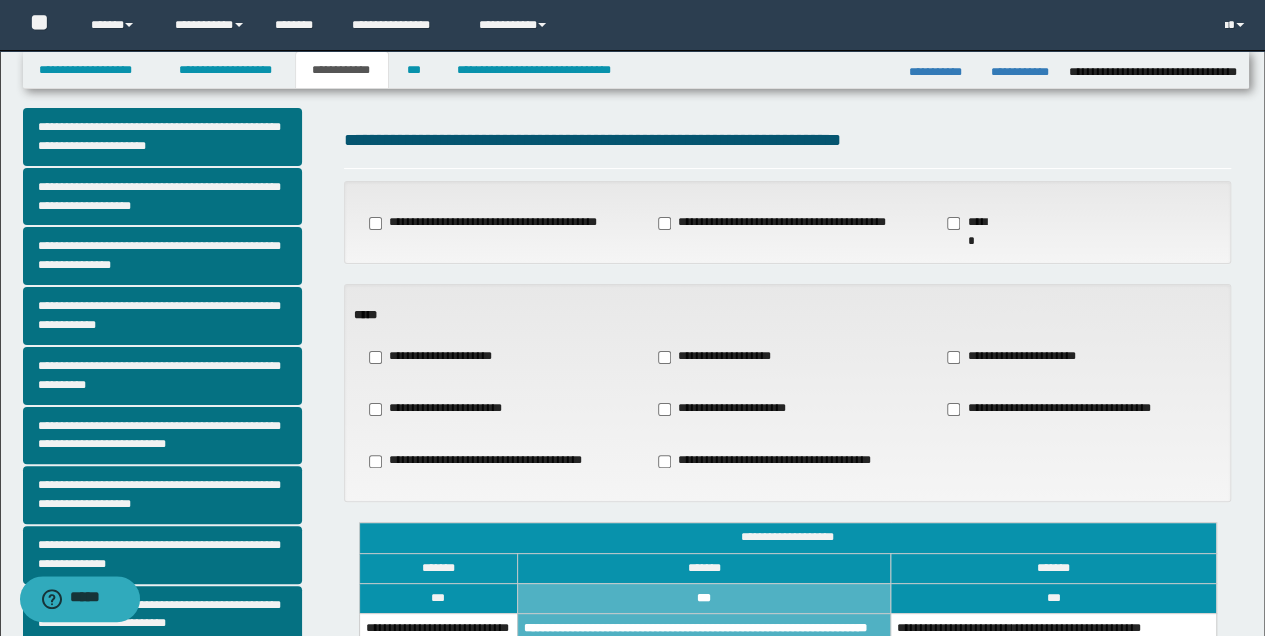 scroll, scrollTop: 0, scrollLeft: 0, axis: both 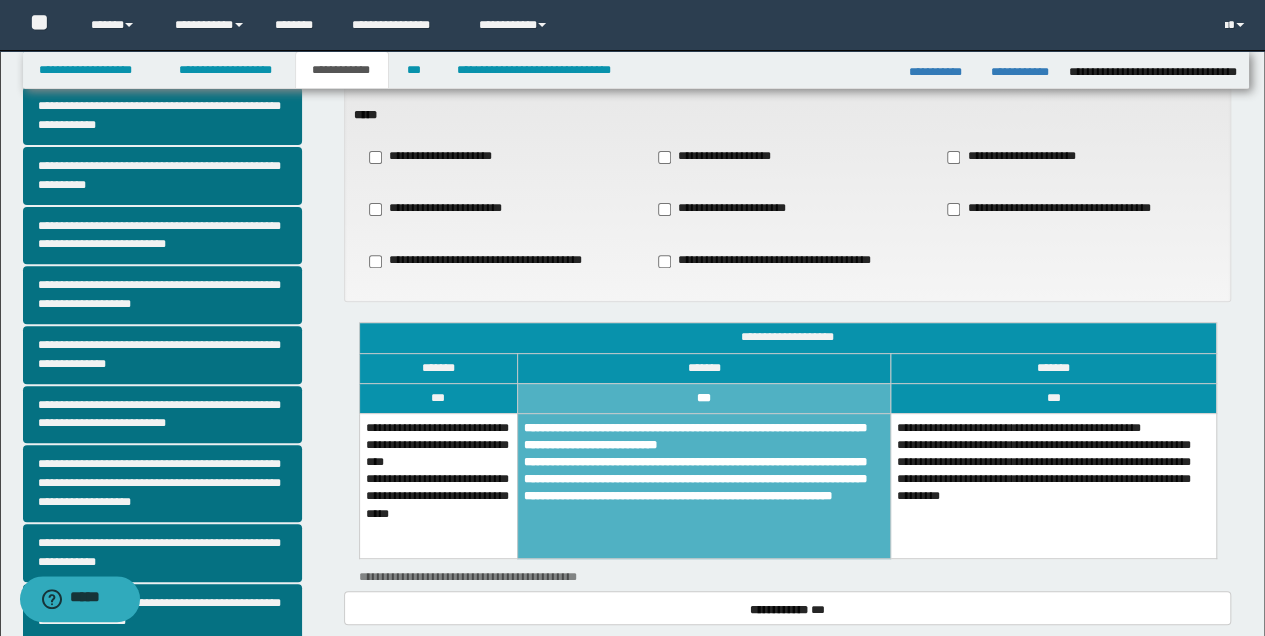 click on "**********" at bounding box center [446, 209] 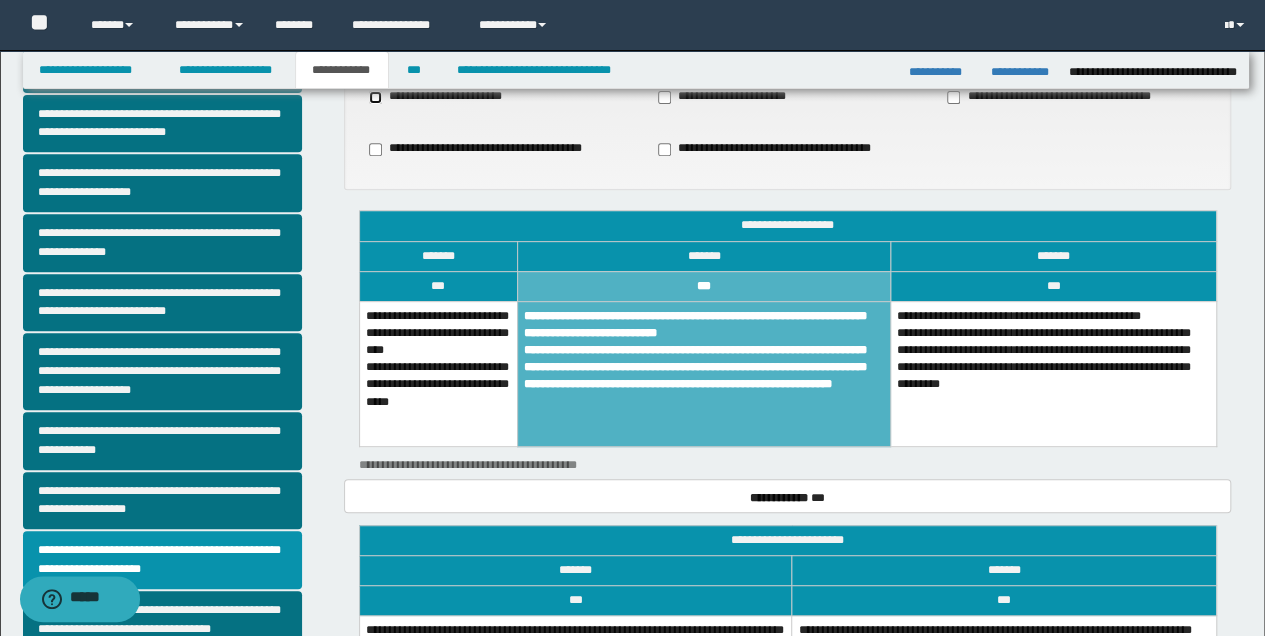 scroll, scrollTop: 486, scrollLeft: 0, axis: vertical 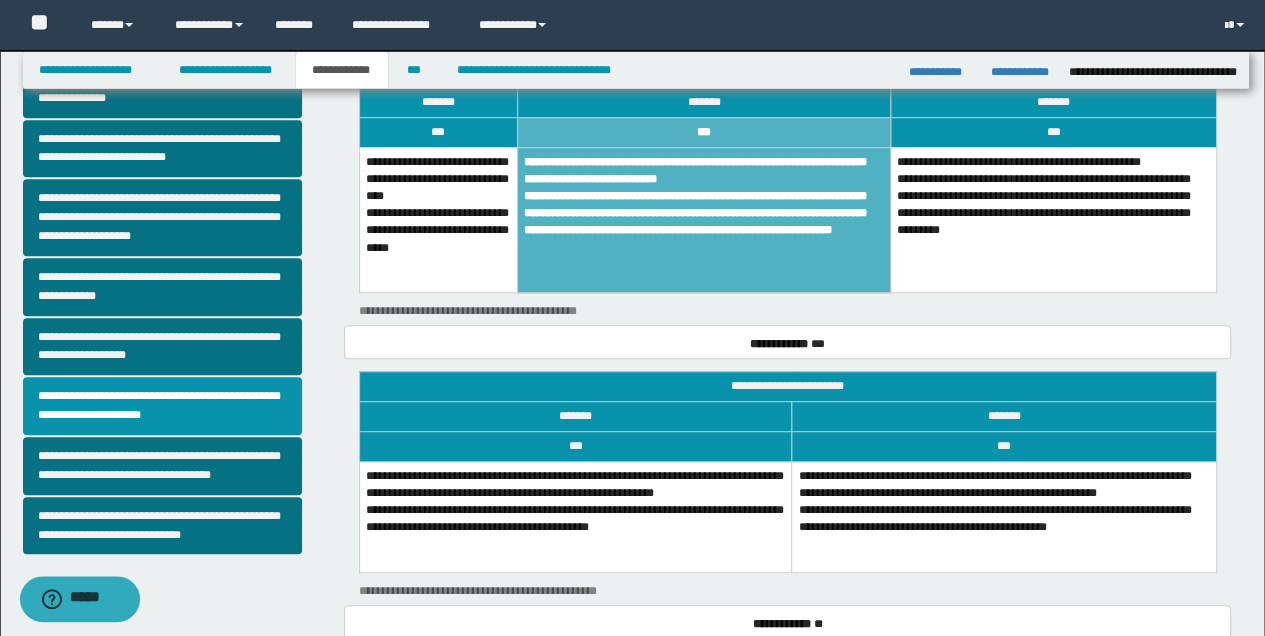 click on "**********" at bounding box center [1004, 517] 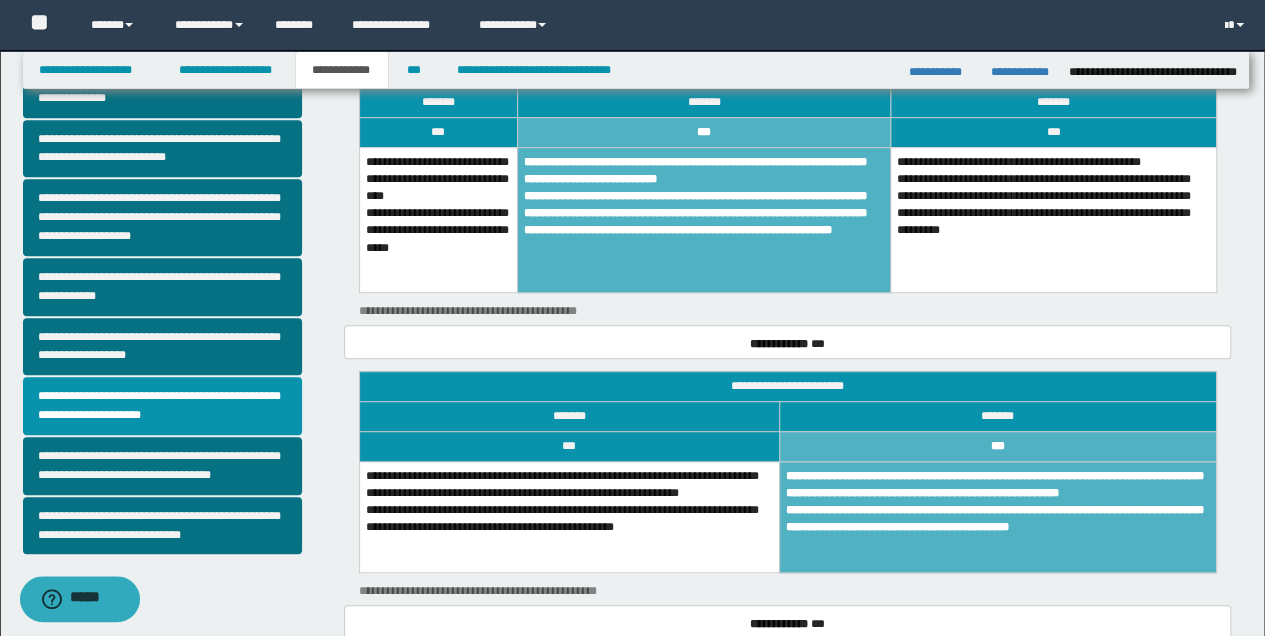 click on "**********" at bounding box center [704, 220] 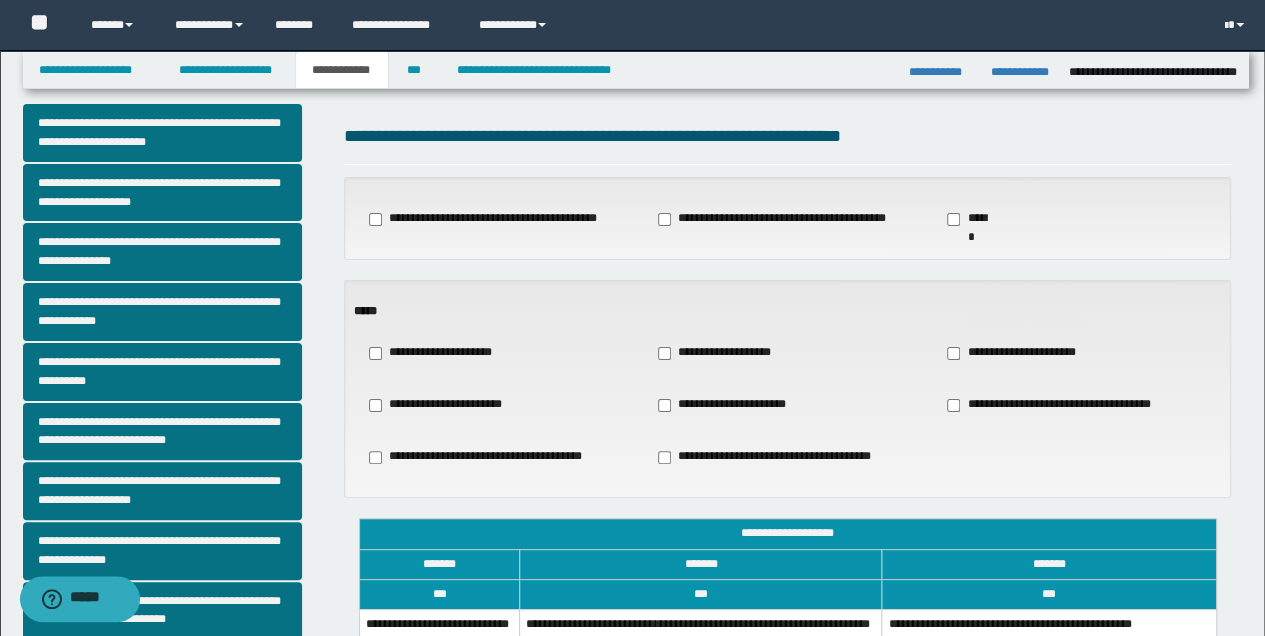 scroll, scrollTop: 20, scrollLeft: 0, axis: vertical 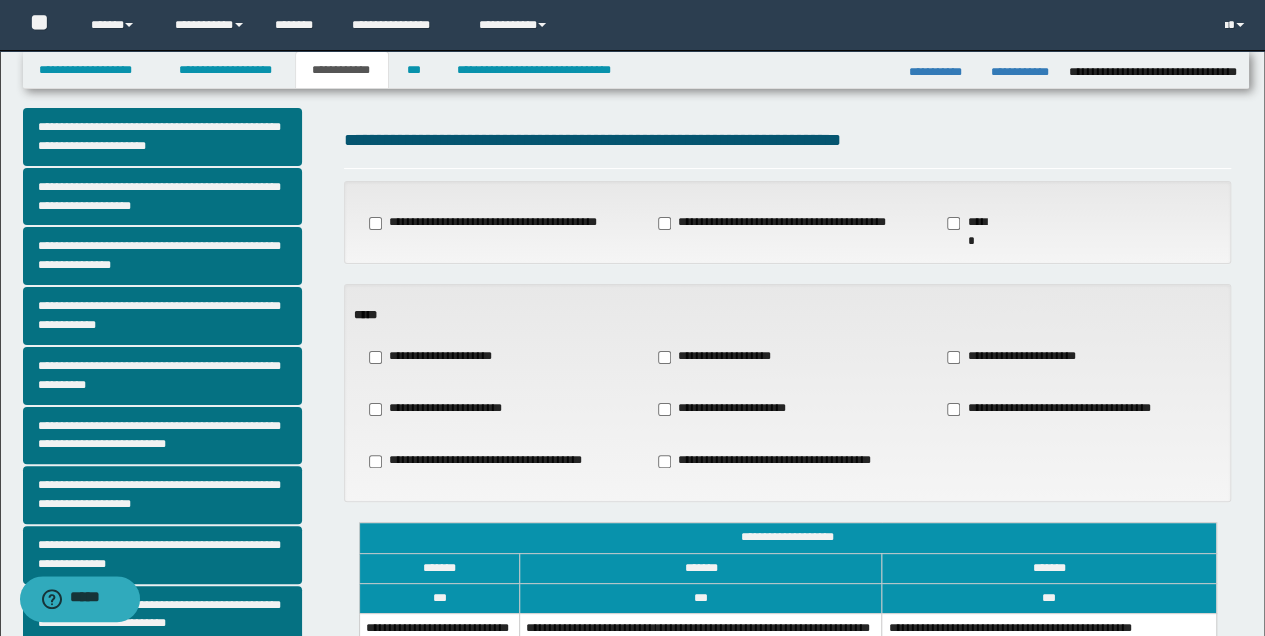 click on "**********" at bounding box center [722, 357] 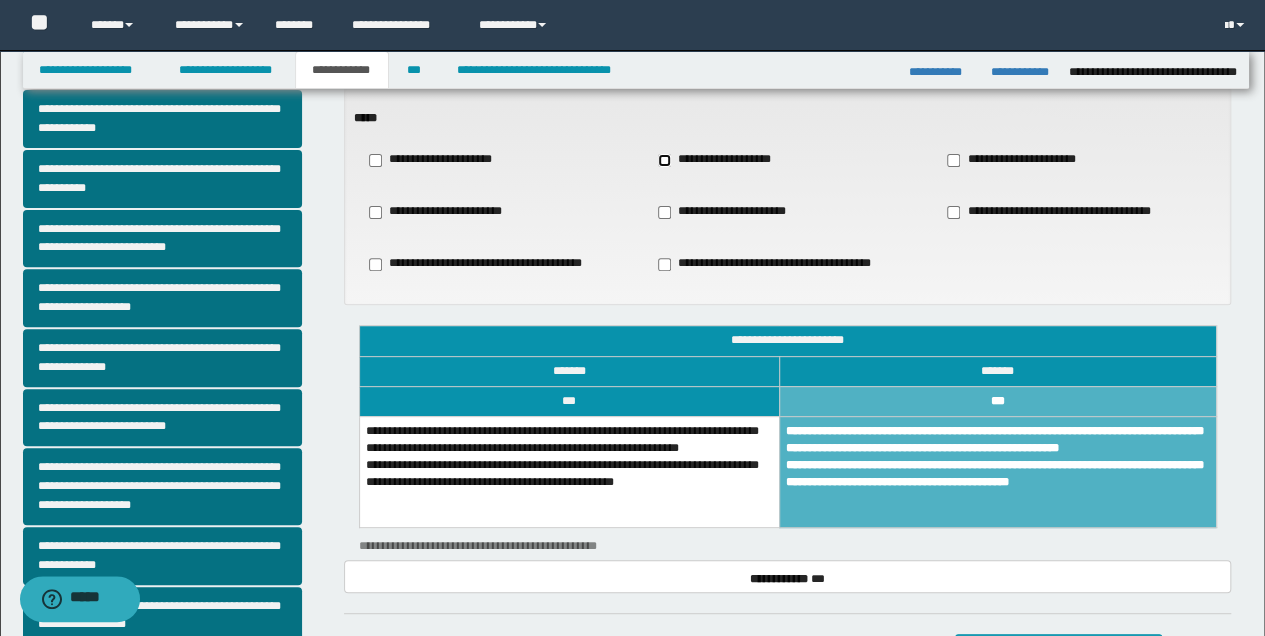 scroll, scrollTop: 220, scrollLeft: 0, axis: vertical 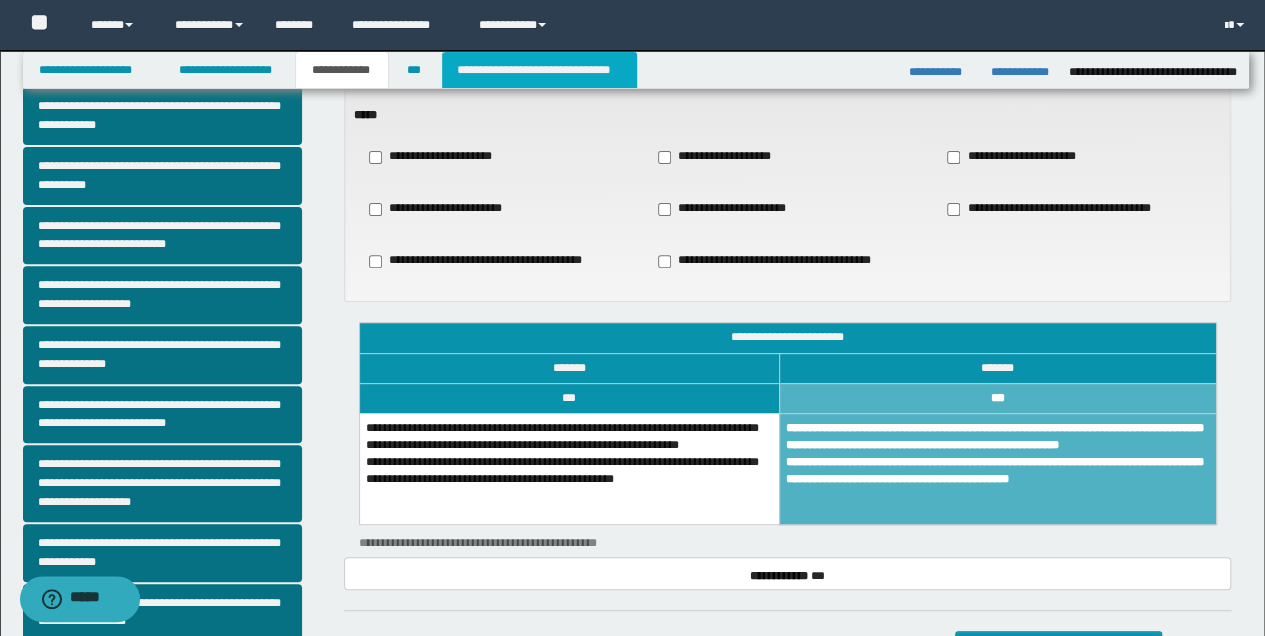 click on "**********" at bounding box center (539, 70) 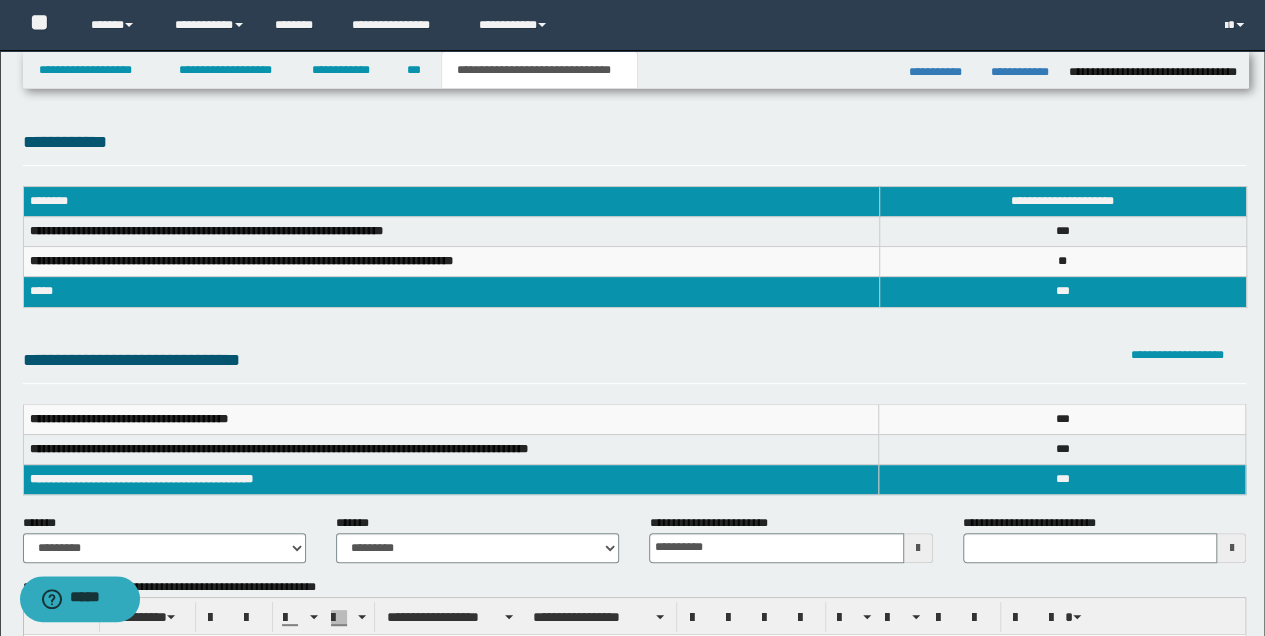 scroll, scrollTop: 0, scrollLeft: 0, axis: both 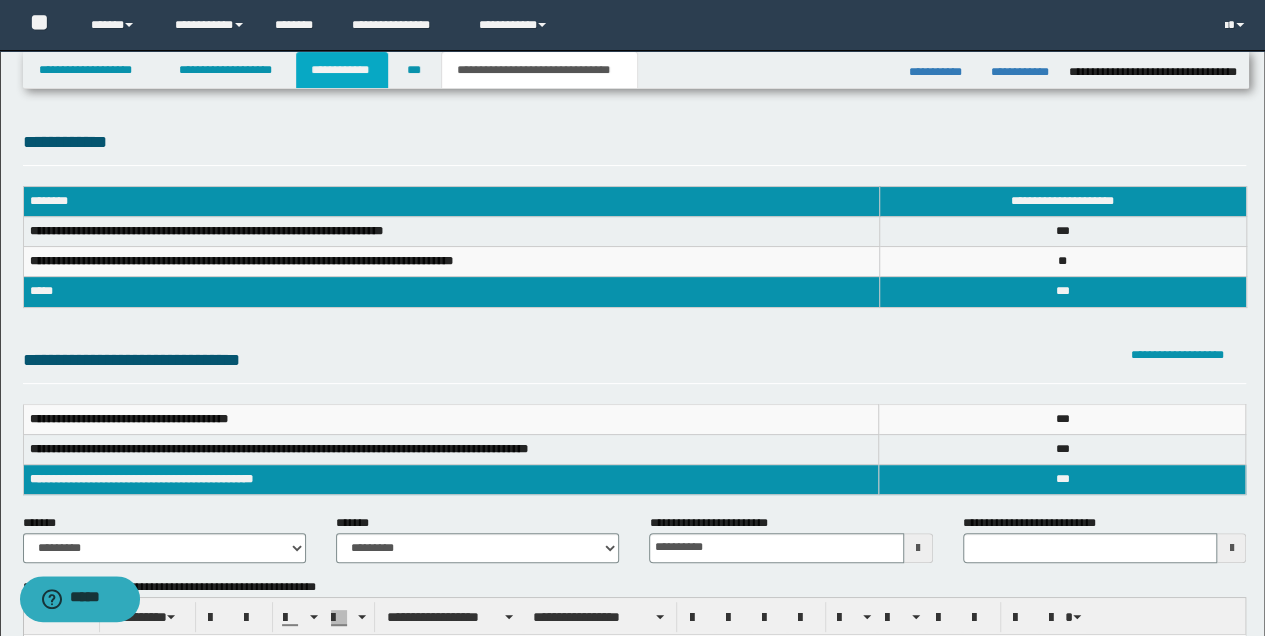 click on "**********" at bounding box center (342, 70) 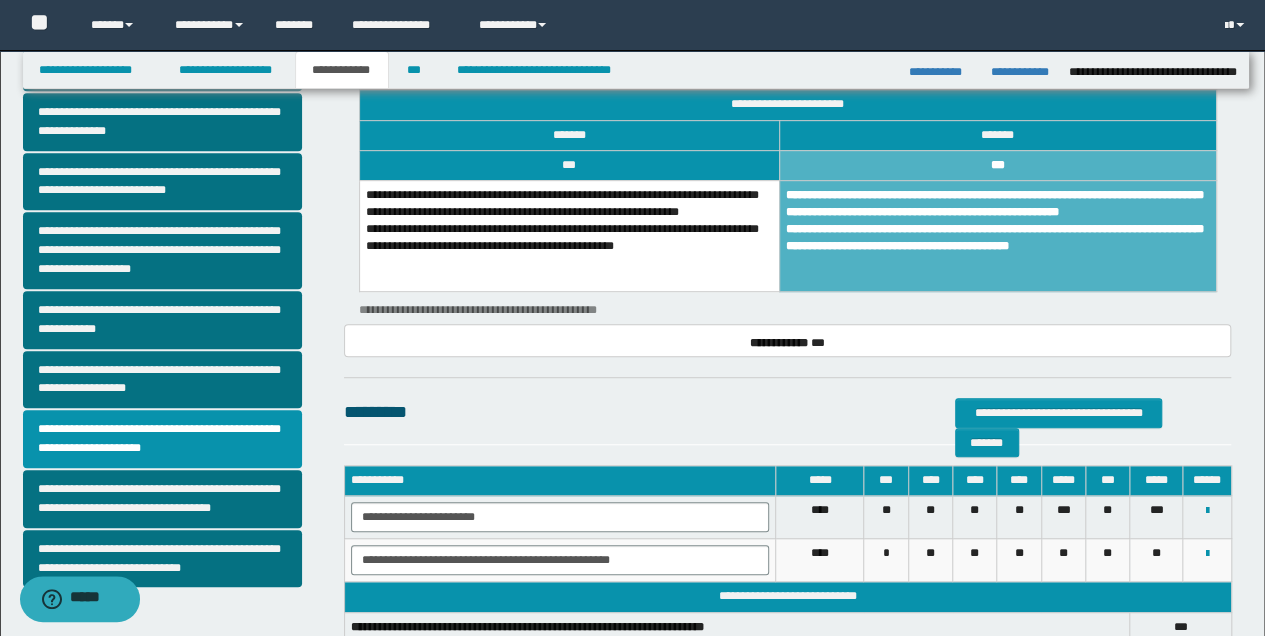 scroll, scrollTop: 452, scrollLeft: 0, axis: vertical 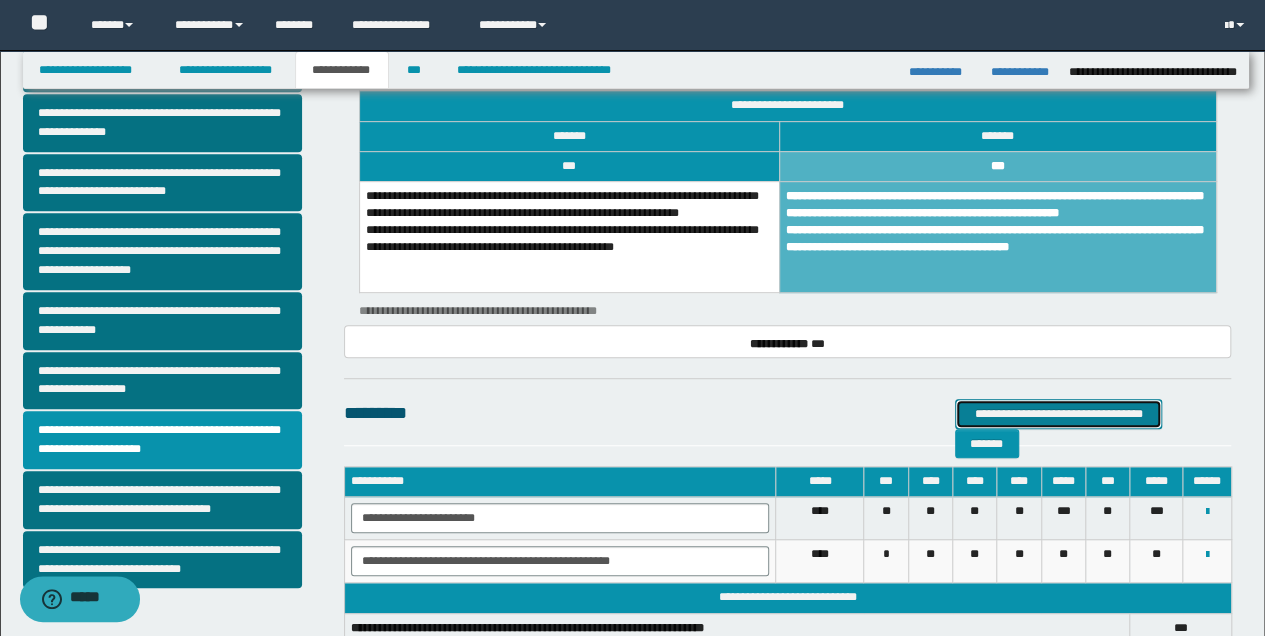 click on "**********" at bounding box center [1059, 413] 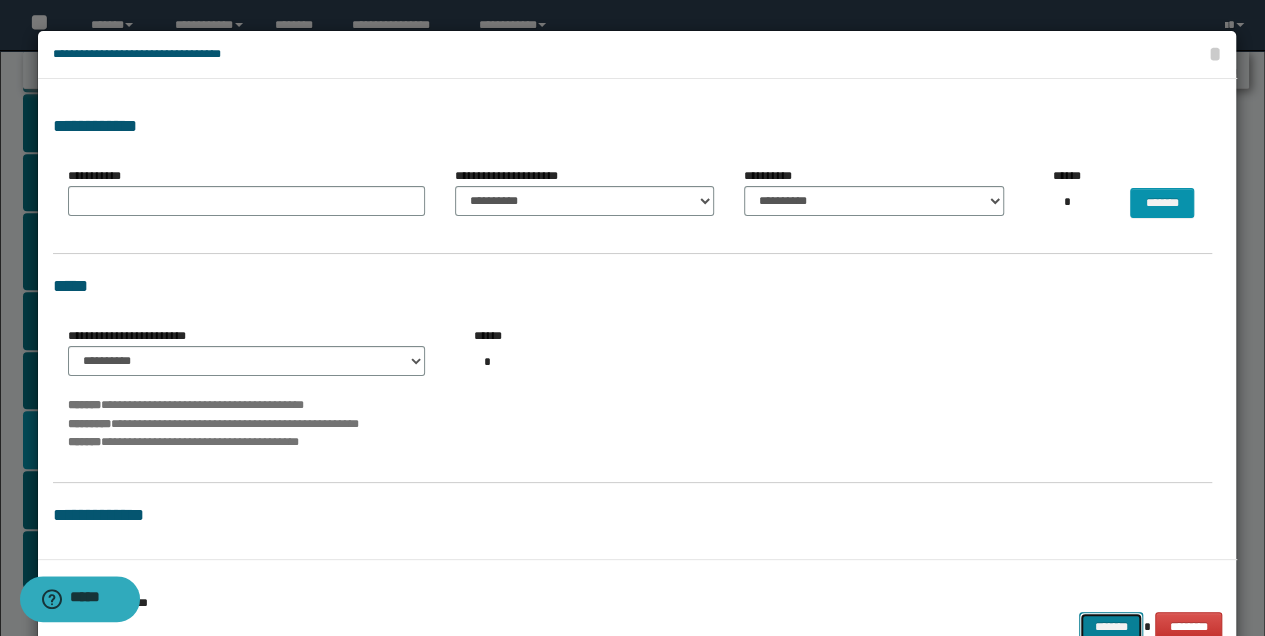 click on "*******" at bounding box center [1111, 626] 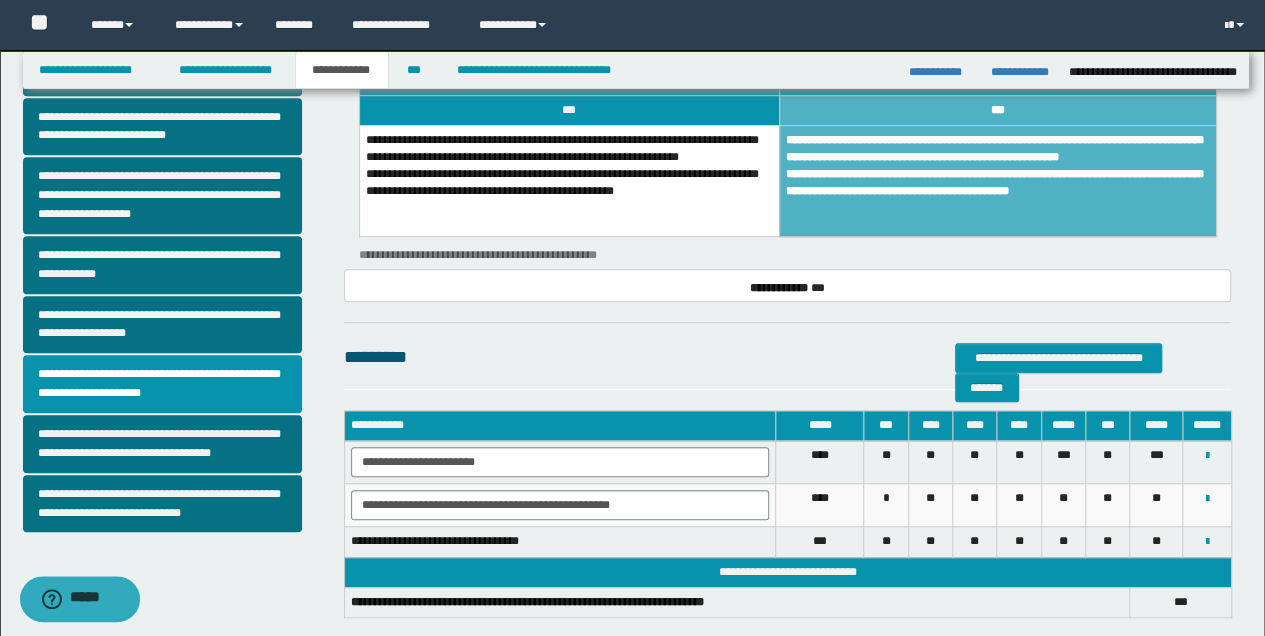 scroll, scrollTop: 585, scrollLeft: 0, axis: vertical 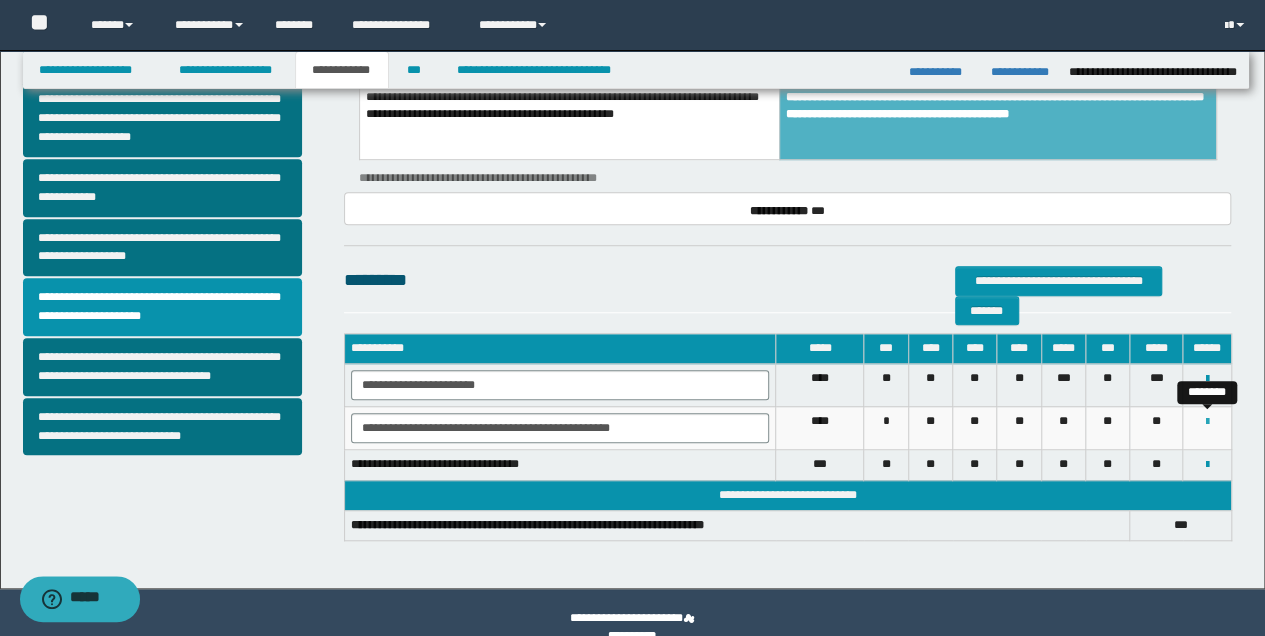 click at bounding box center (1207, 422) 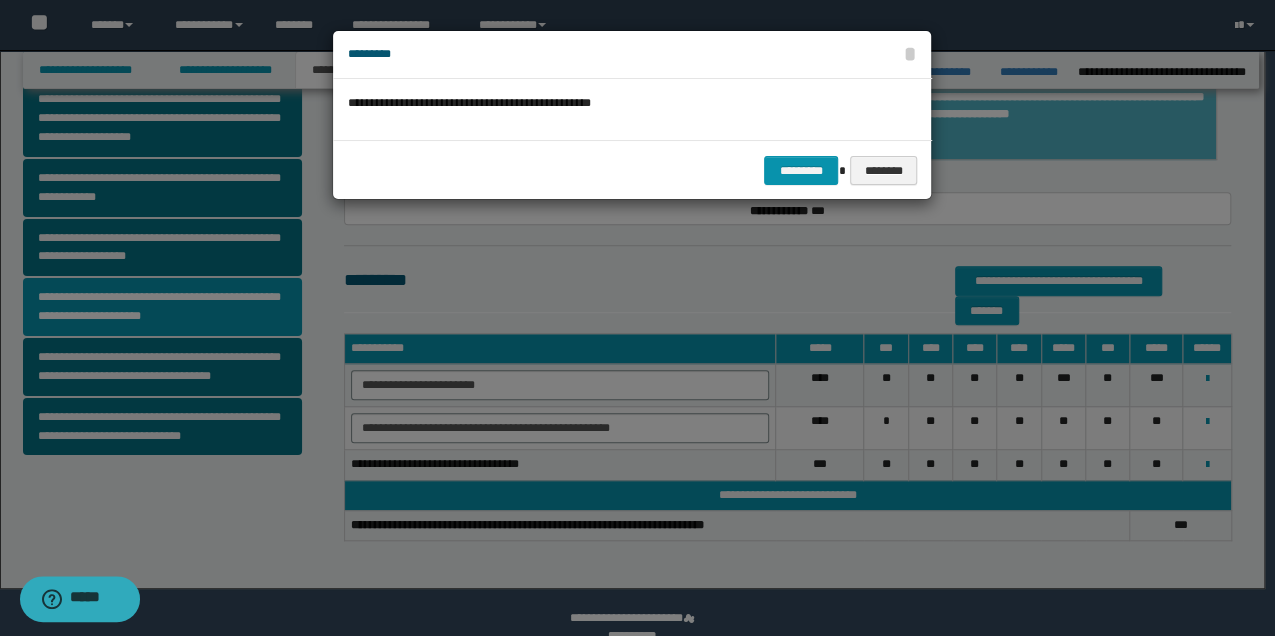 click at bounding box center (637, 318) 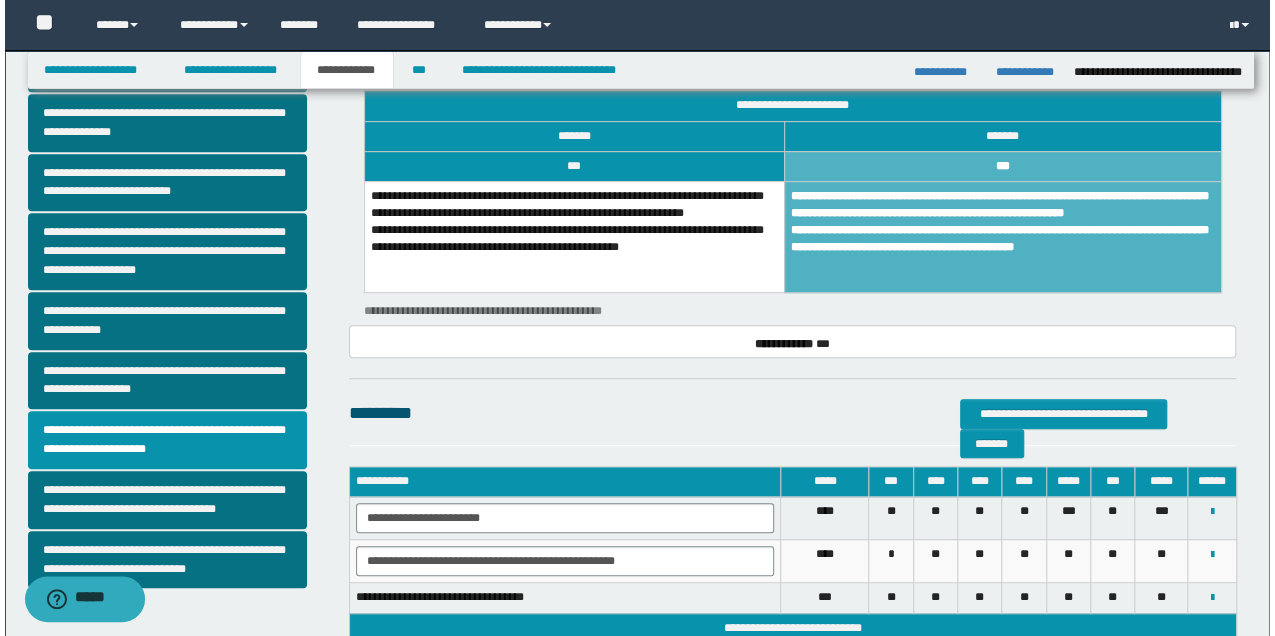 scroll, scrollTop: 585, scrollLeft: 0, axis: vertical 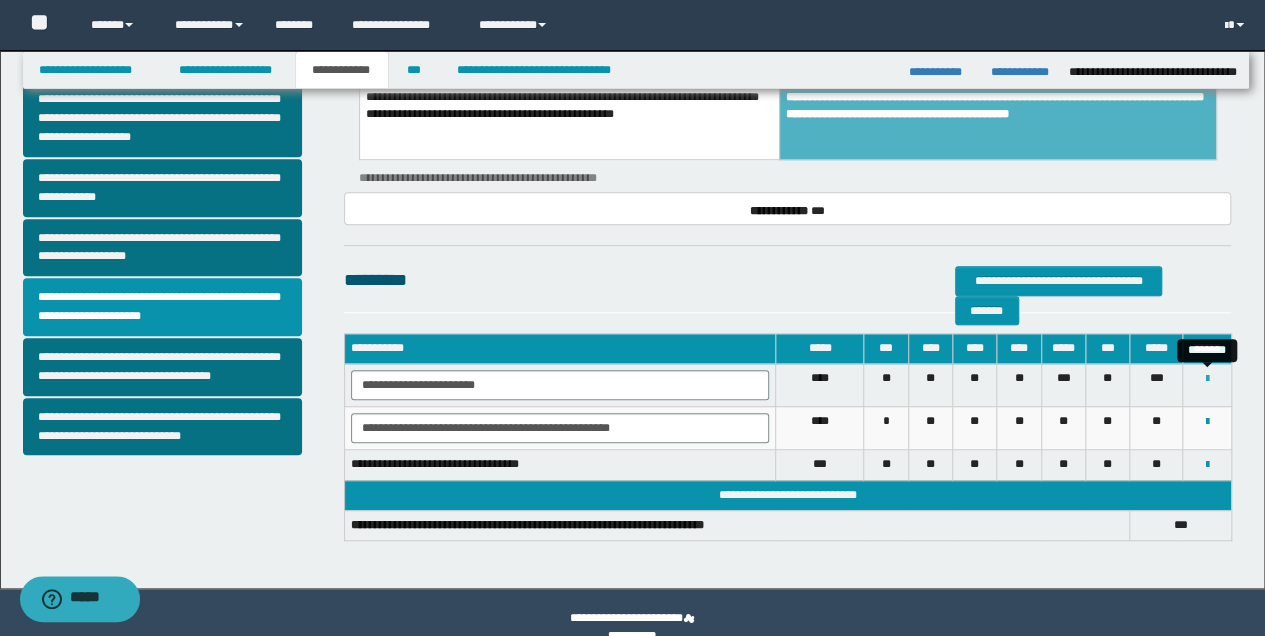 click at bounding box center (1207, 379) 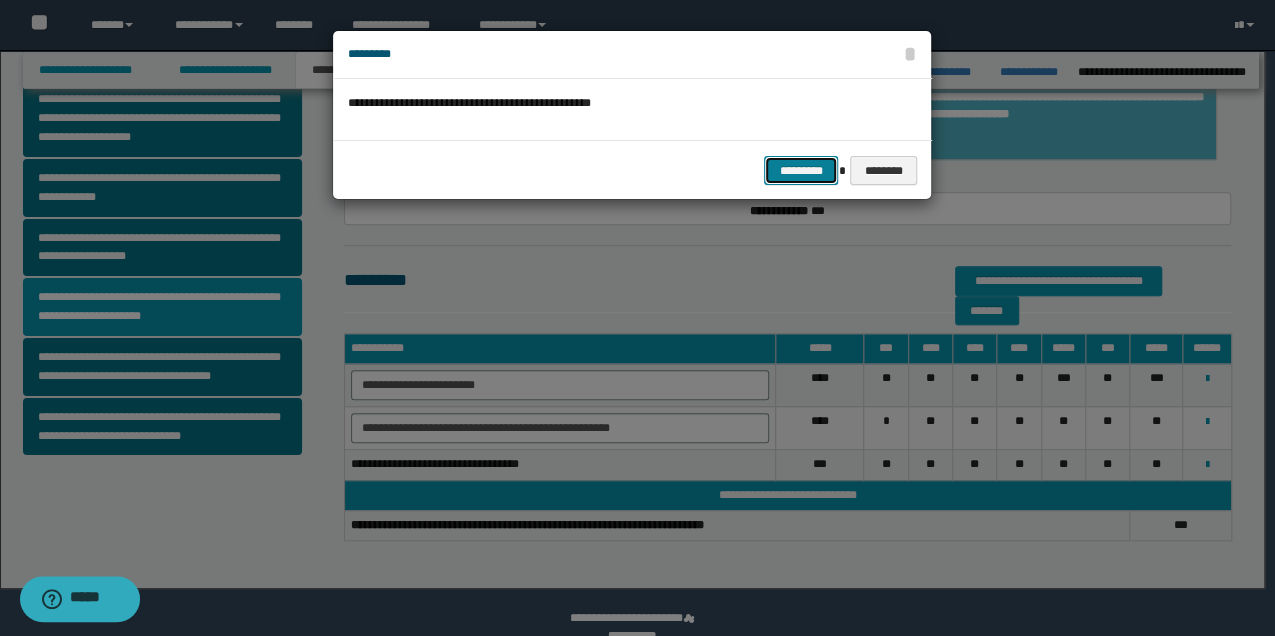 click on "*********" at bounding box center (801, 170) 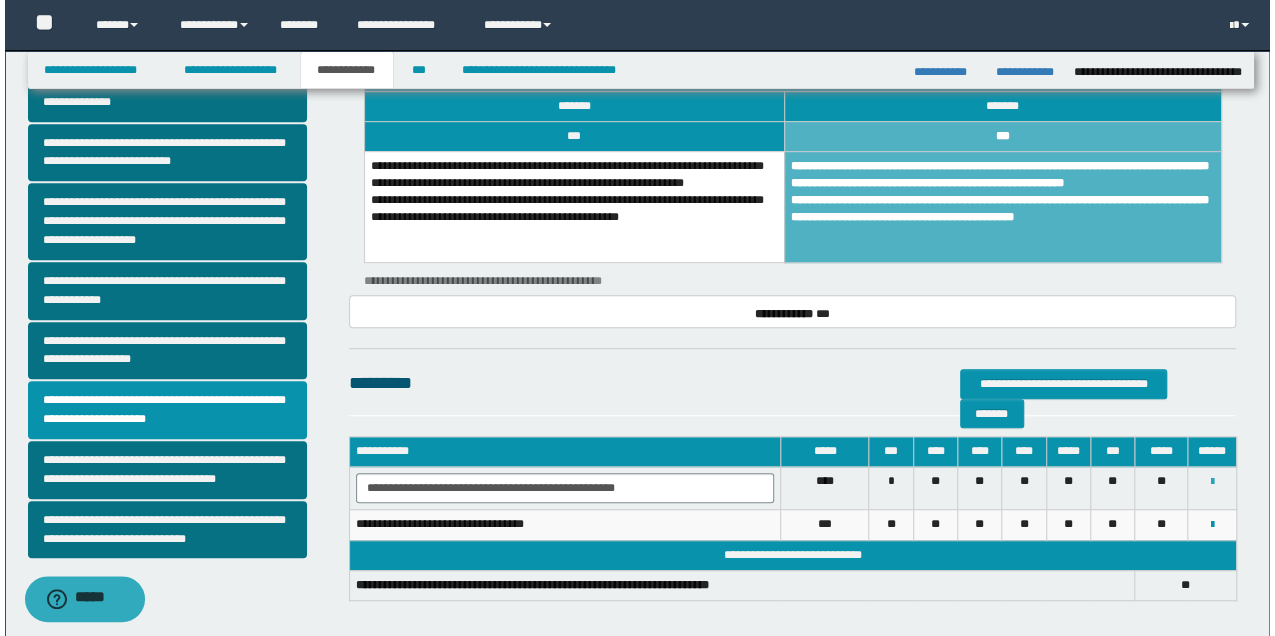 scroll, scrollTop: 572, scrollLeft: 0, axis: vertical 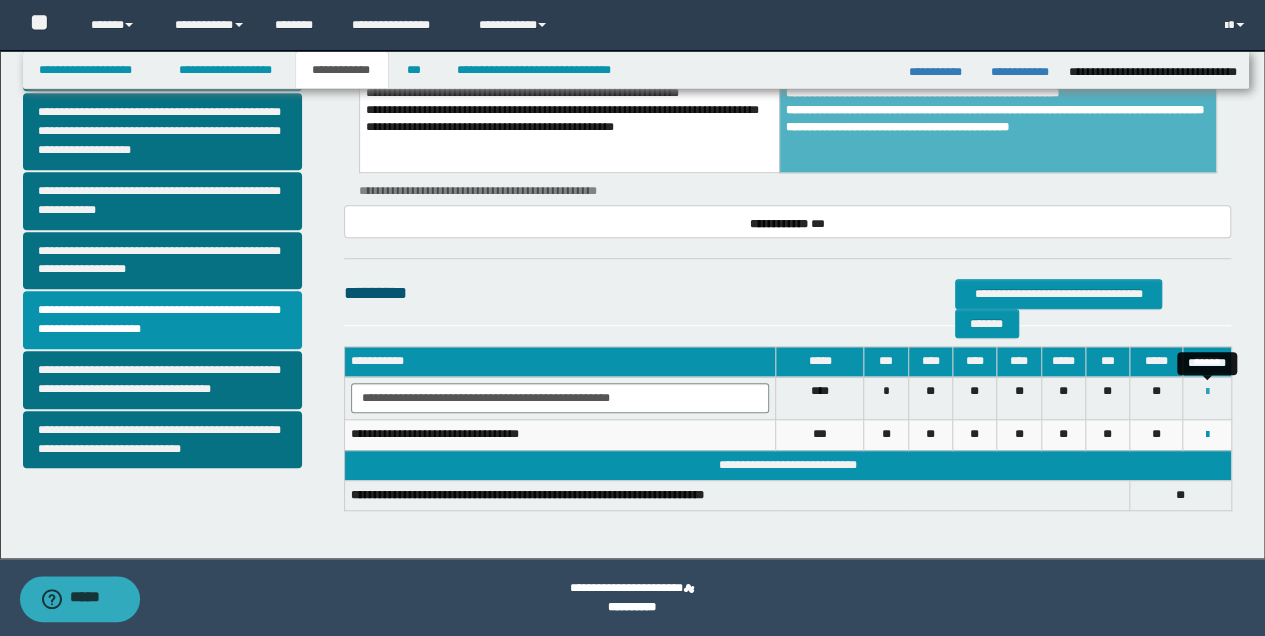 click at bounding box center (1207, 392) 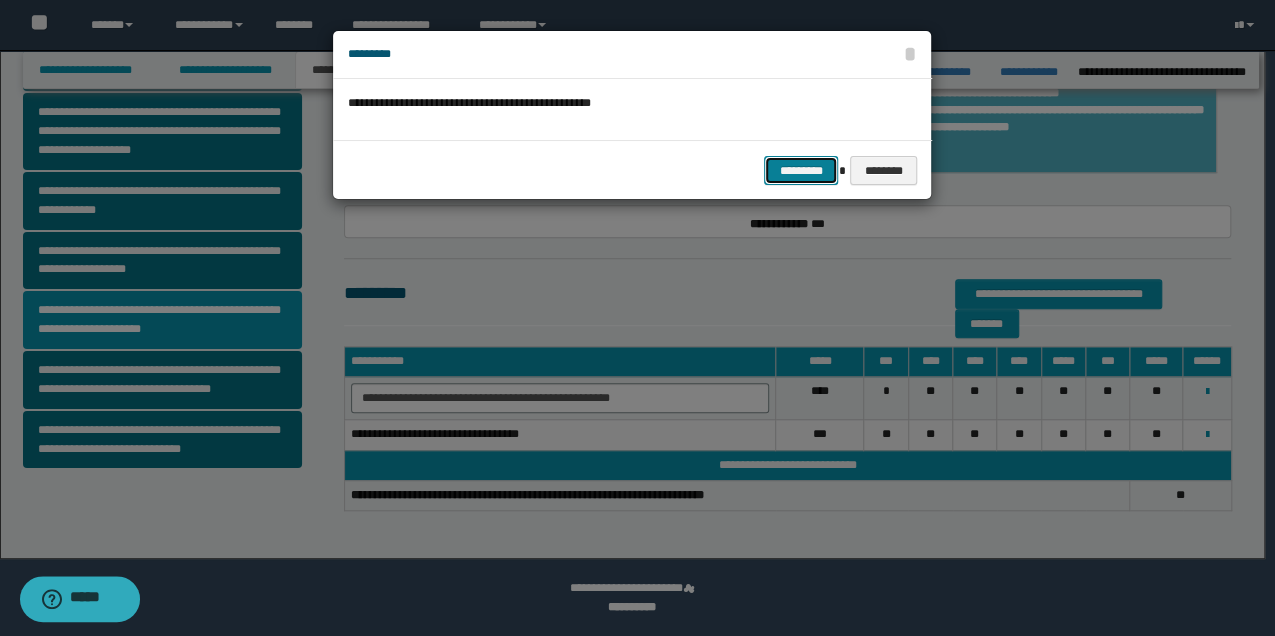 click on "*********" at bounding box center [801, 170] 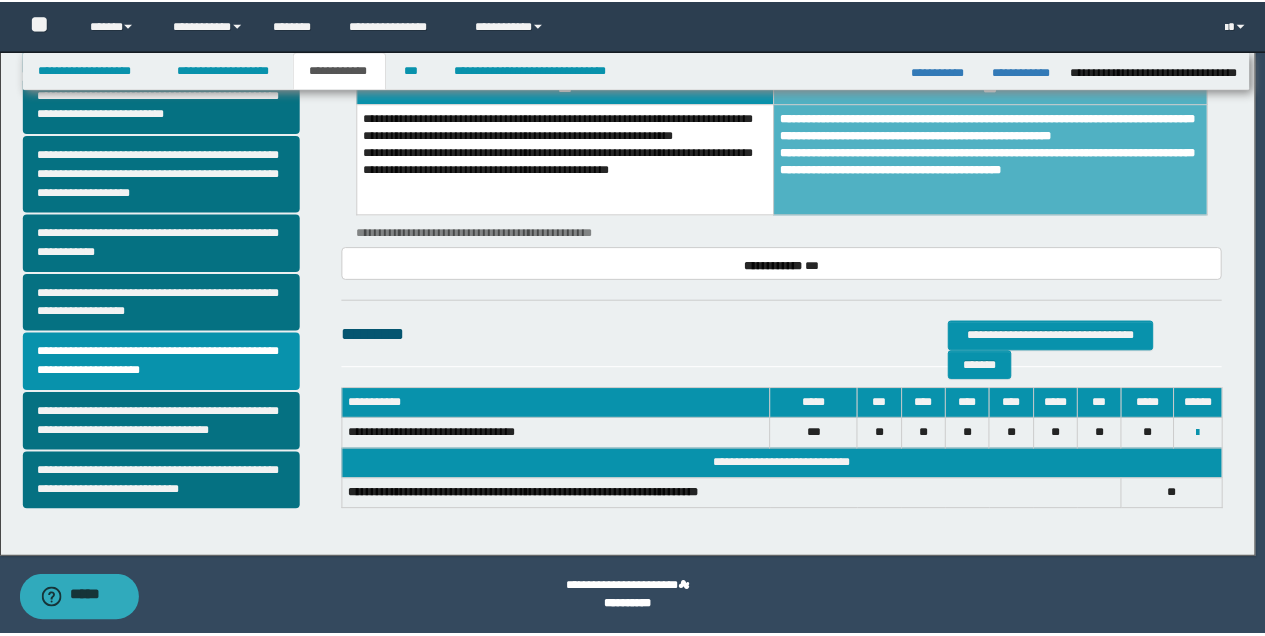 scroll, scrollTop: 530, scrollLeft: 0, axis: vertical 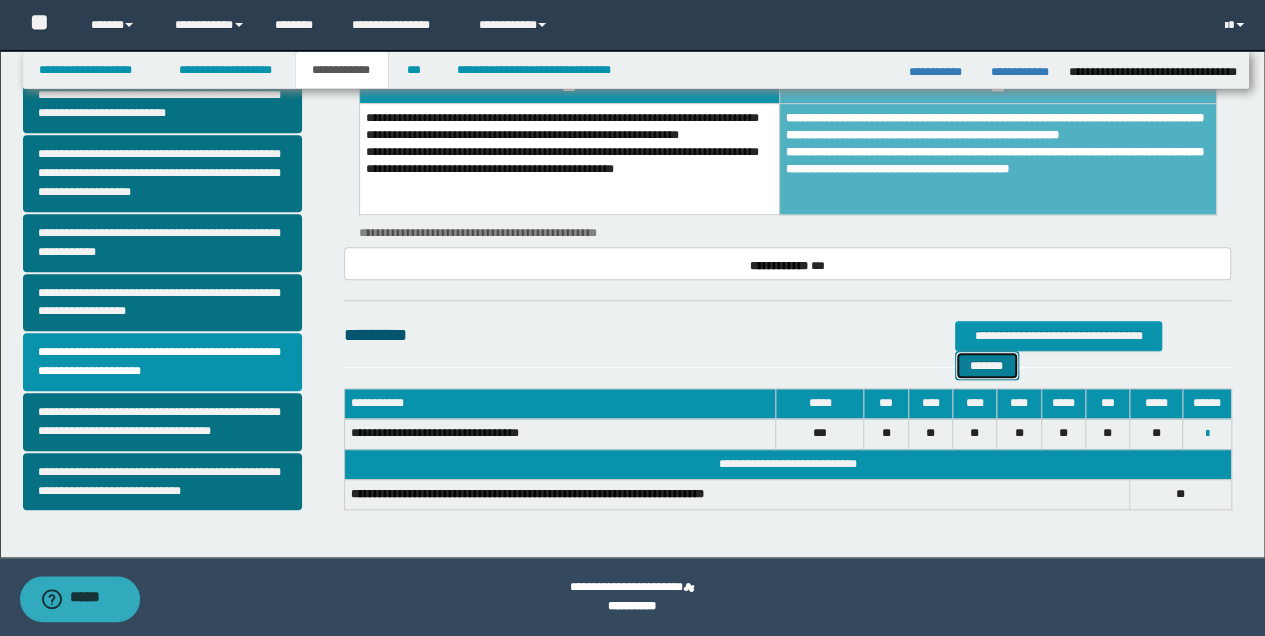 click on "*******" at bounding box center [987, 365] 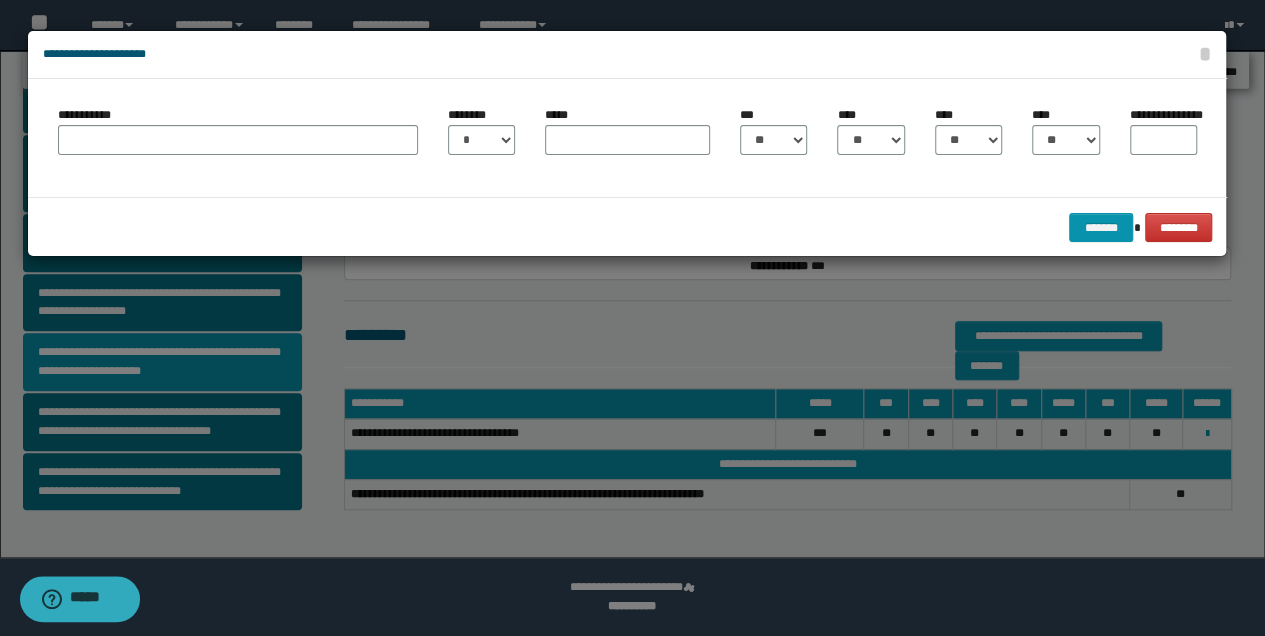 click at bounding box center [632, 318] 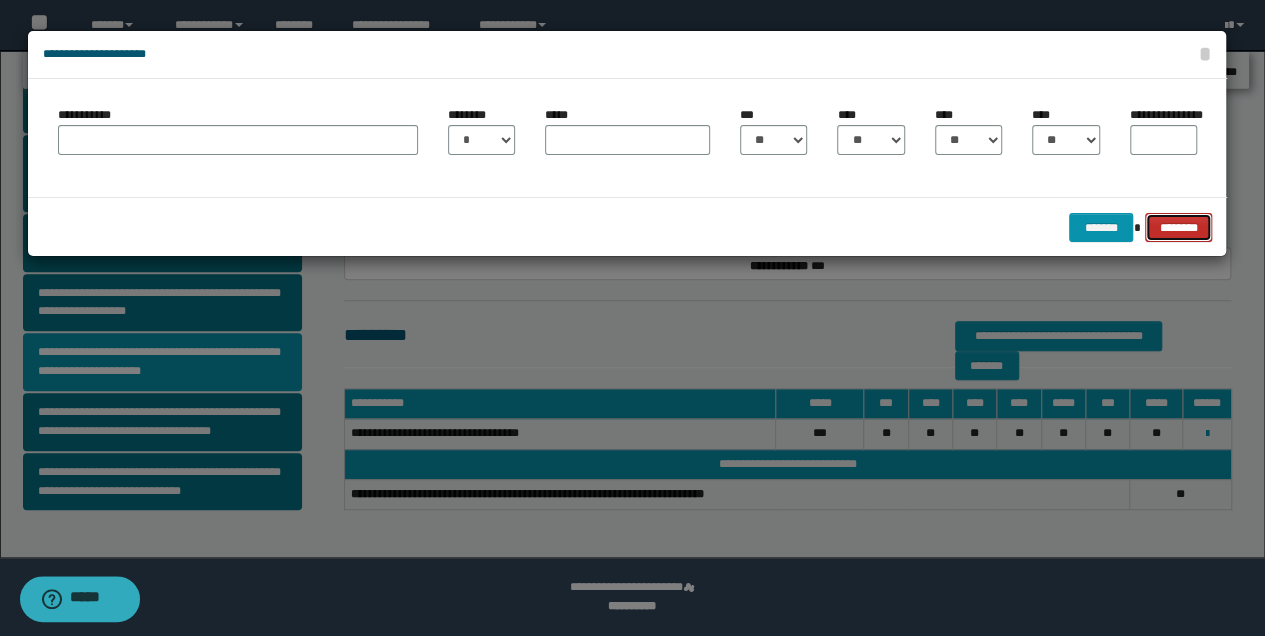 click on "********" at bounding box center [1178, 227] 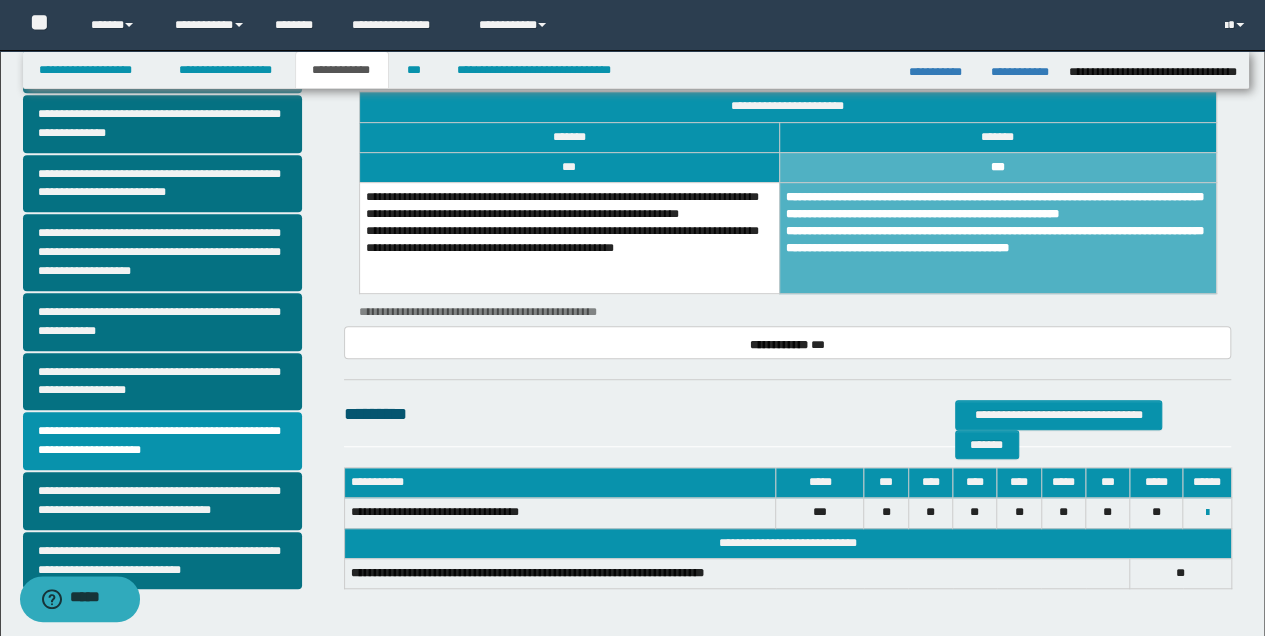 scroll, scrollTop: 466, scrollLeft: 0, axis: vertical 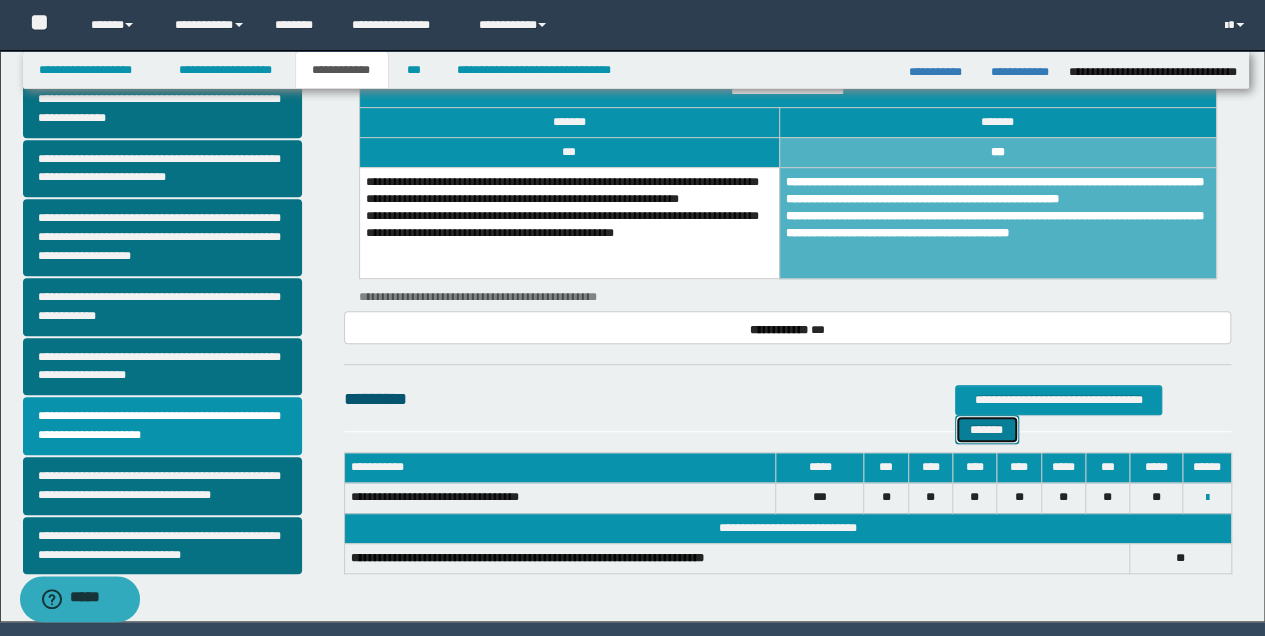 click on "*******" at bounding box center [987, 429] 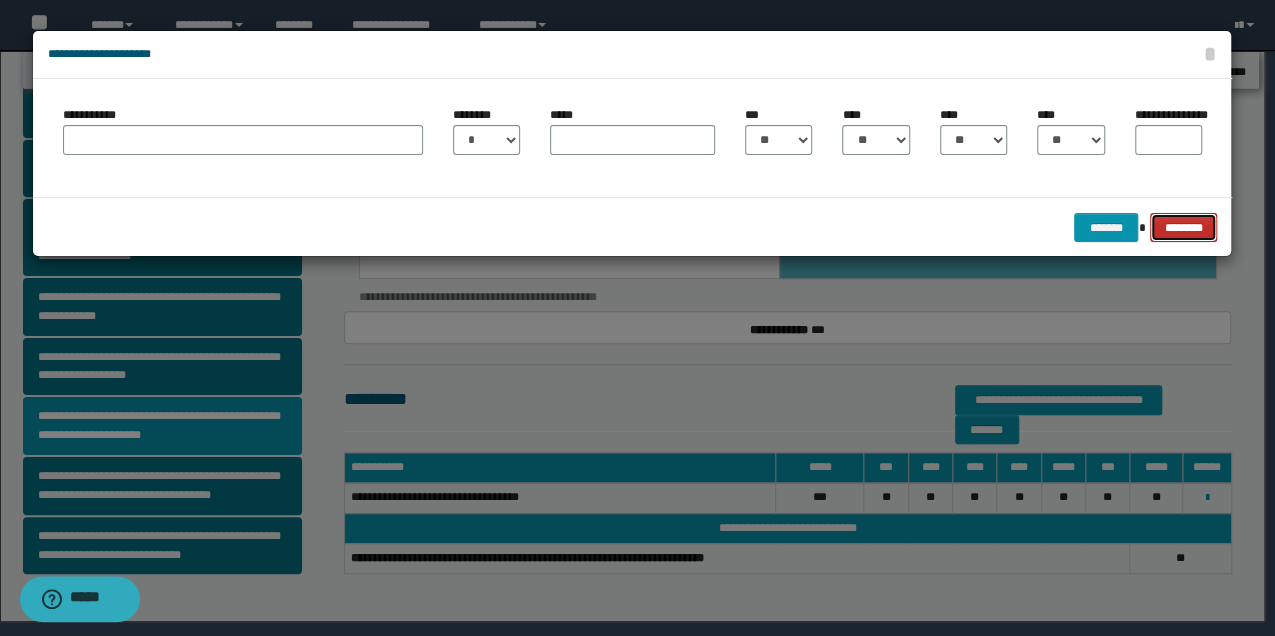 click on "********" at bounding box center [1183, 227] 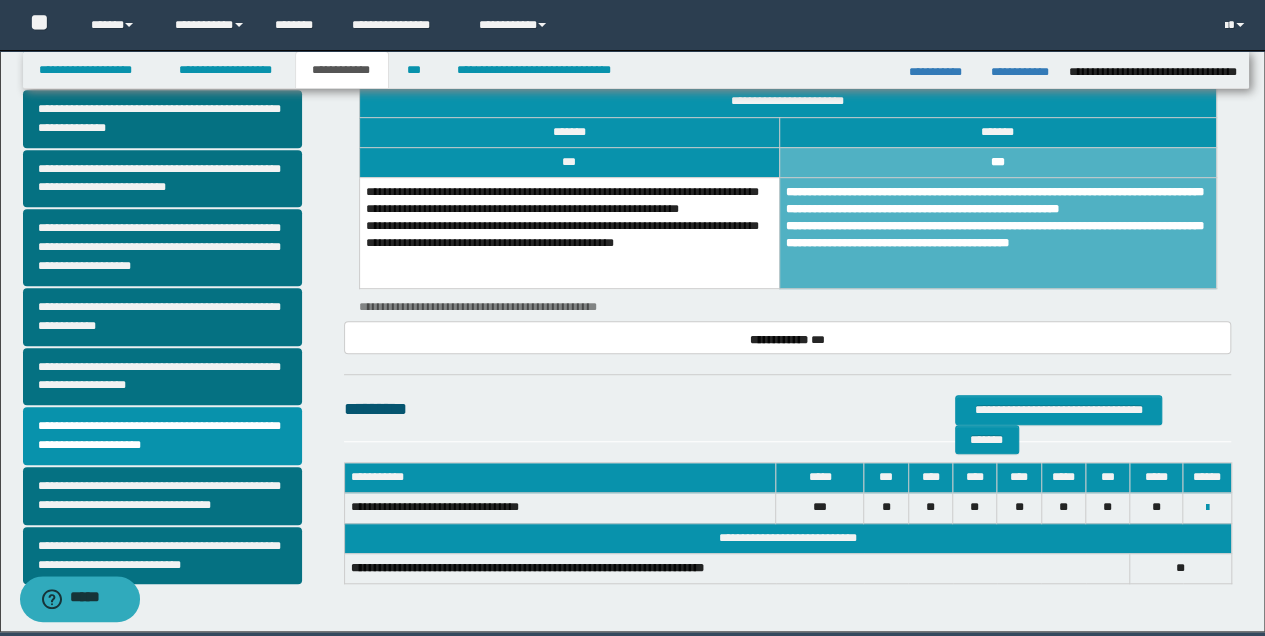 scroll, scrollTop: 266, scrollLeft: 0, axis: vertical 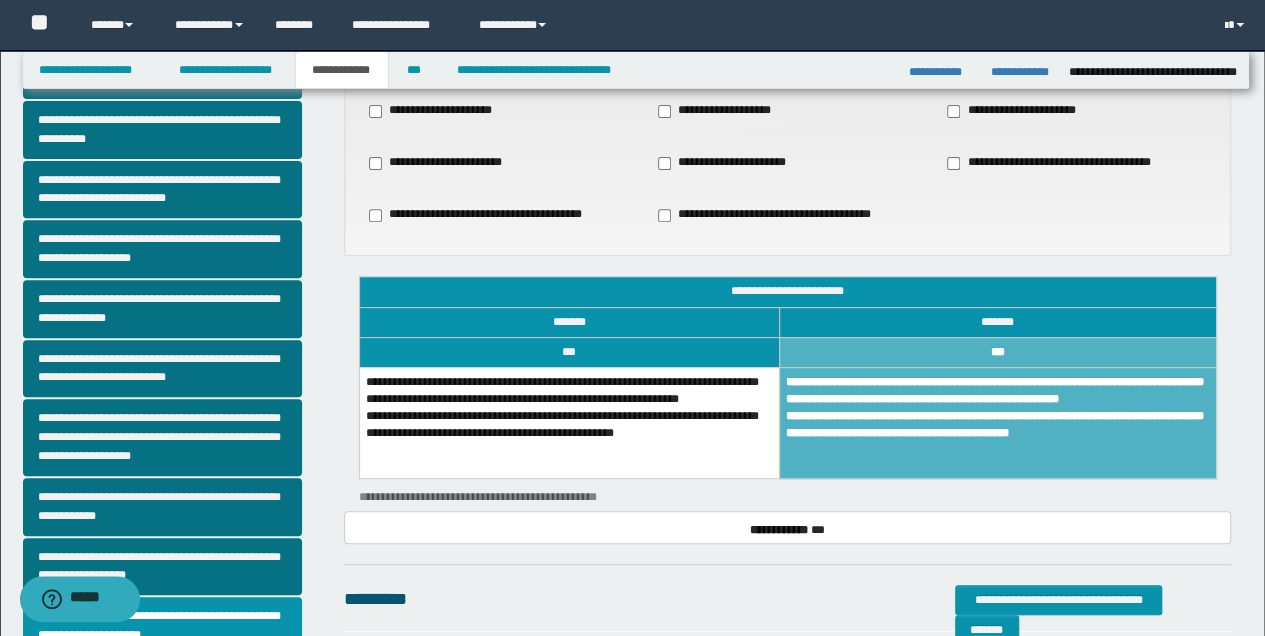 click on "**********" at bounding box center (997, 422) 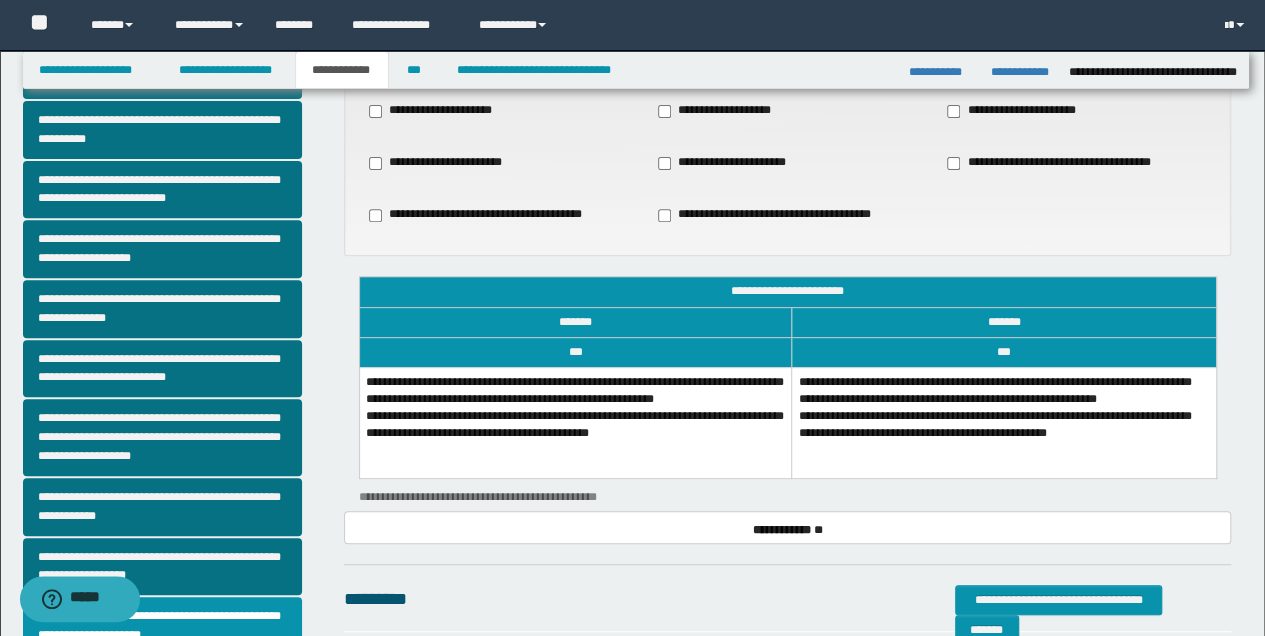 click on "**********" at bounding box center [1004, 422] 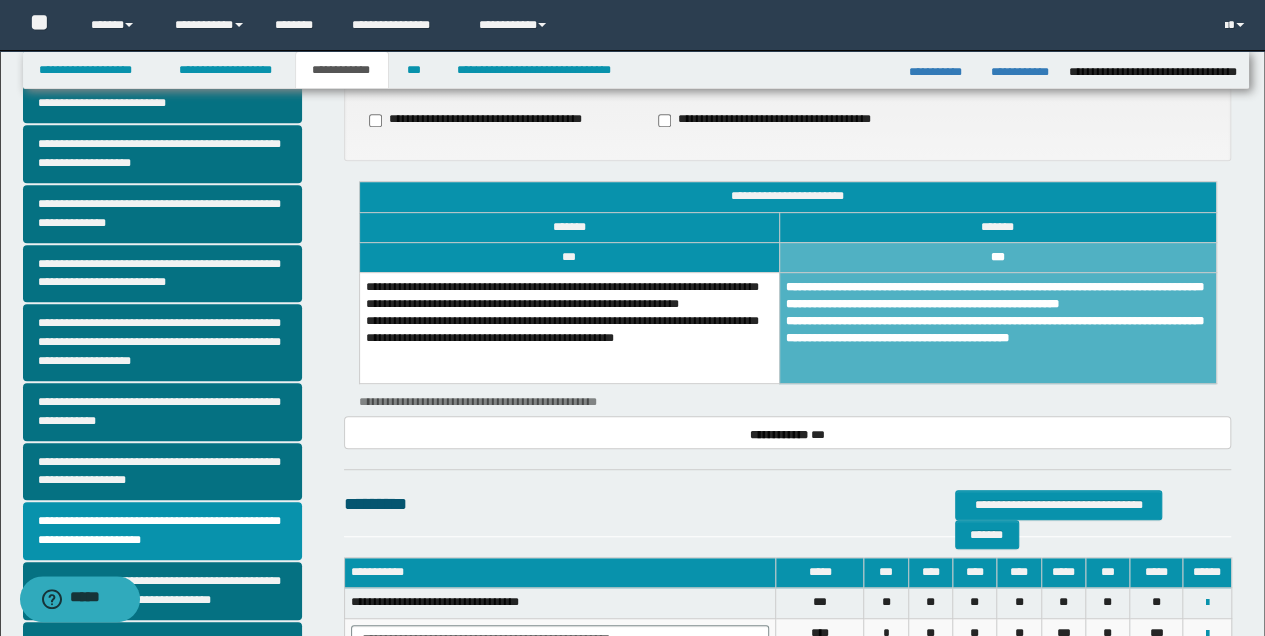 scroll, scrollTop: 533, scrollLeft: 0, axis: vertical 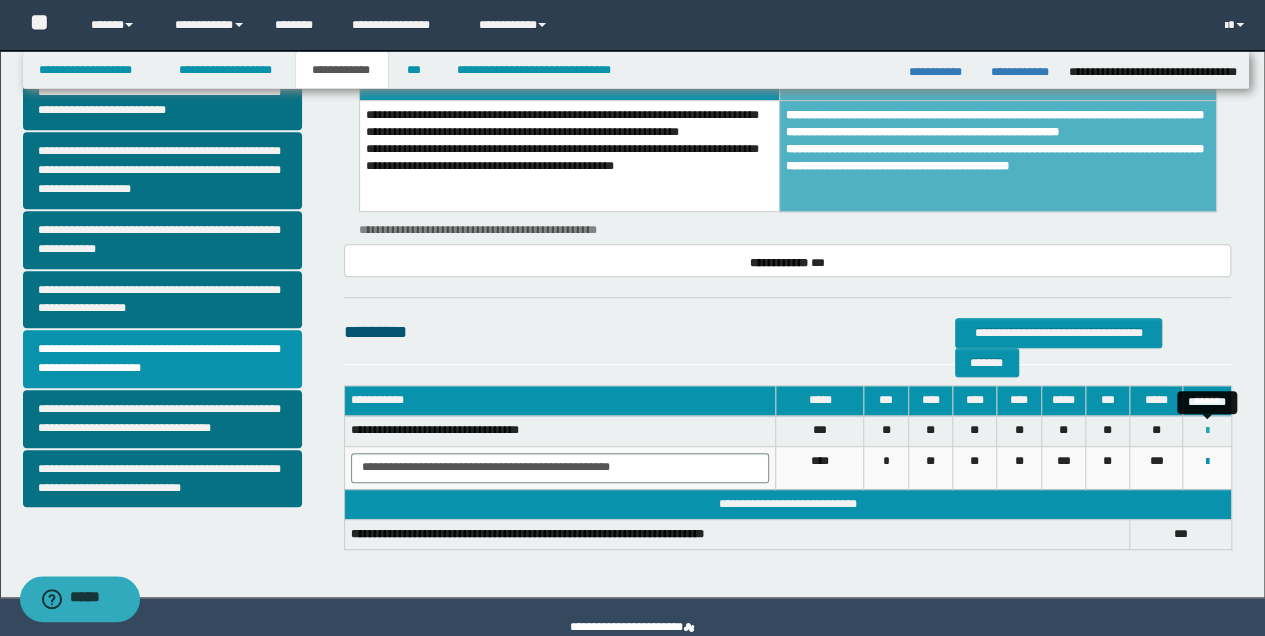 click at bounding box center (1207, 431) 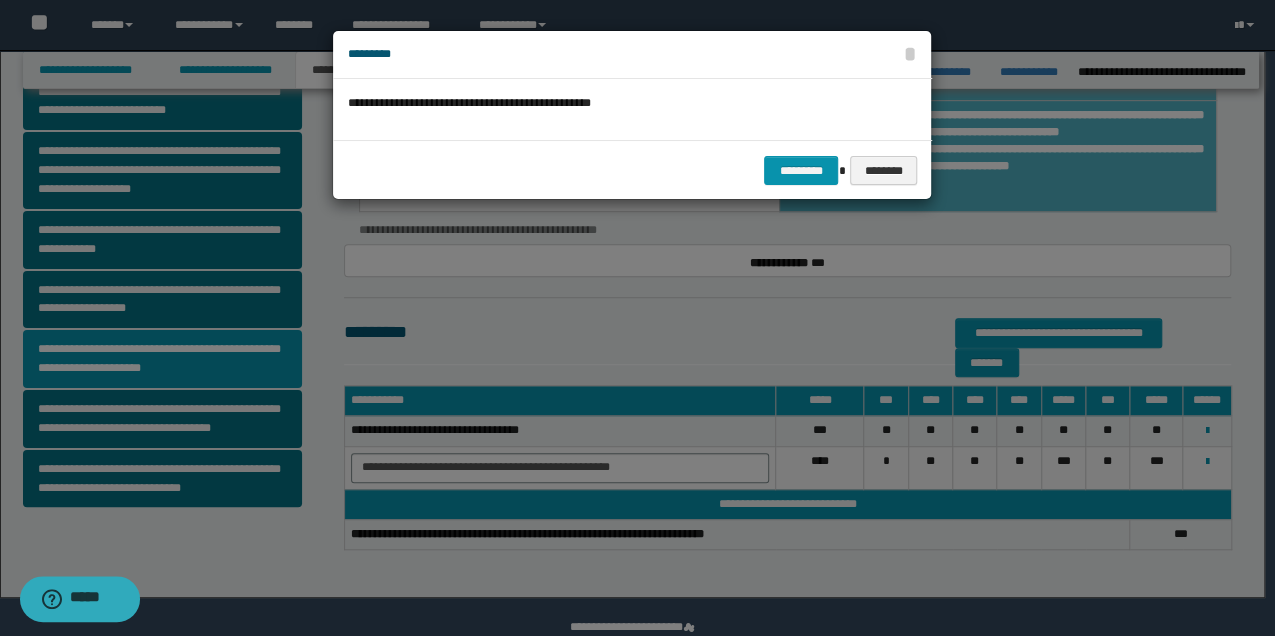 click at bounding box center (637, 318) 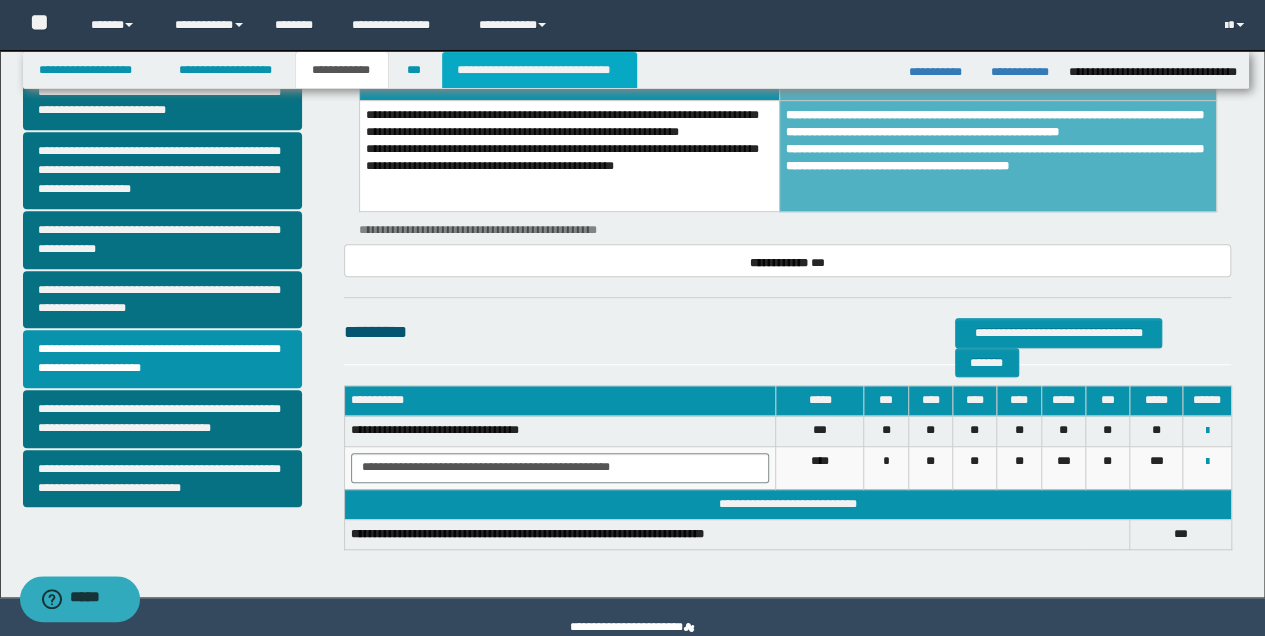 click on "**********" at bounding box center [539, 70] 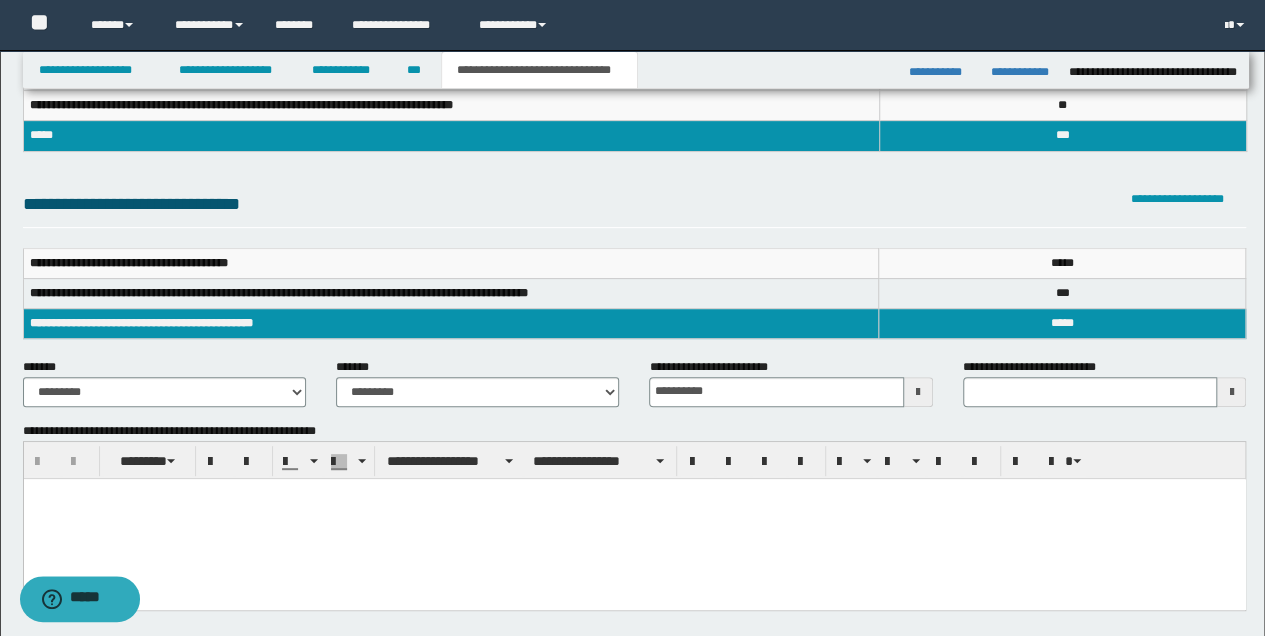 scroll, scrollTop: 200, scrollLeft: 0, axis: vertical 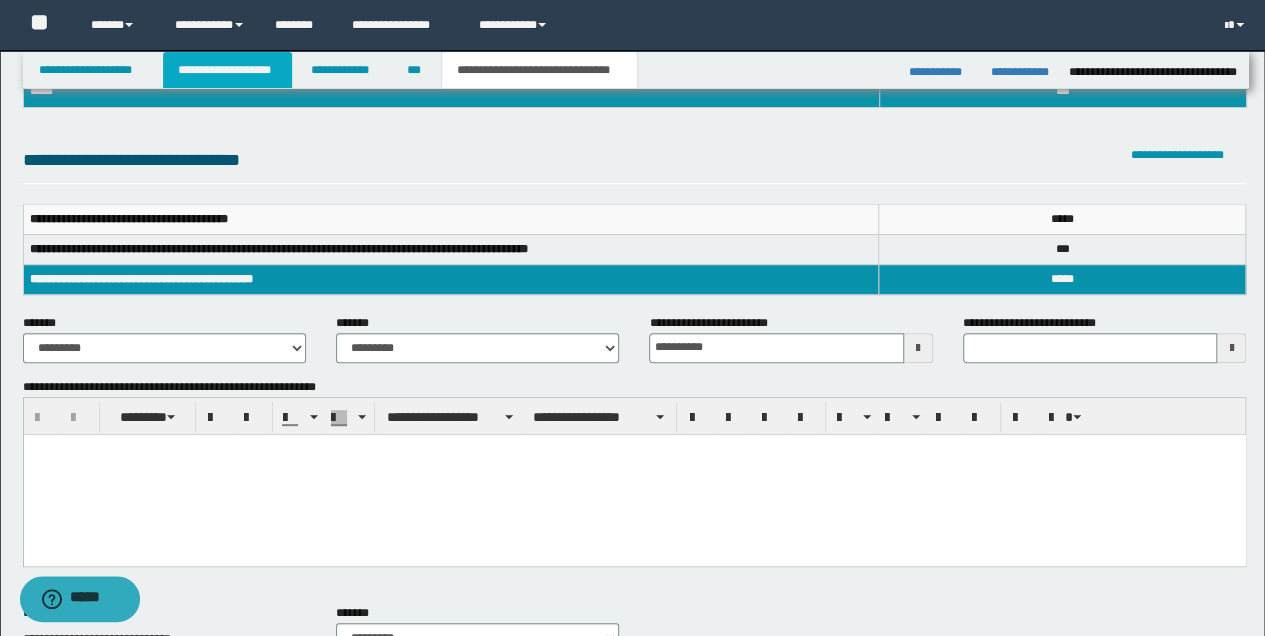 click on "**********" at bounding box center [227, 70] 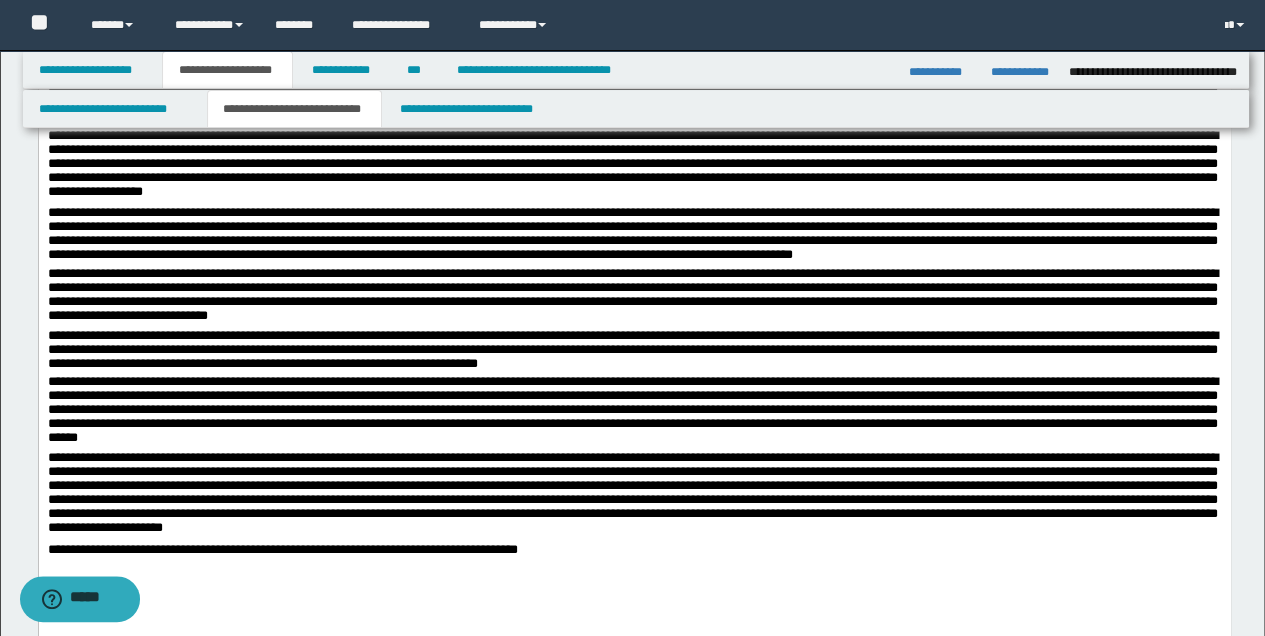 scroll, scrollTop: 430, scrollLeft: 0, axis: vertical 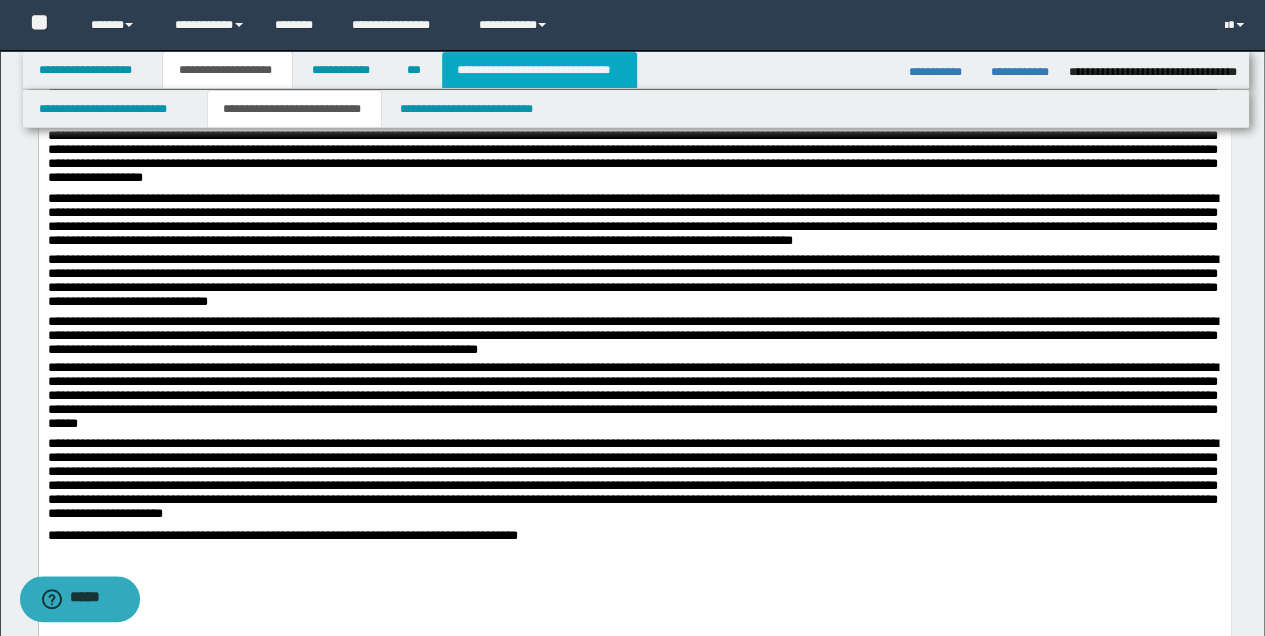click on "**********" at bounding box center [539, 70] 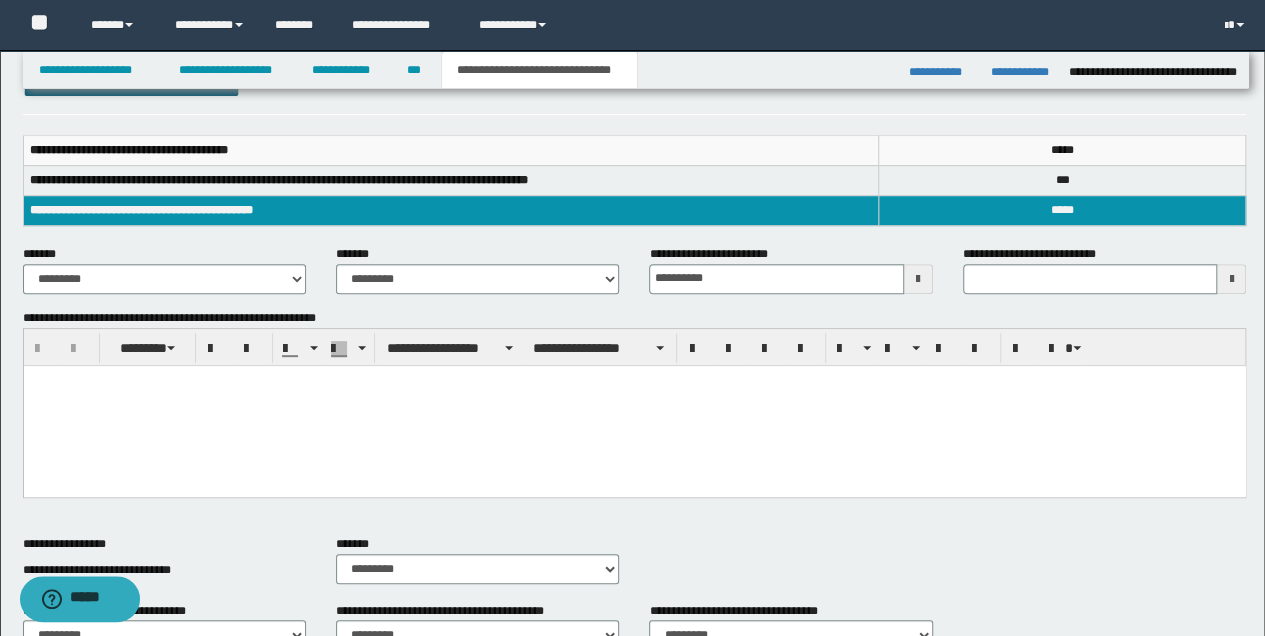 scroll, scrollTop: 266, scrollLeft: 0, axis: vertical 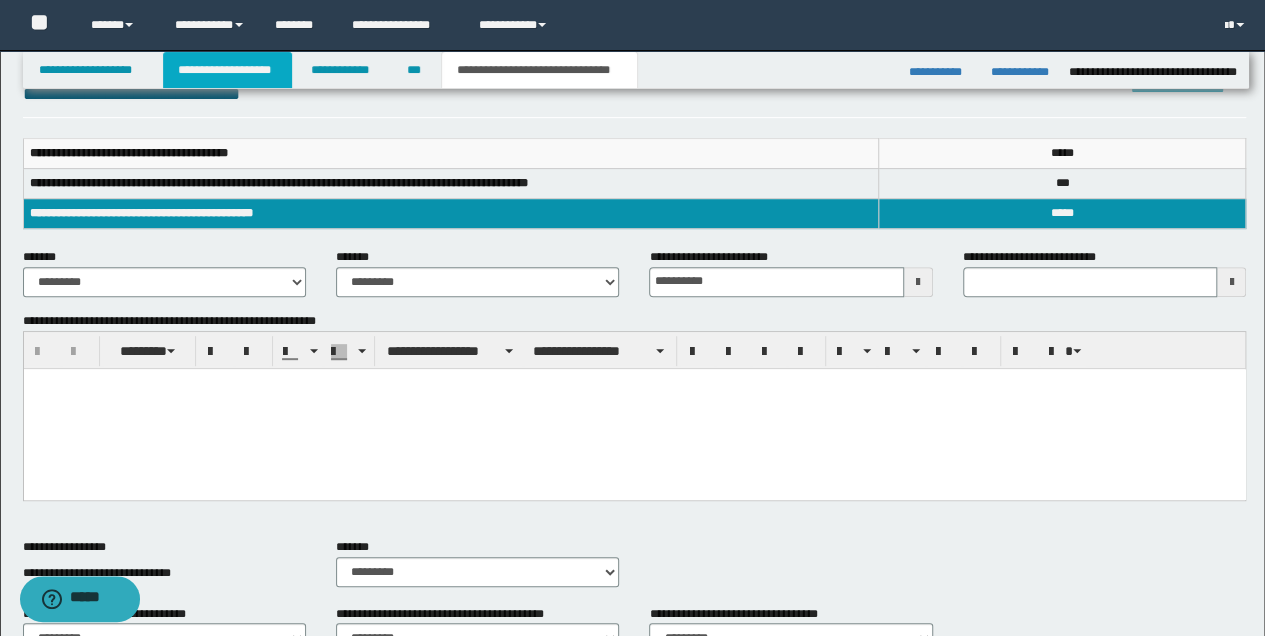 click on "**********" at bounding box center [227, 70] 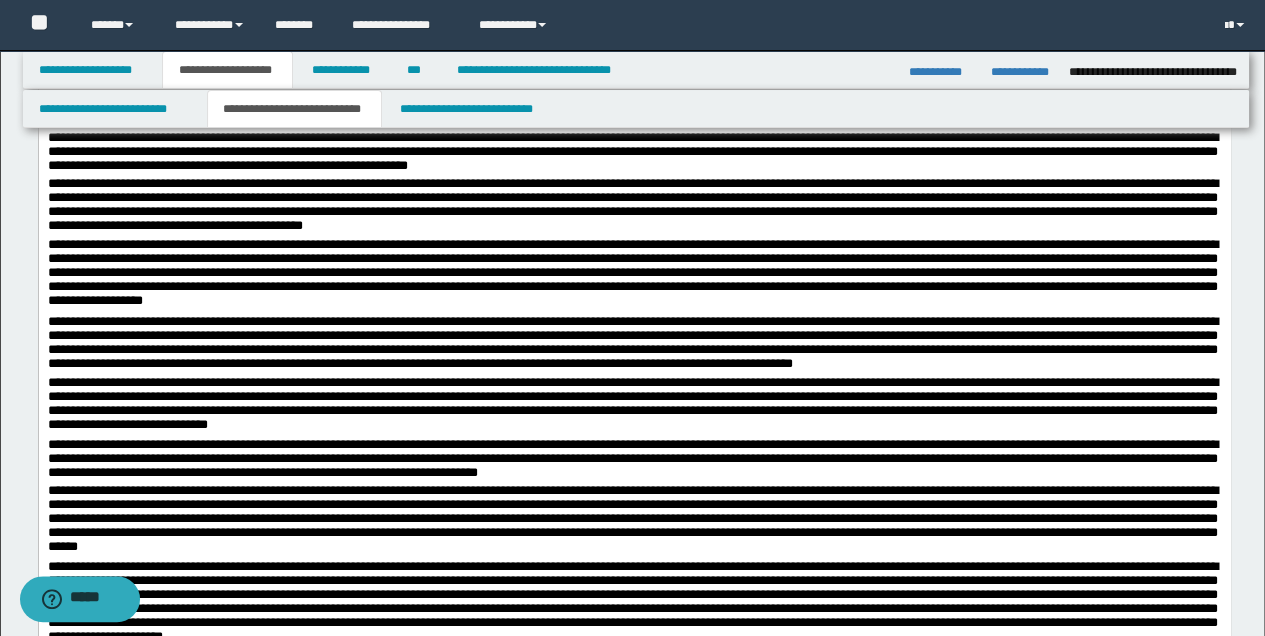 scroll, scrollTop: 297, scrollLeft: 0, axis: vertical 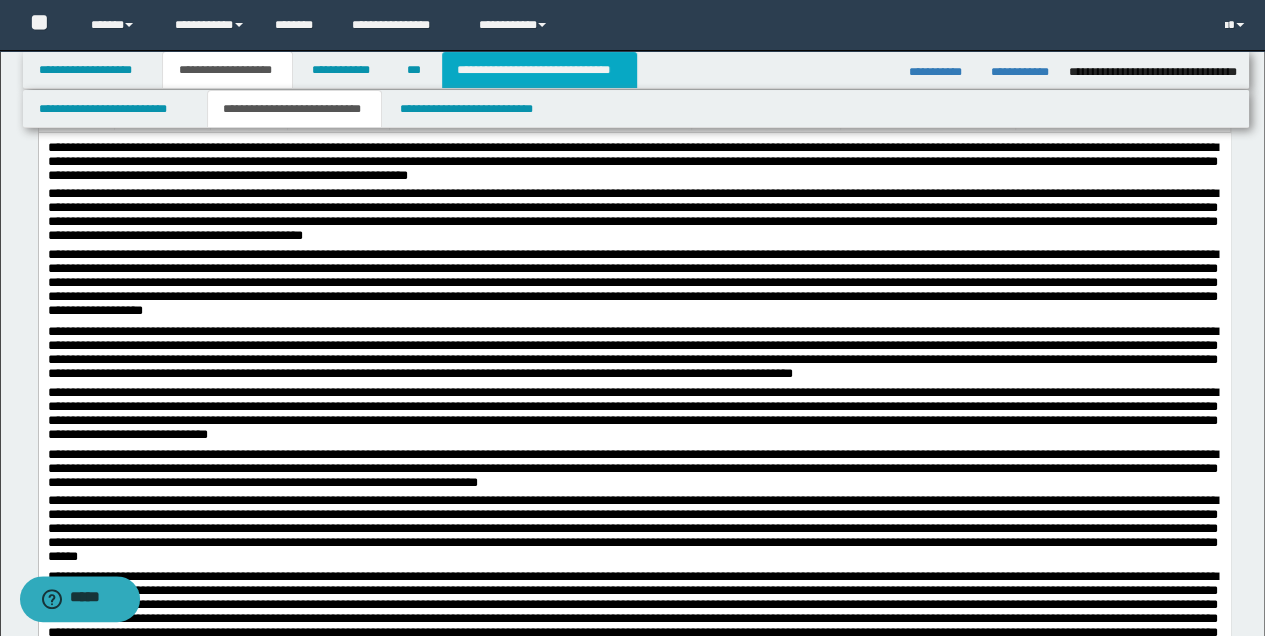 click on "**********" at bounding box center [539, 70] 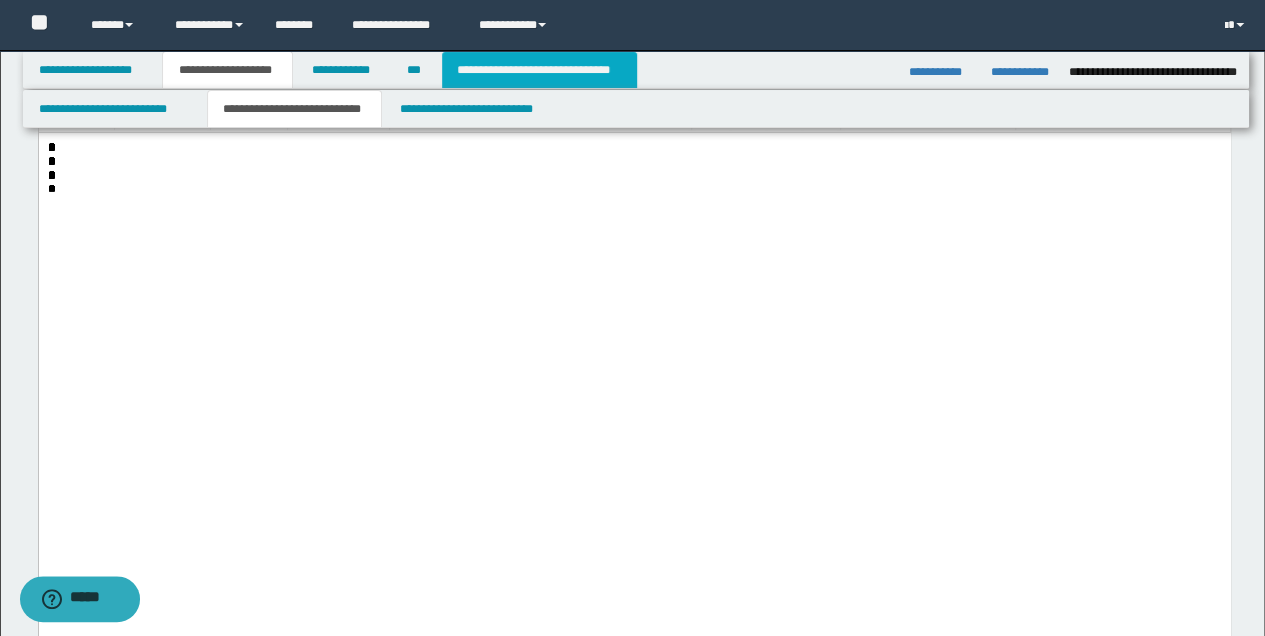 scroll, scrollTop: 266, scrollLeft: 0, axis: vertical 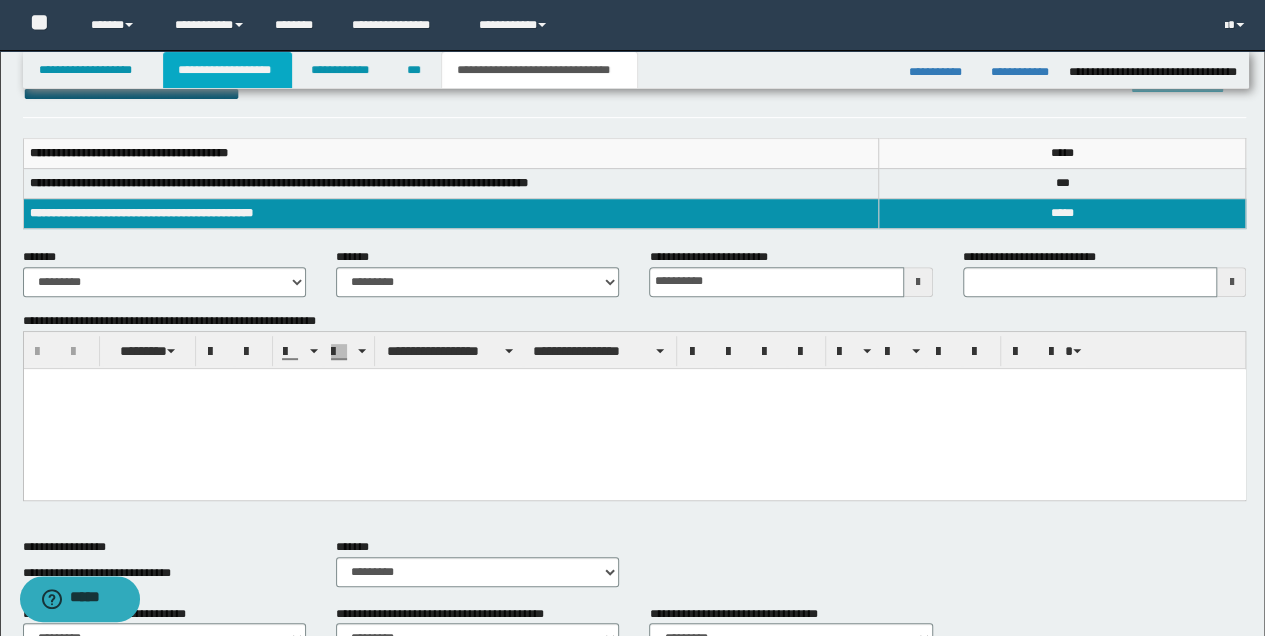 click on "**********" at bounding box center [227, 70] 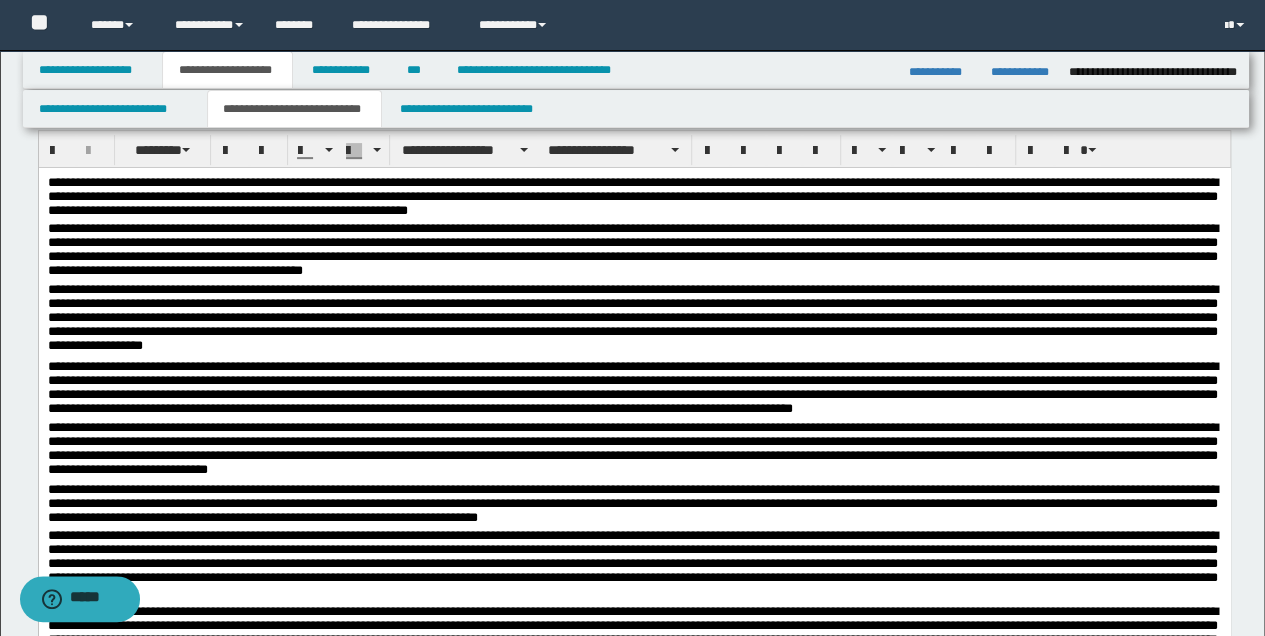 scroll, scrollTop: 230, scrollLeft: 0, axis: vertical 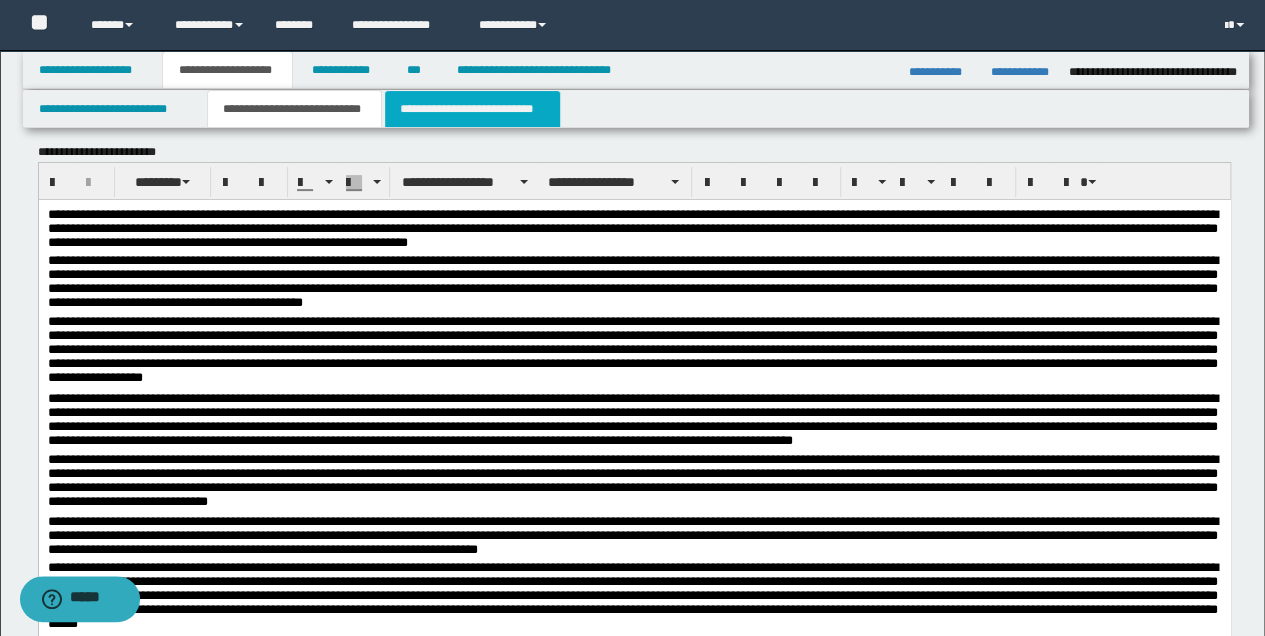 click on "**********" at bounding box center [472, 109] 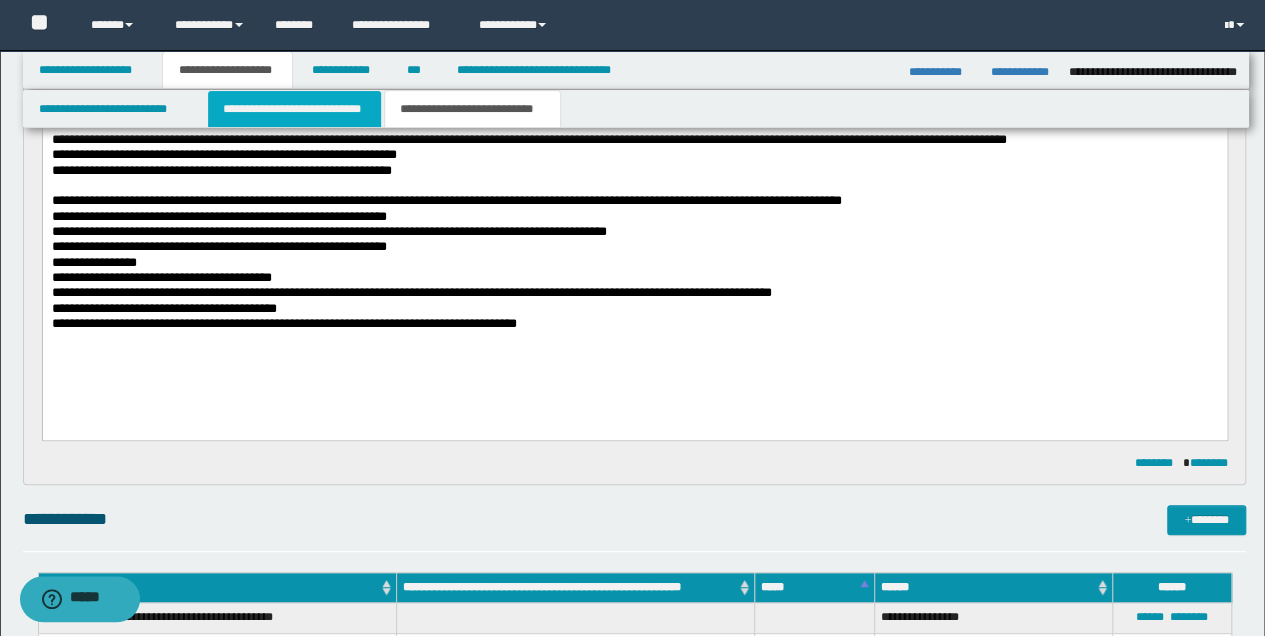 click on "**********" at bounding box center (294, 109) 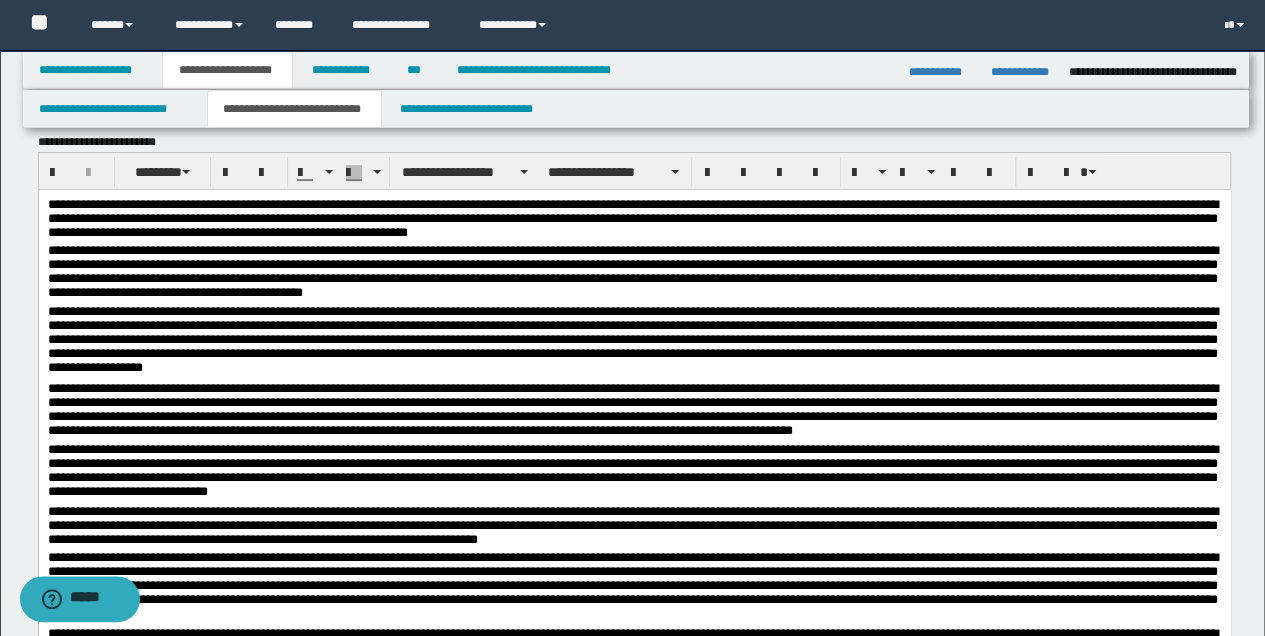 scroll, scrollTop: 230, scrollLeft: 0, axis: vertical 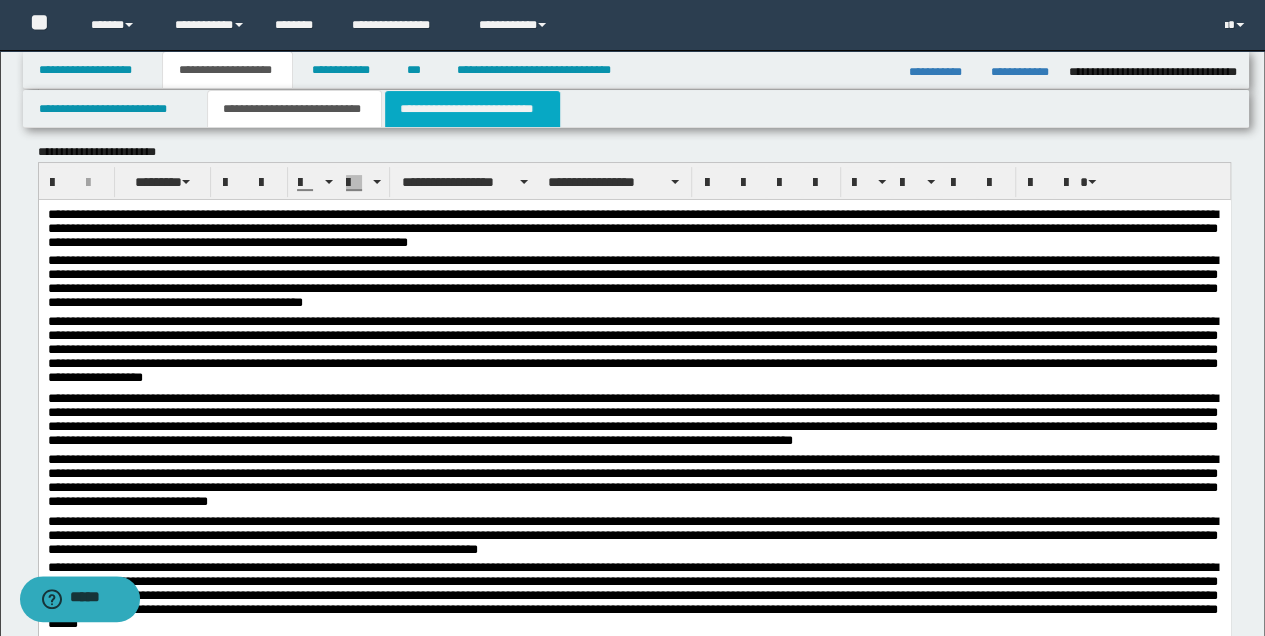 click on "**********" at bounding box center [472, 109] 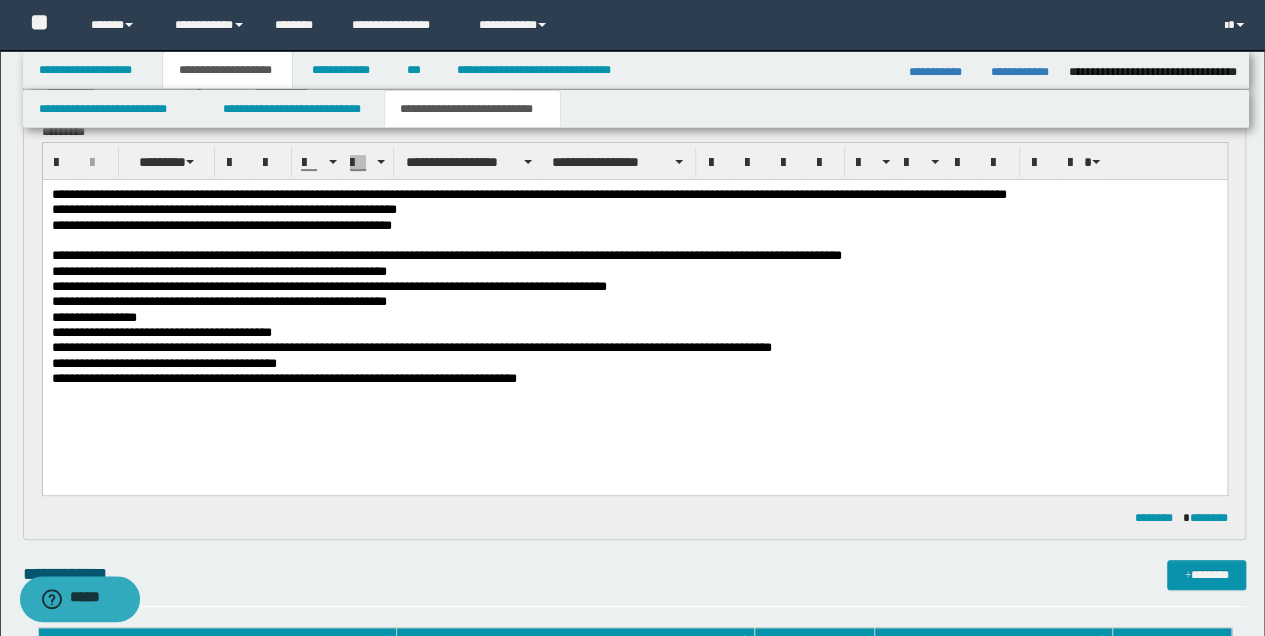 scroll, scrollTop: 97, scrollLeft: 0, axis: vertical 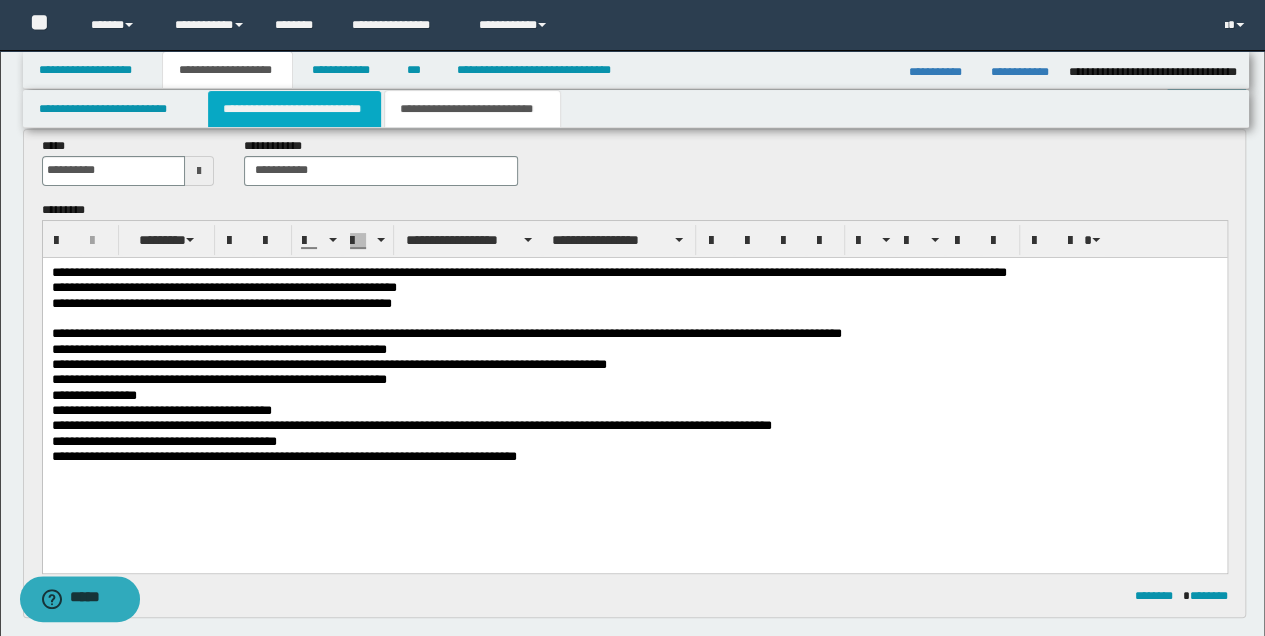 click on "**********" at bounding box center (294, 109) 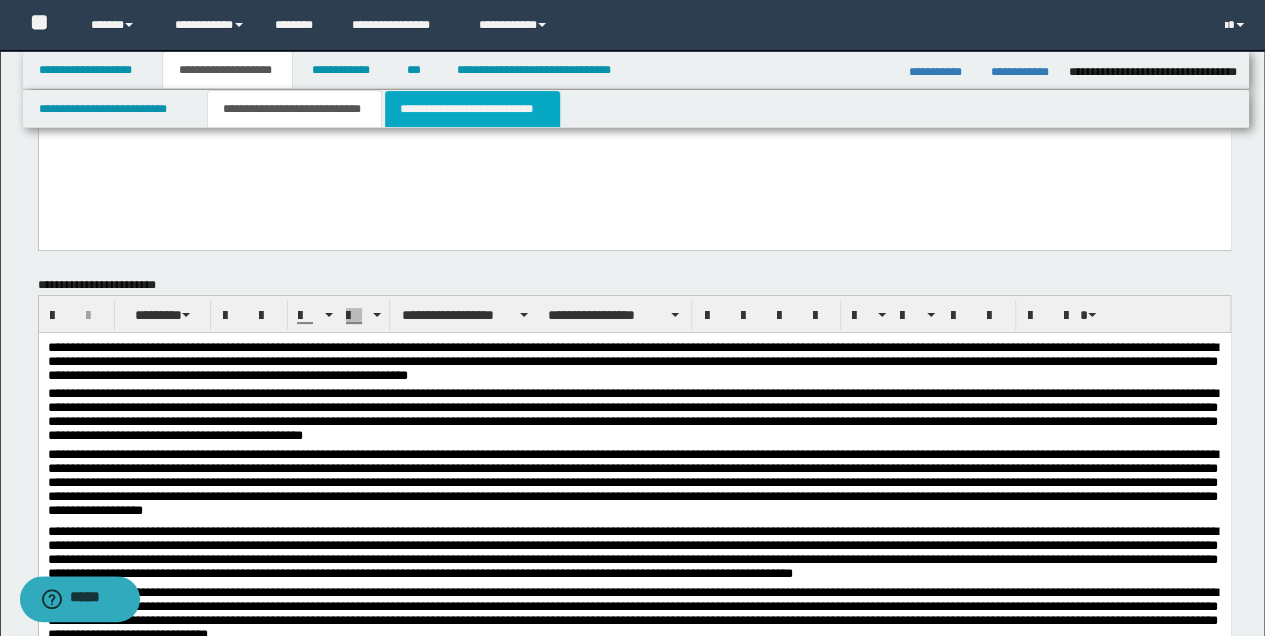 click on "**********" at bounding box center (472, 109) 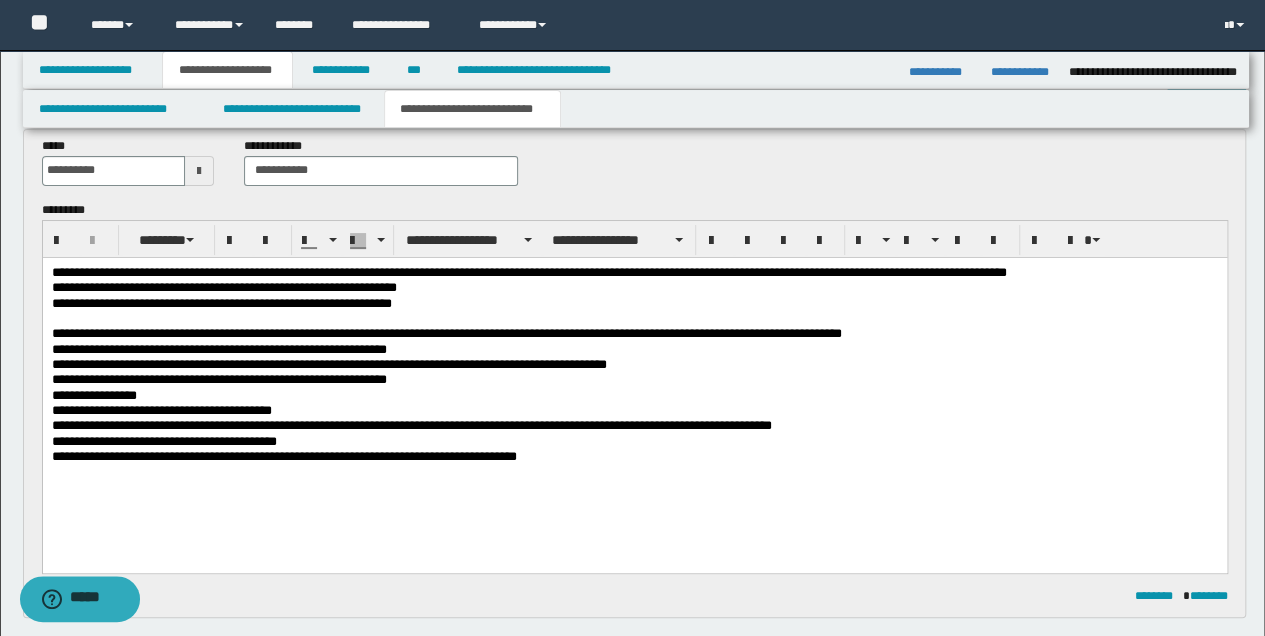 click on "**********" at bounding box center [634, 349] 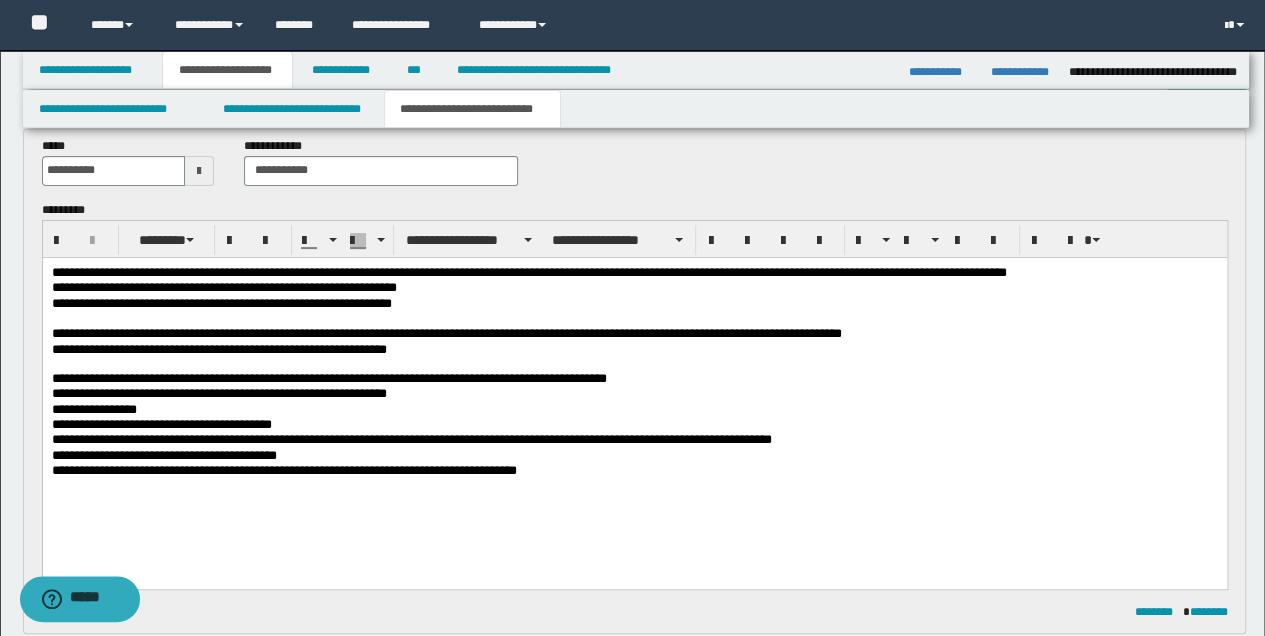 type 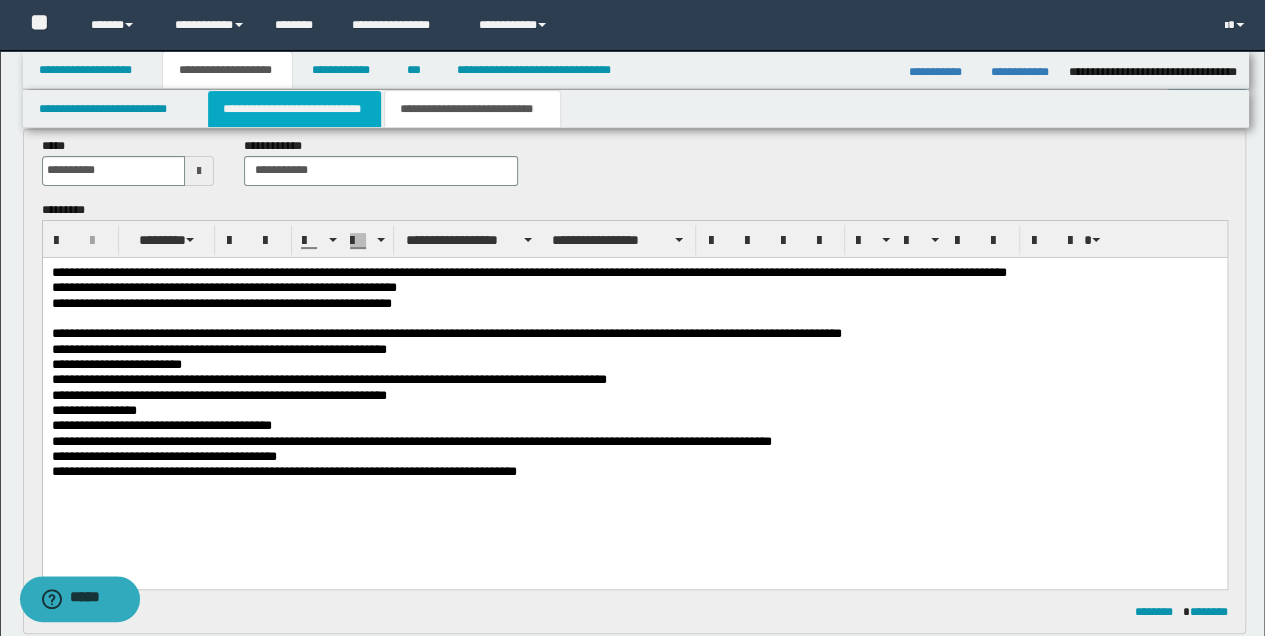 click on "**********" at bounding box center (294, 109) 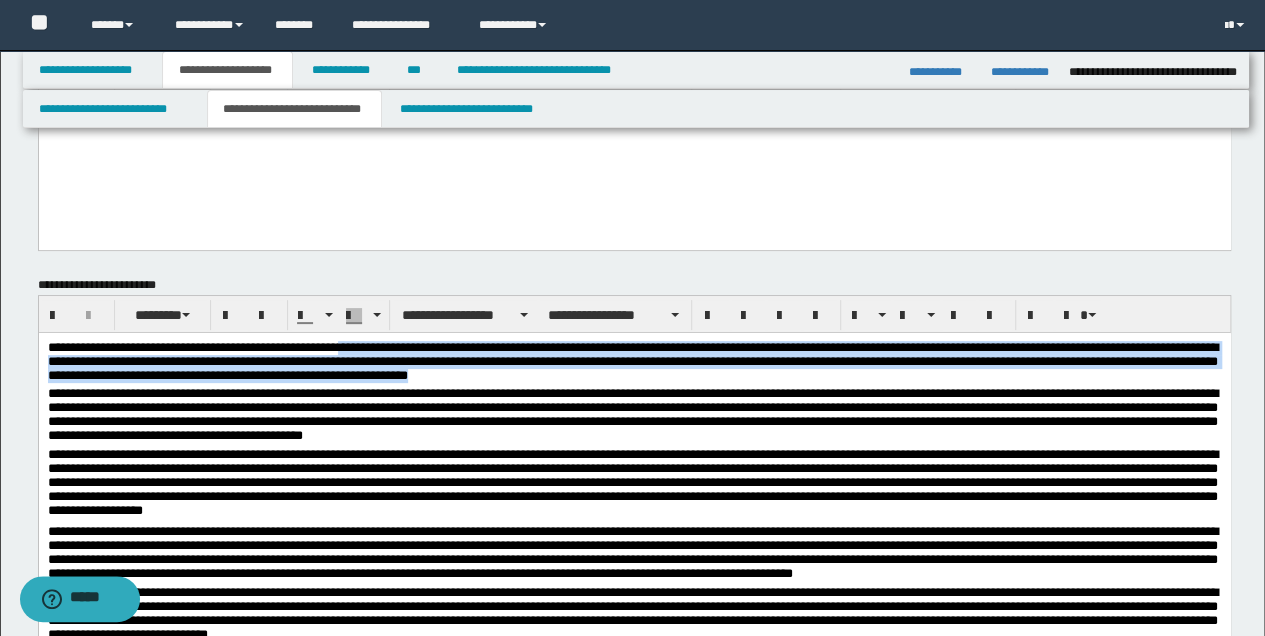 drag, startPoint x: 363, startPoint y: 343, endPoint x: 734, endPoint y: 379, distance: 372.74255 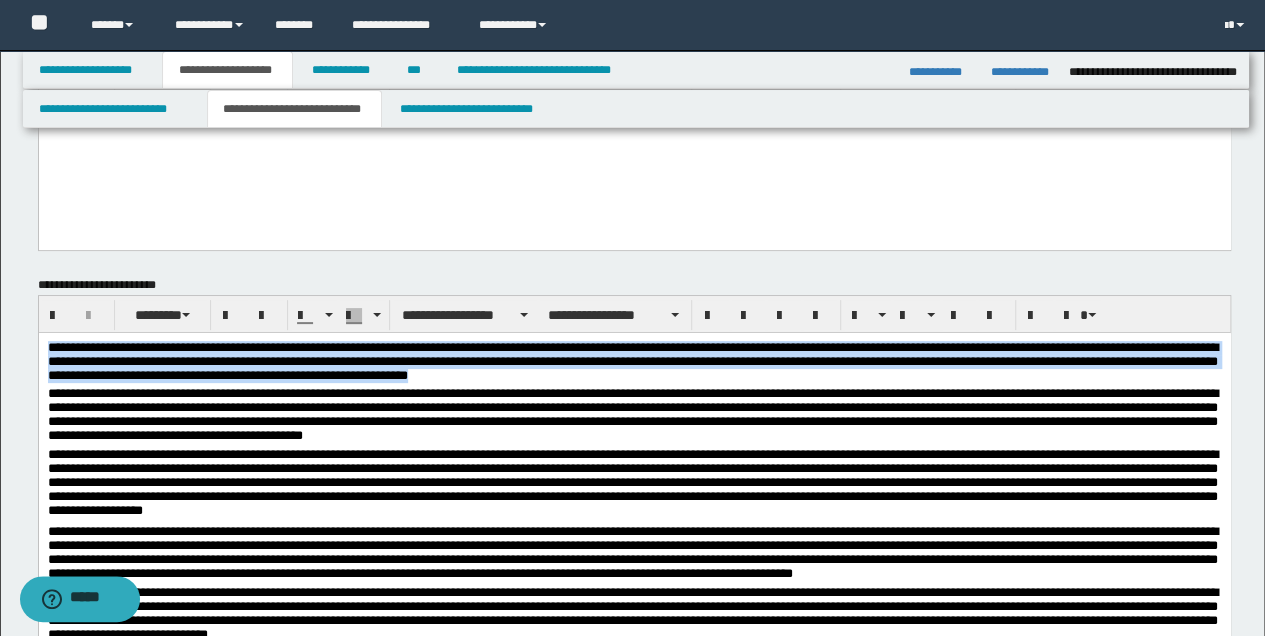 drag, startPoint x: 48, startPoint y: 342, endPoint x: 750, endPoint y: 375, distance: 702.7752 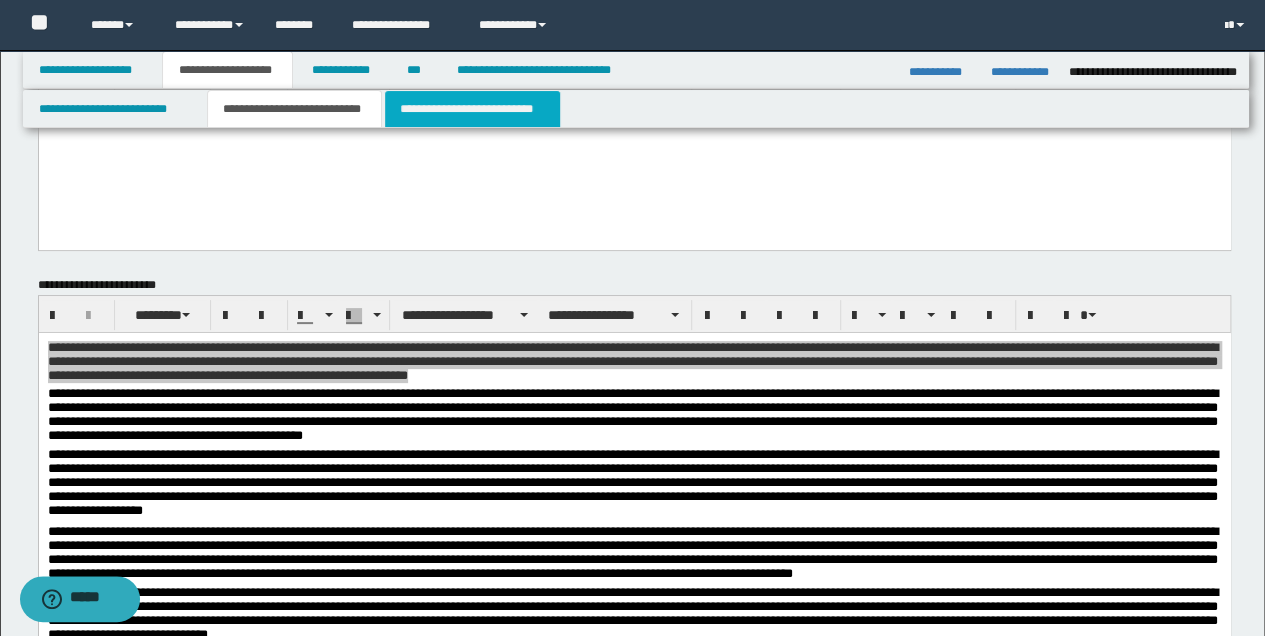 click on "**********" at bounding box center (472, 109) 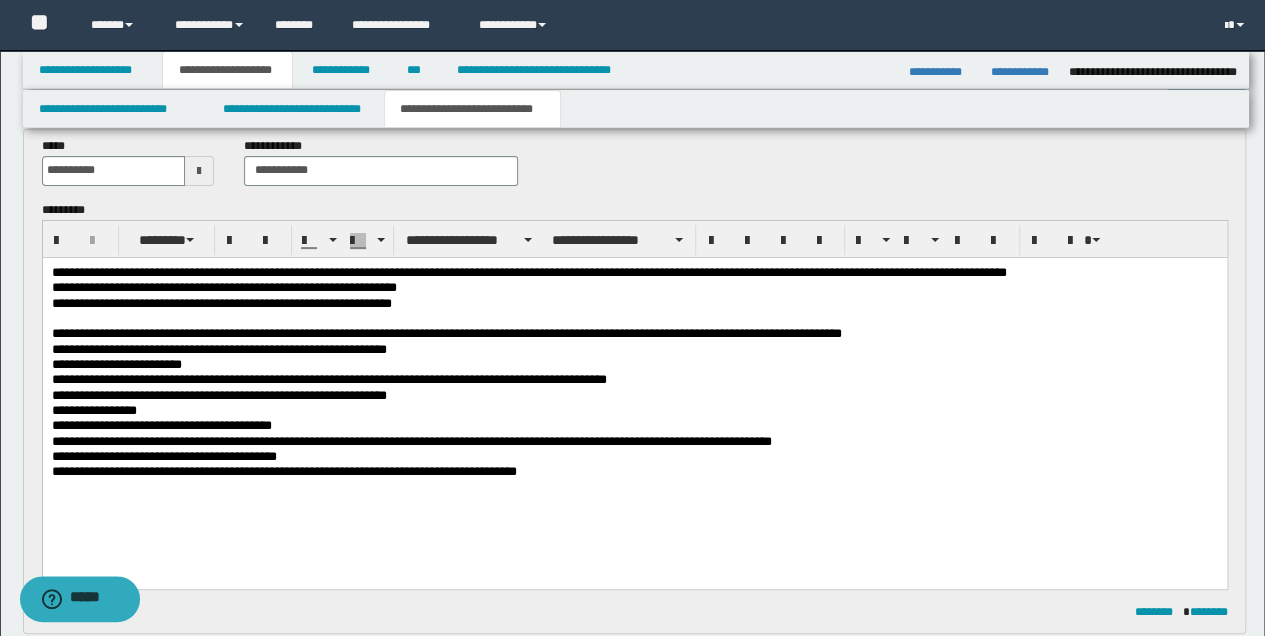click on "**********" at bounding box center [634, 333] 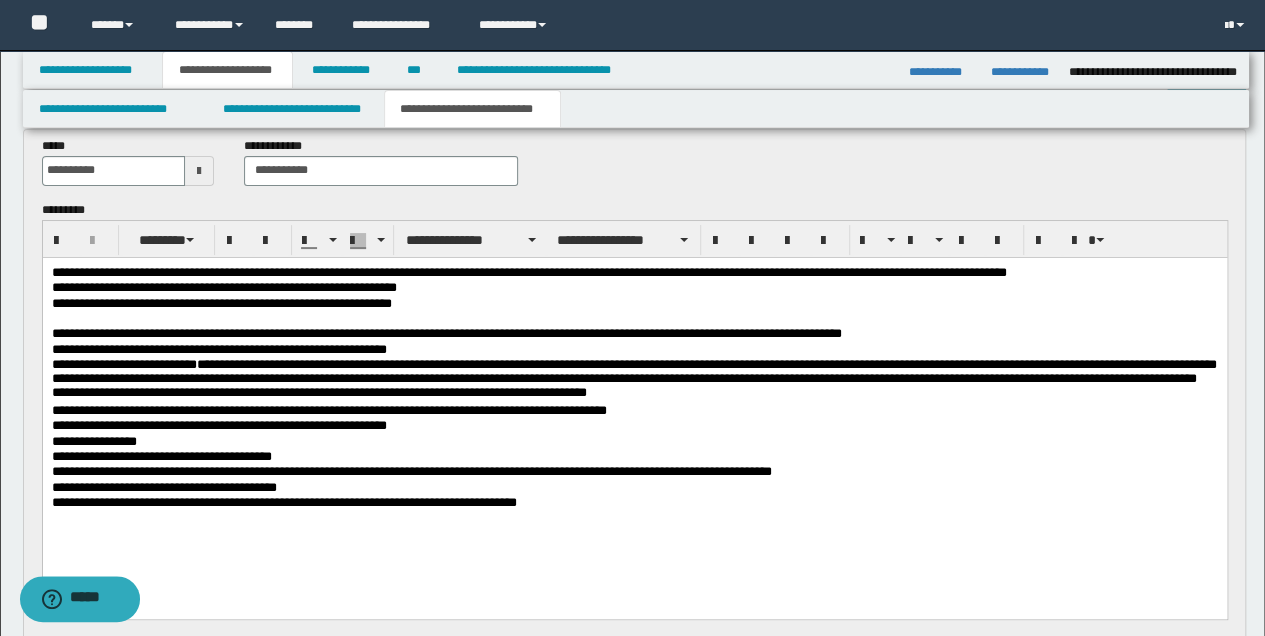 click on "**********" at bounding box center (633, 377) 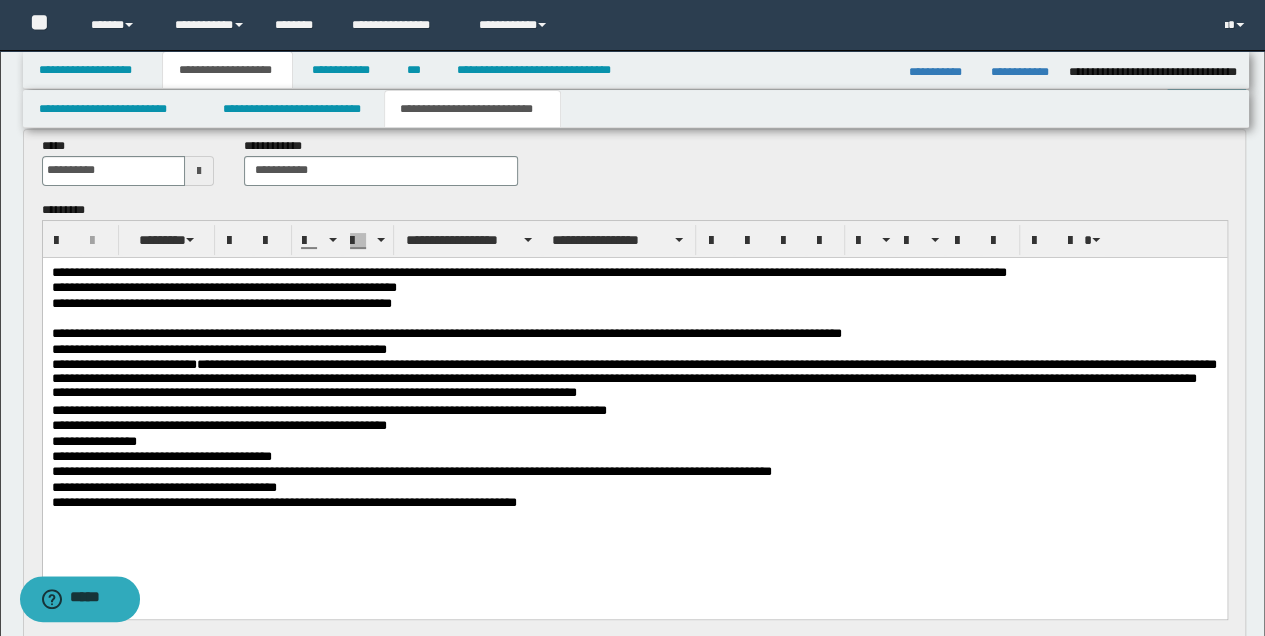 click on "**********" at bounding box center [634, 349] 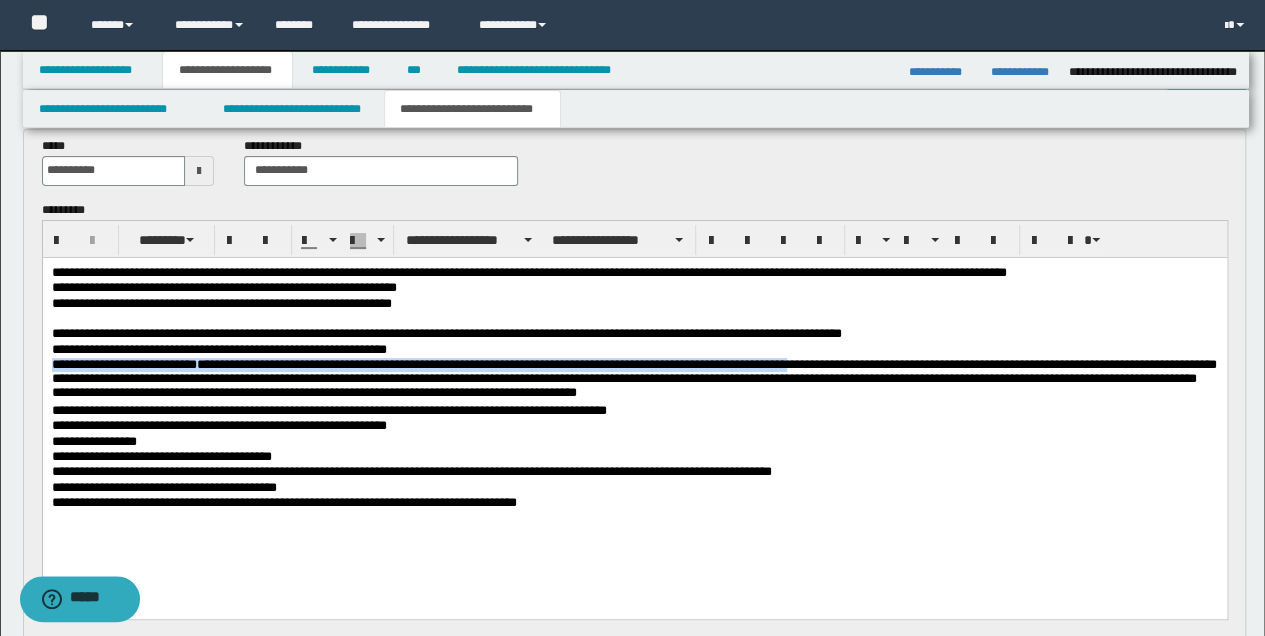 drag, startPoint x: 51, startPoint y: 362, endPoint x: 835, endPoint y: 360, distance: 784.00256 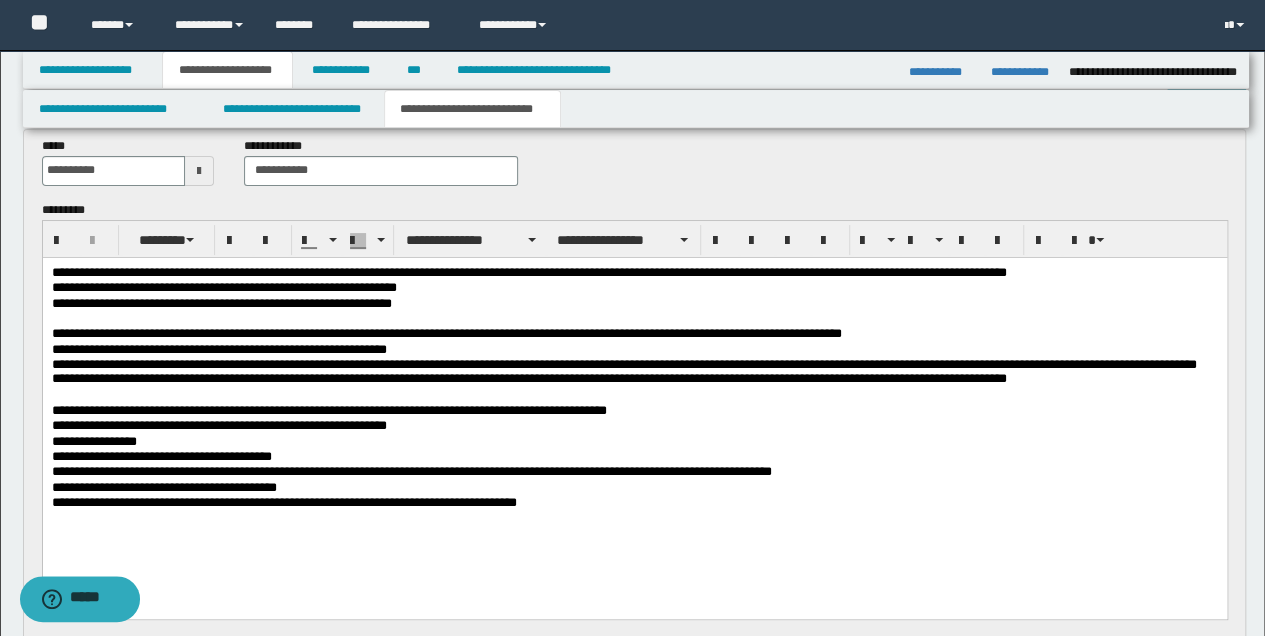 click on "**********" at bounding box center [634, 333] 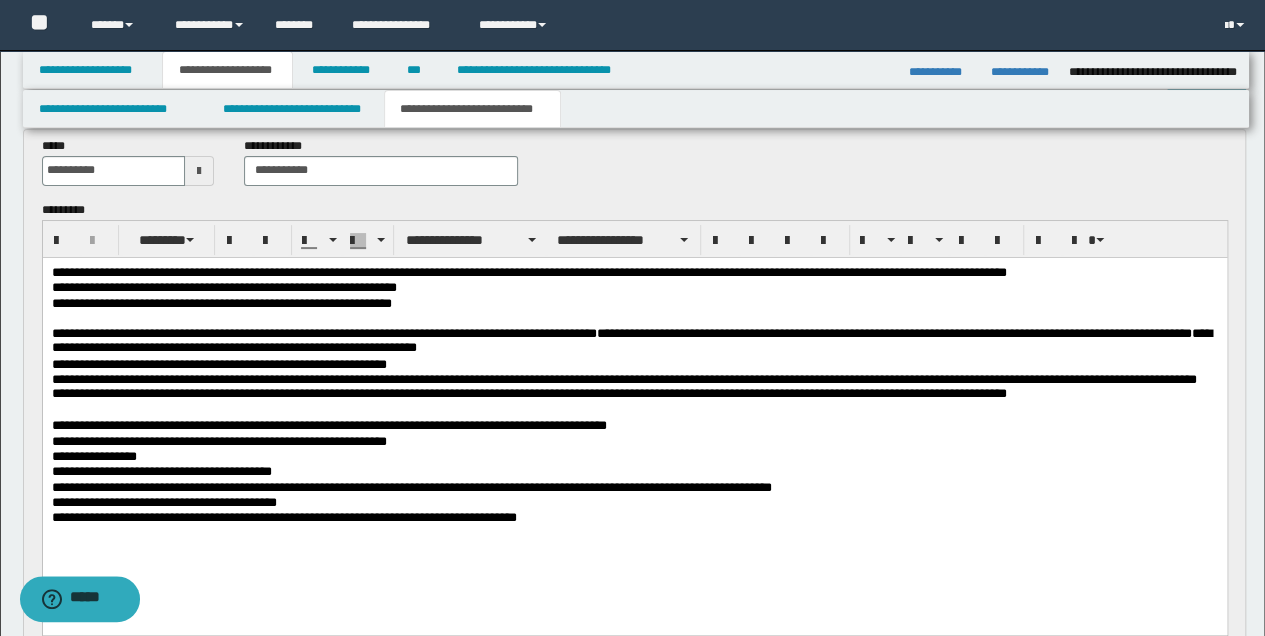 click on "**********" at bounding box center (893, 332) 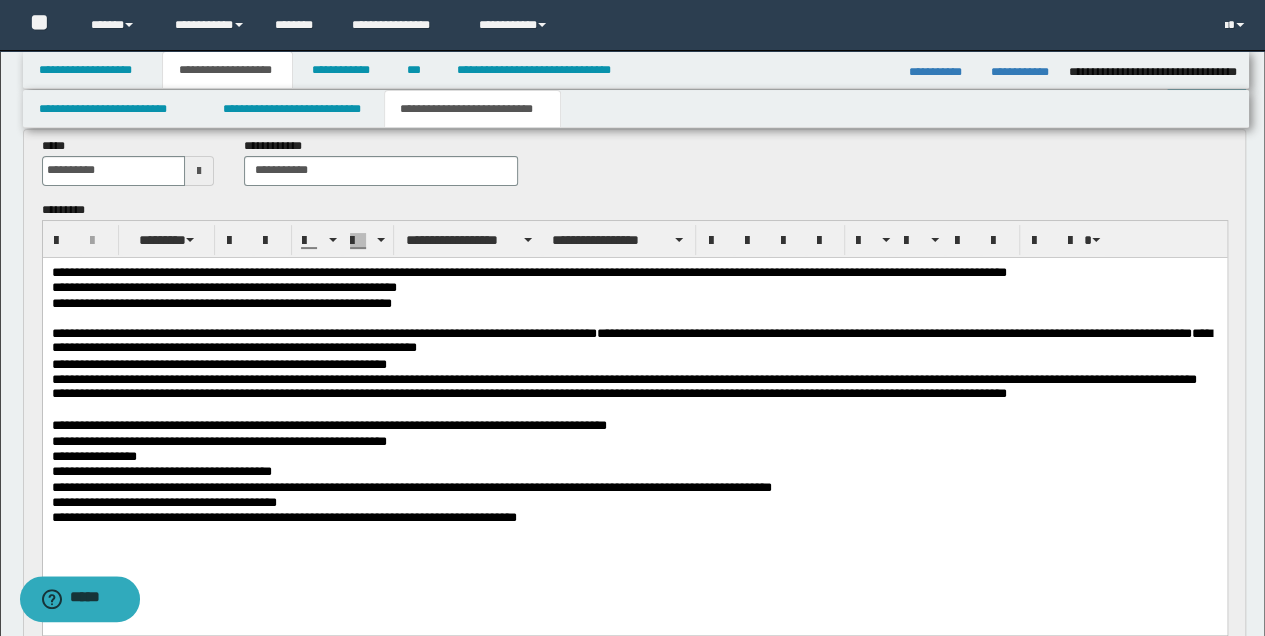 click on "**********" at bounding box center [634, 341] 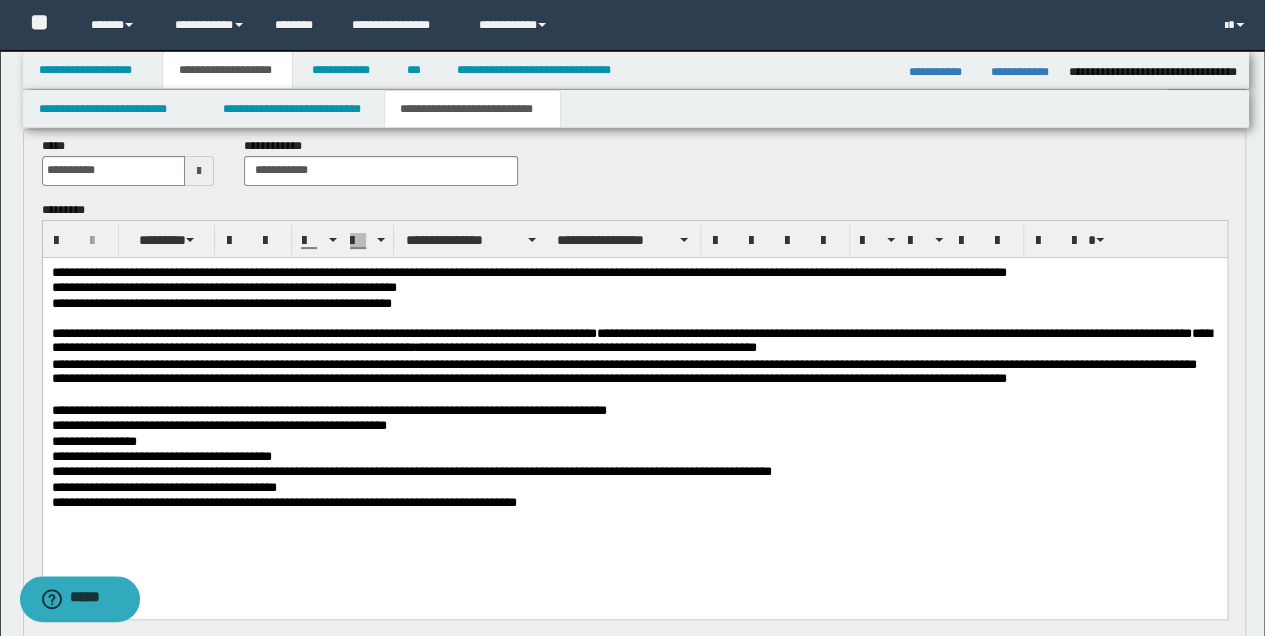 click on "**********" at bounding box center (623, 370) 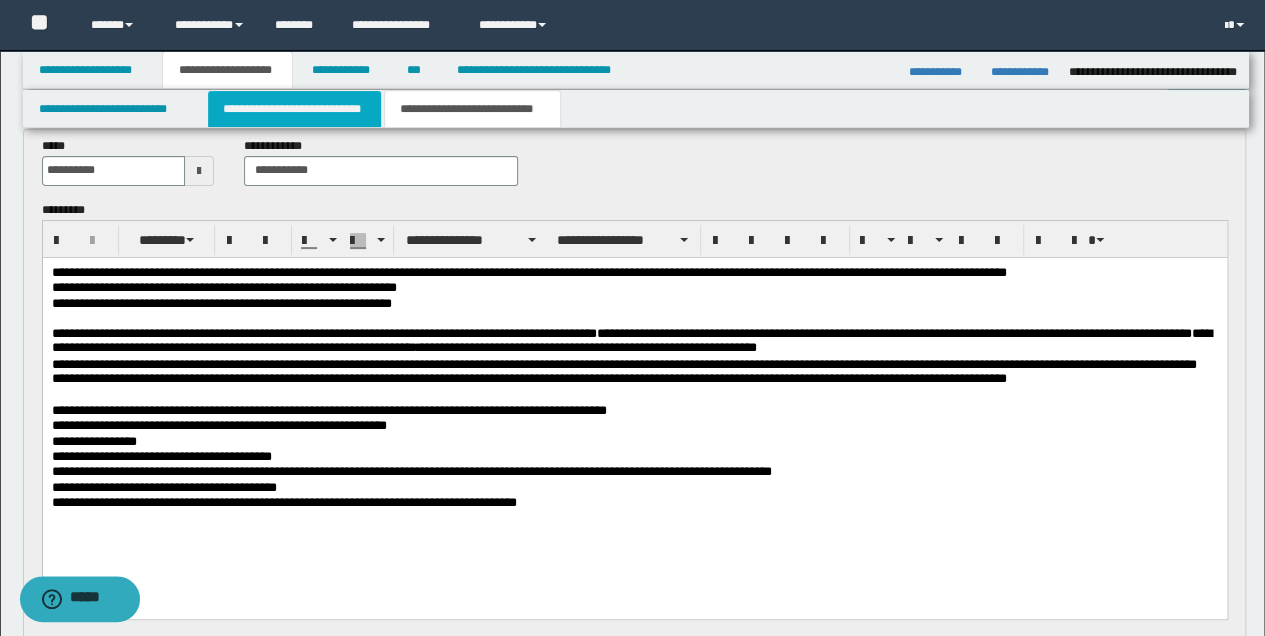 click on "**********" at bounding box center [294, 109] 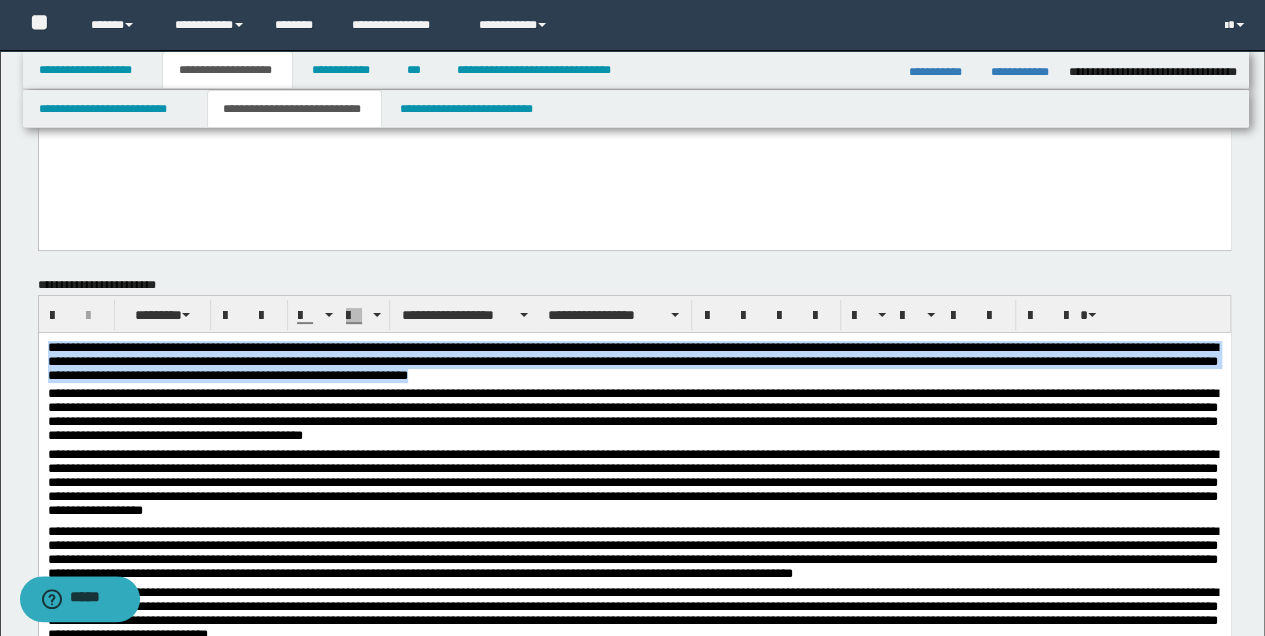 click on "**********" at bounding box center (634, 364) 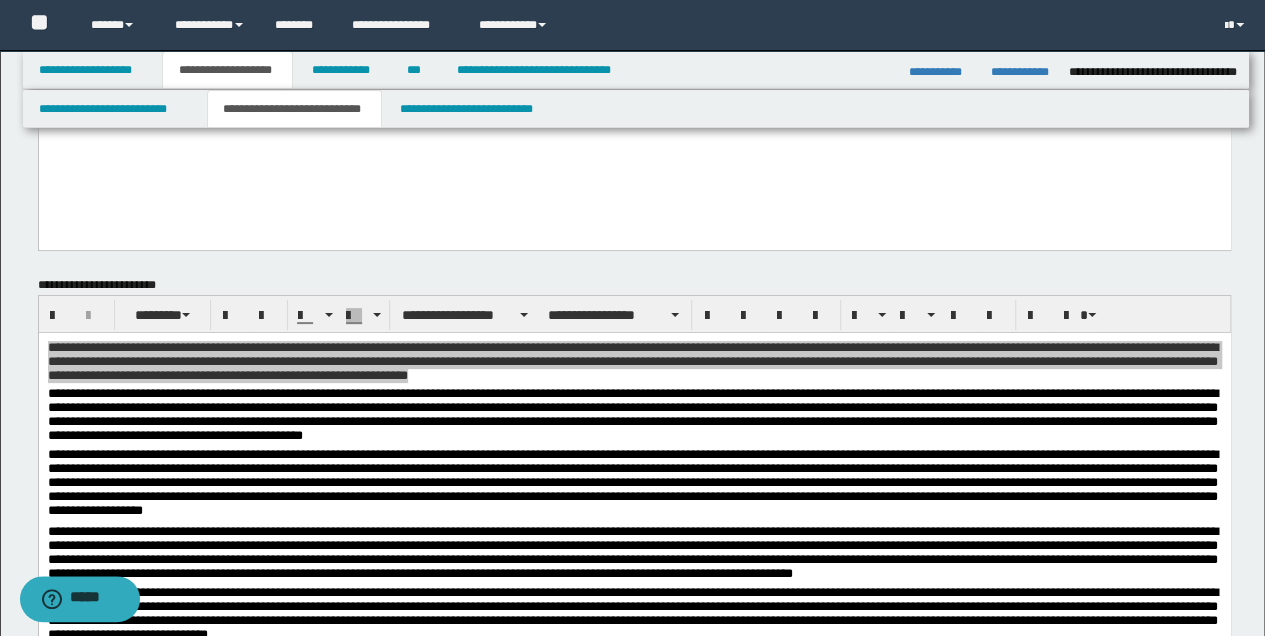 click on "**********" at bounding box center [635, 163] 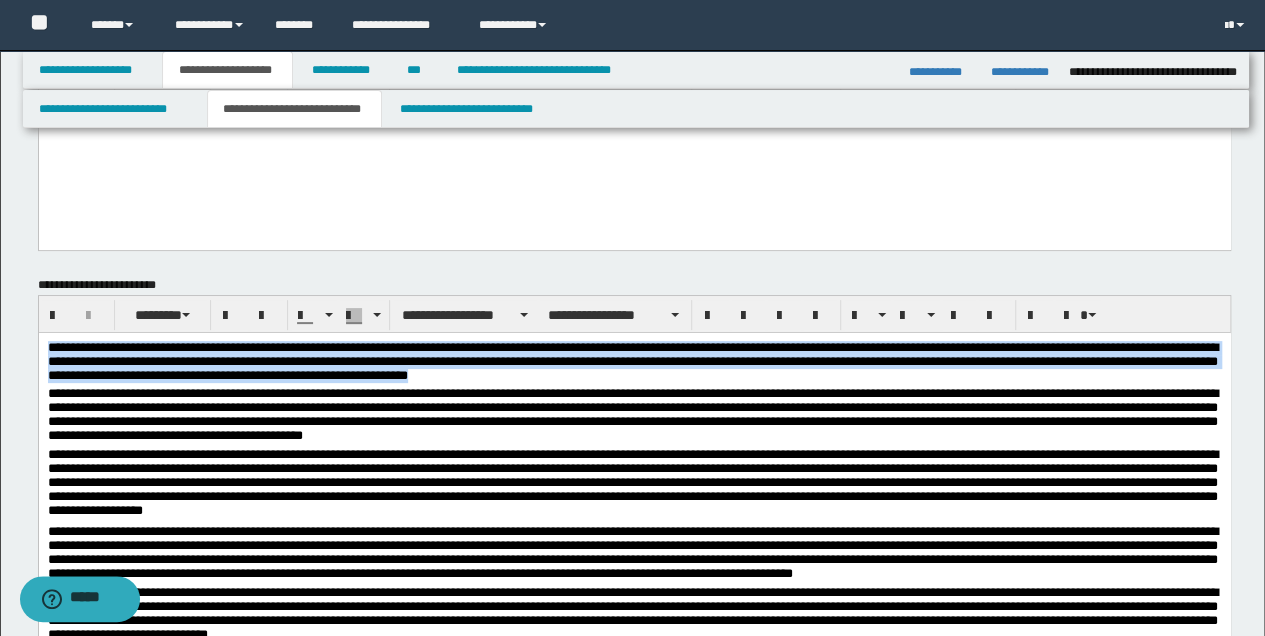 click on "**********" at bounding box center [634, 364] 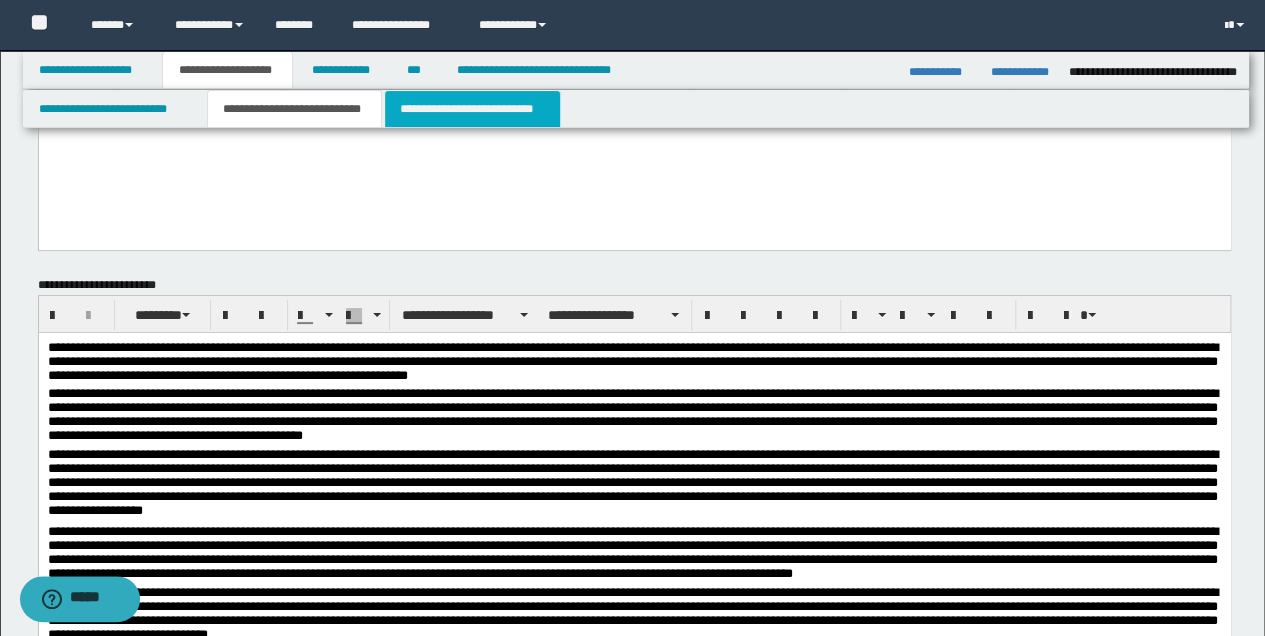 click on "**********" at bounding box center [472, 109] 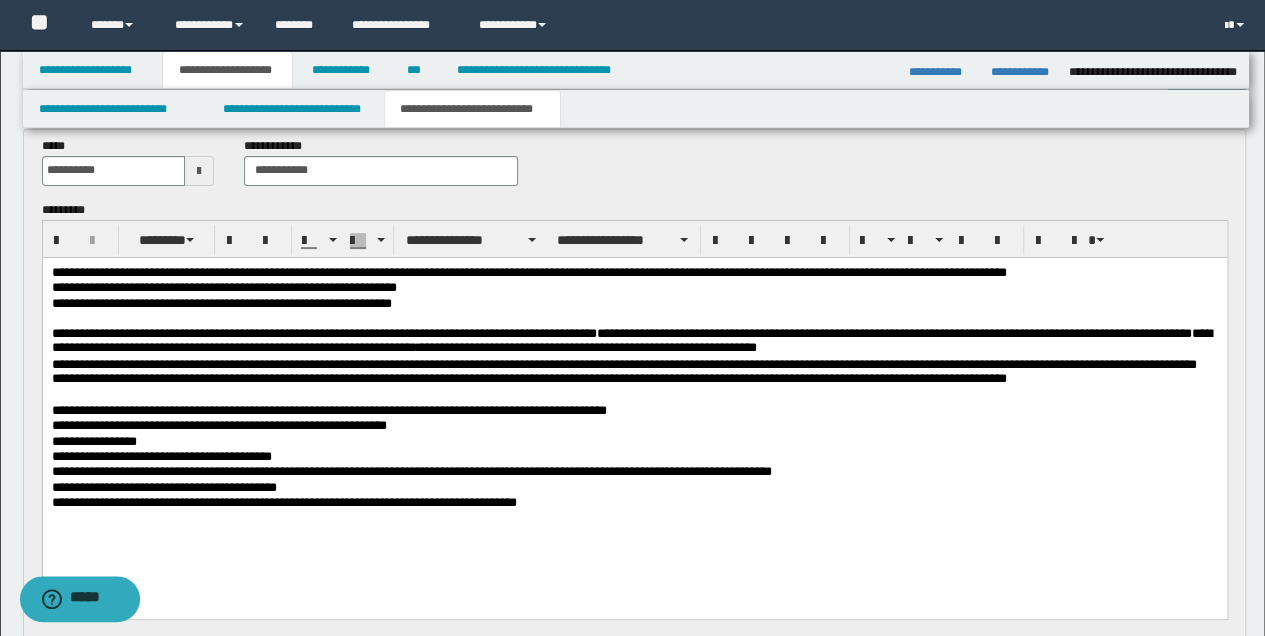 click on "**********" at bounding box center [893, 332] 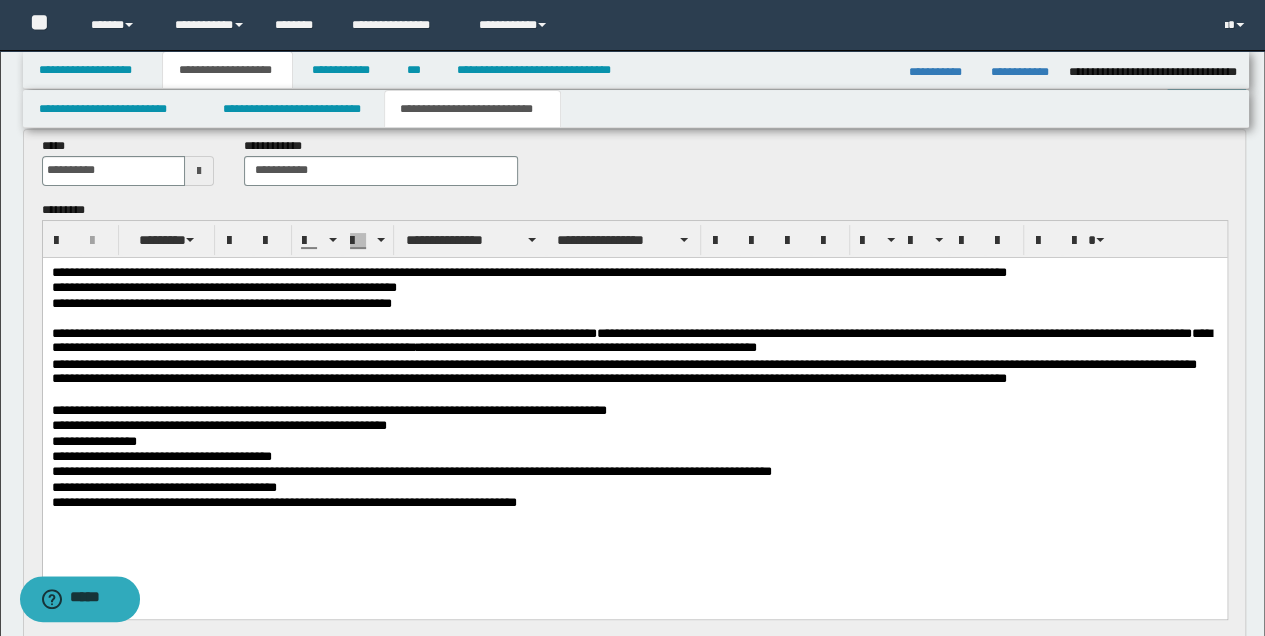 click on "**********" at bounding box center (634, 380) 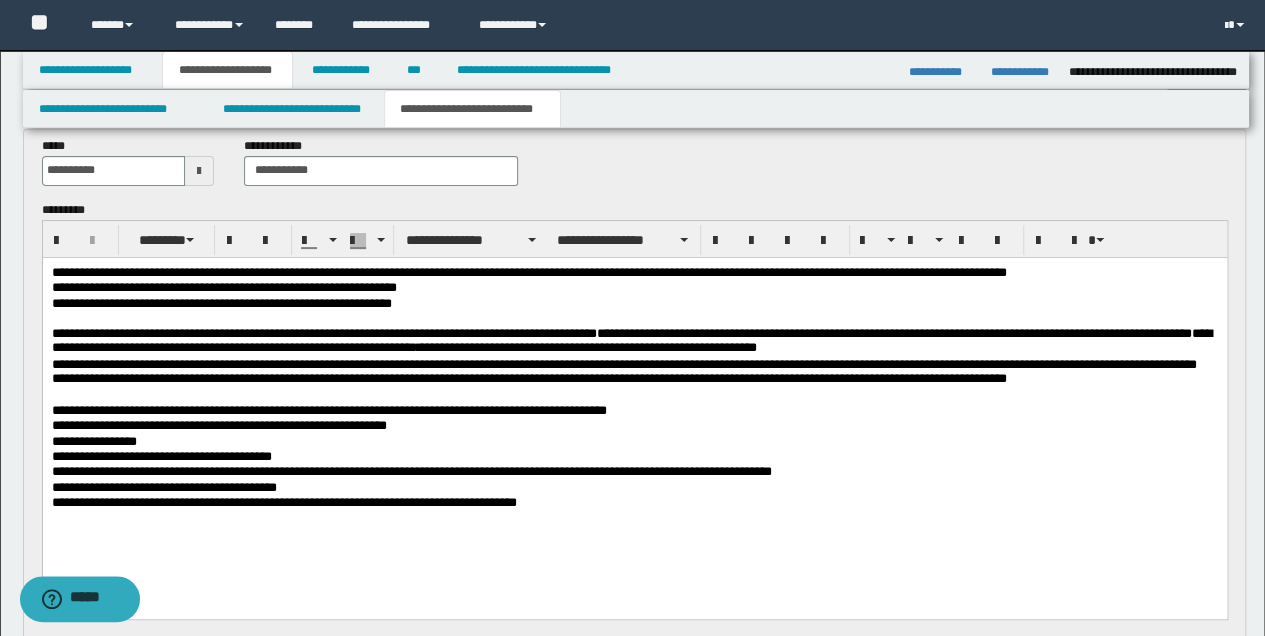 click on "**********" at bounding box center (623, 370) 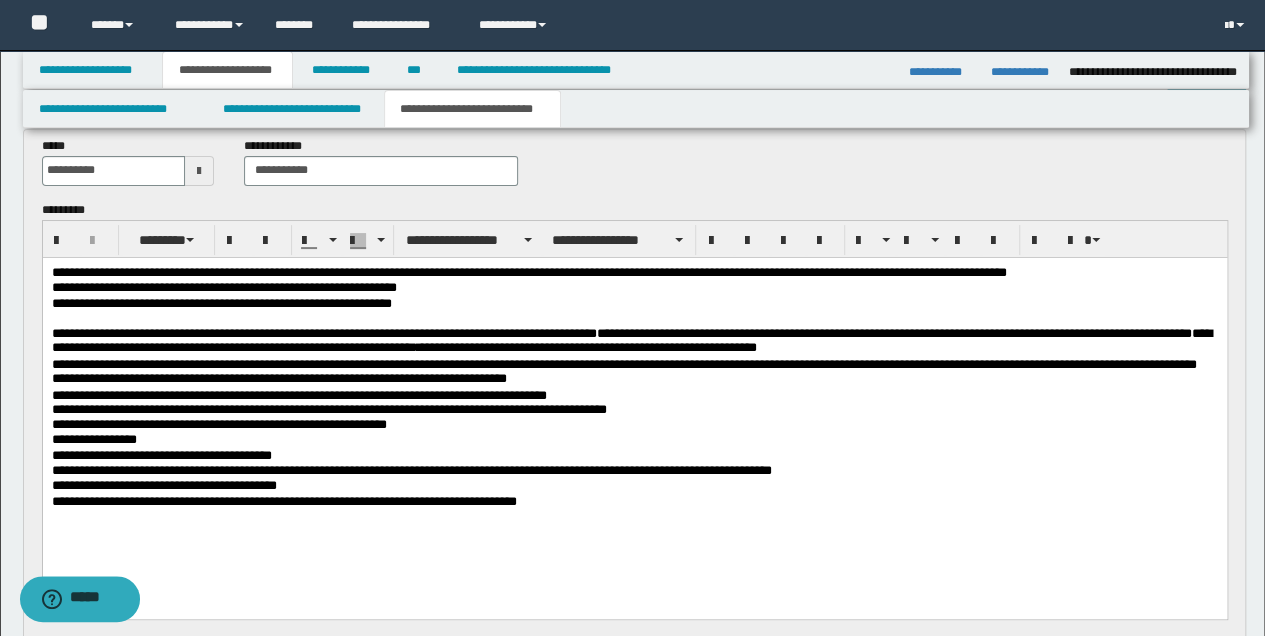 click on "**********" at bounding box center [634, 409] 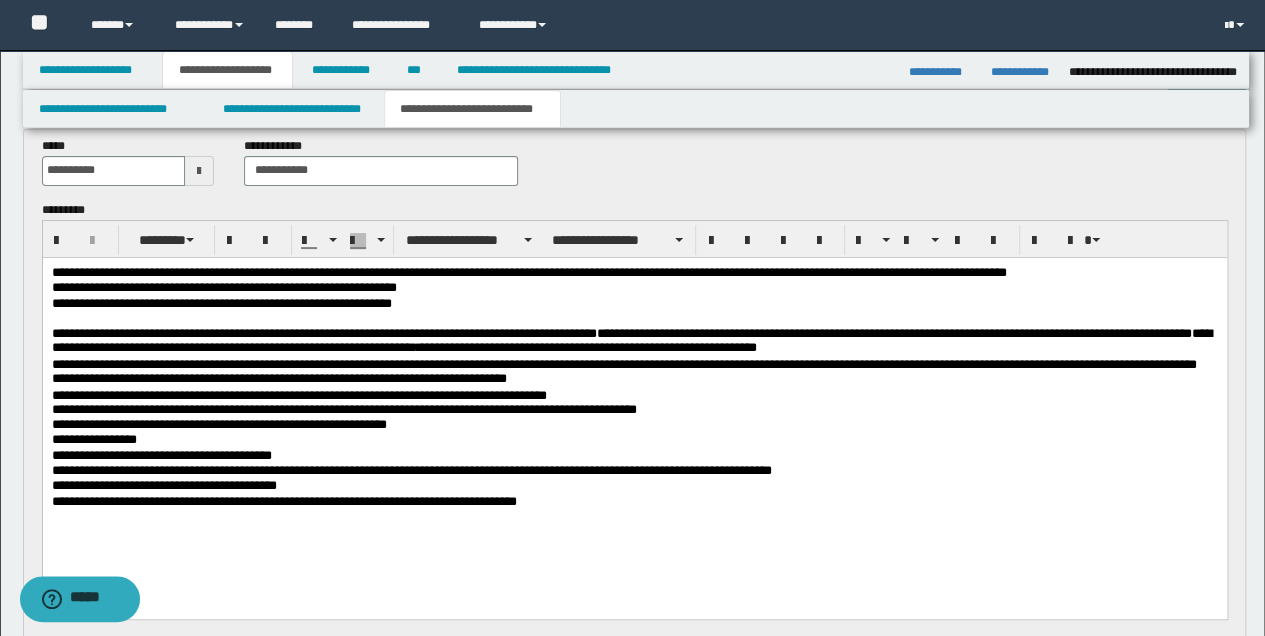 click on "**********" at bounding box center (634, 501) 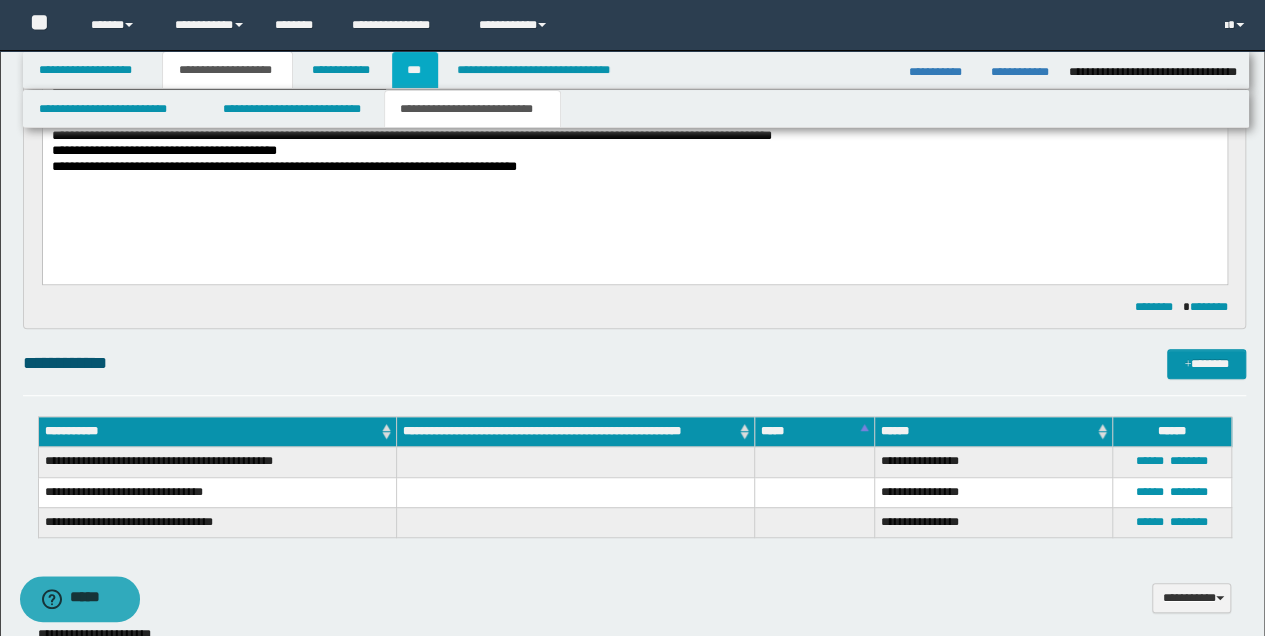 scroll, scrollTop: 430, scrollLeft: 0, axis: vertical 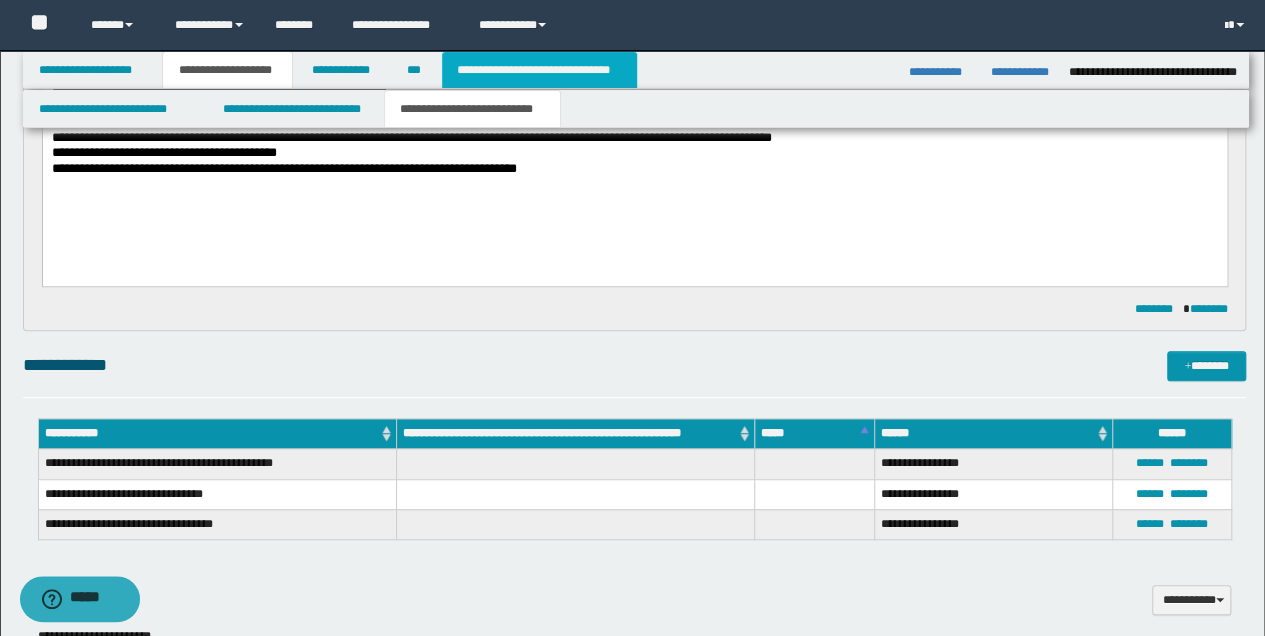 click on "**********" at bounding box center (539, 70) 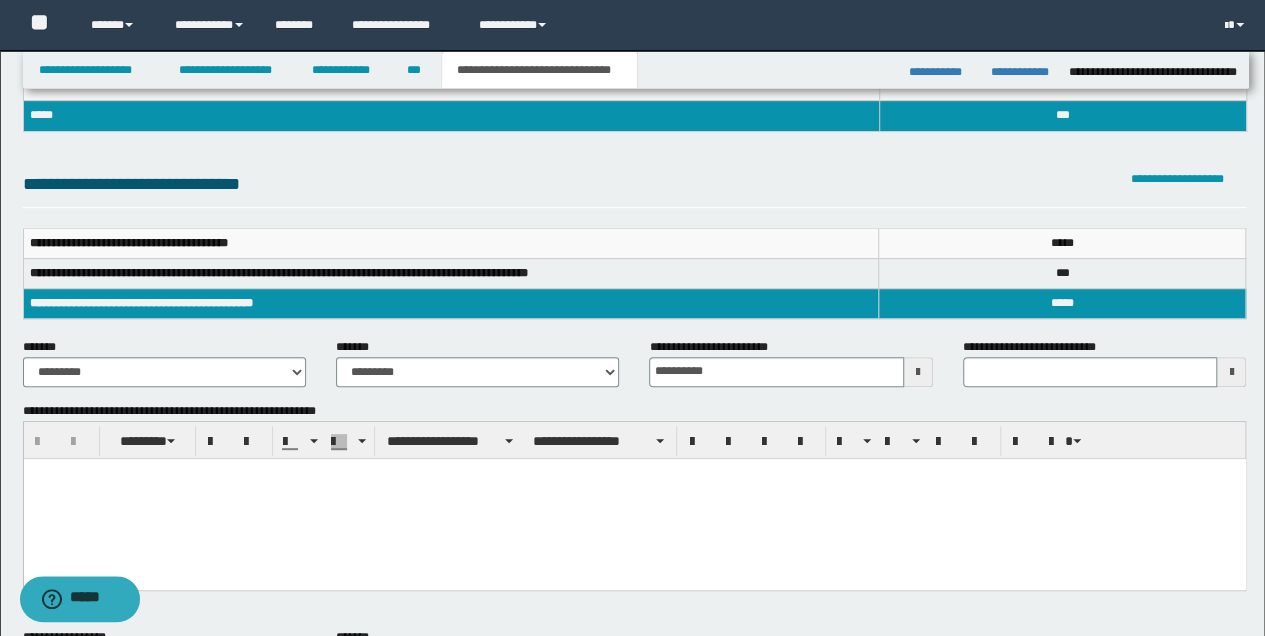 scroll, scrollTop: 0, scrollLeft: 0, axis: both 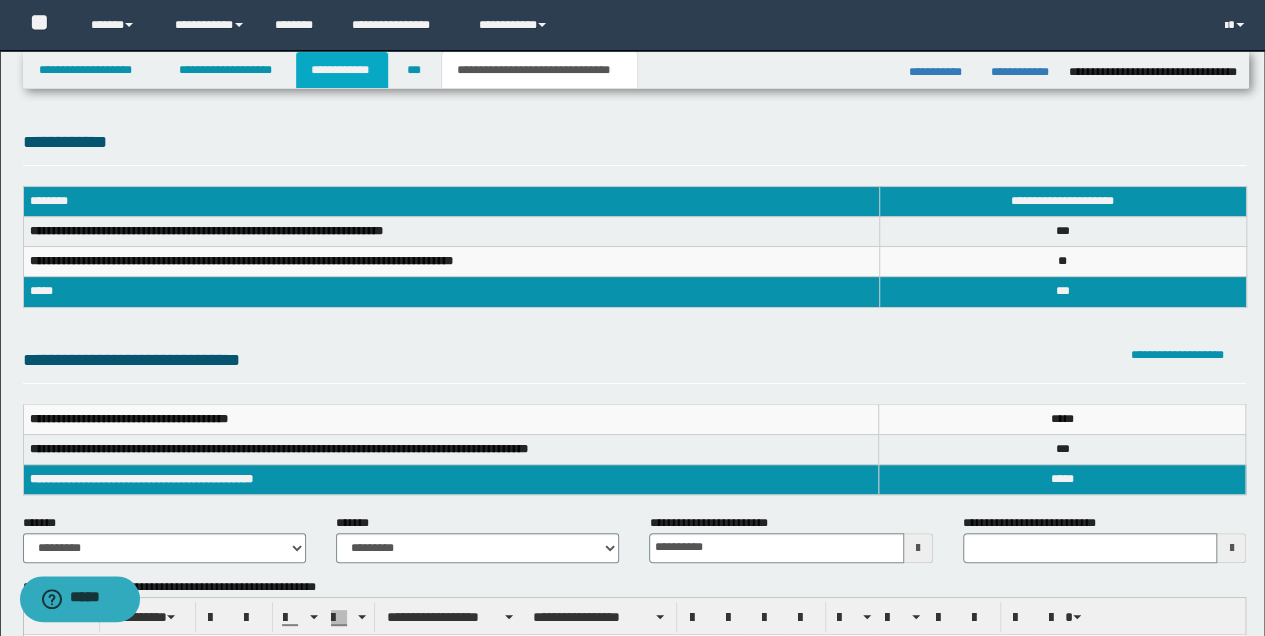 click on "**********" at bounding box center [342, 70] 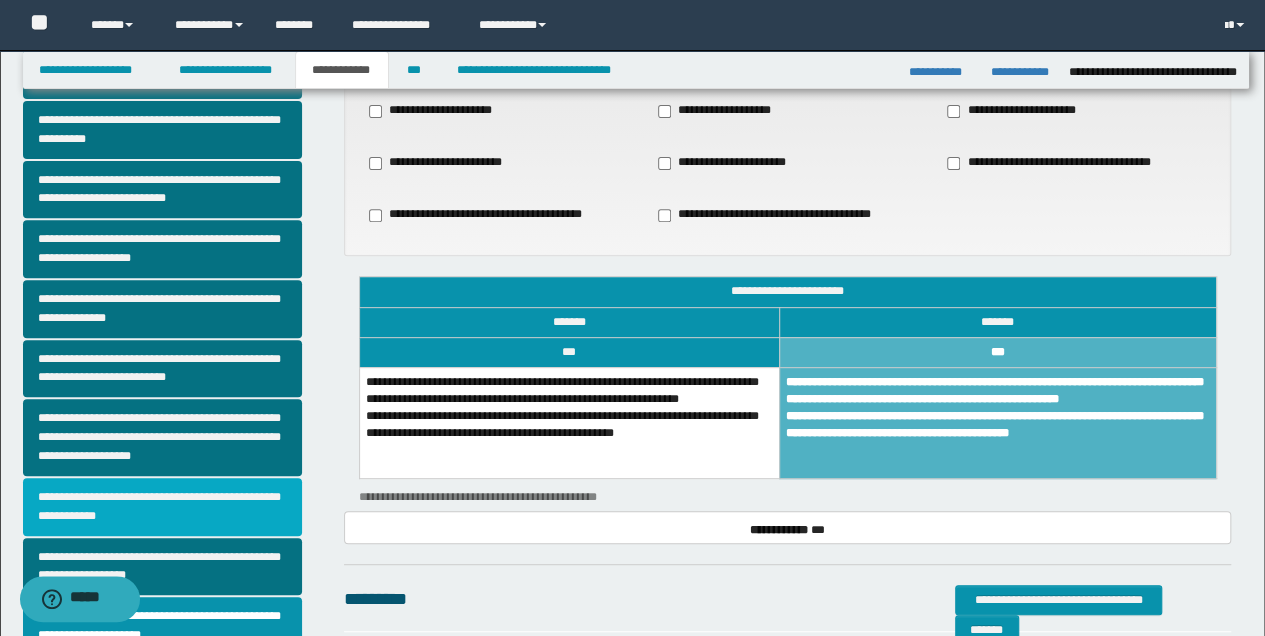 scroll, scrollTop: 400, scrollLeft: 0, axis: vertical 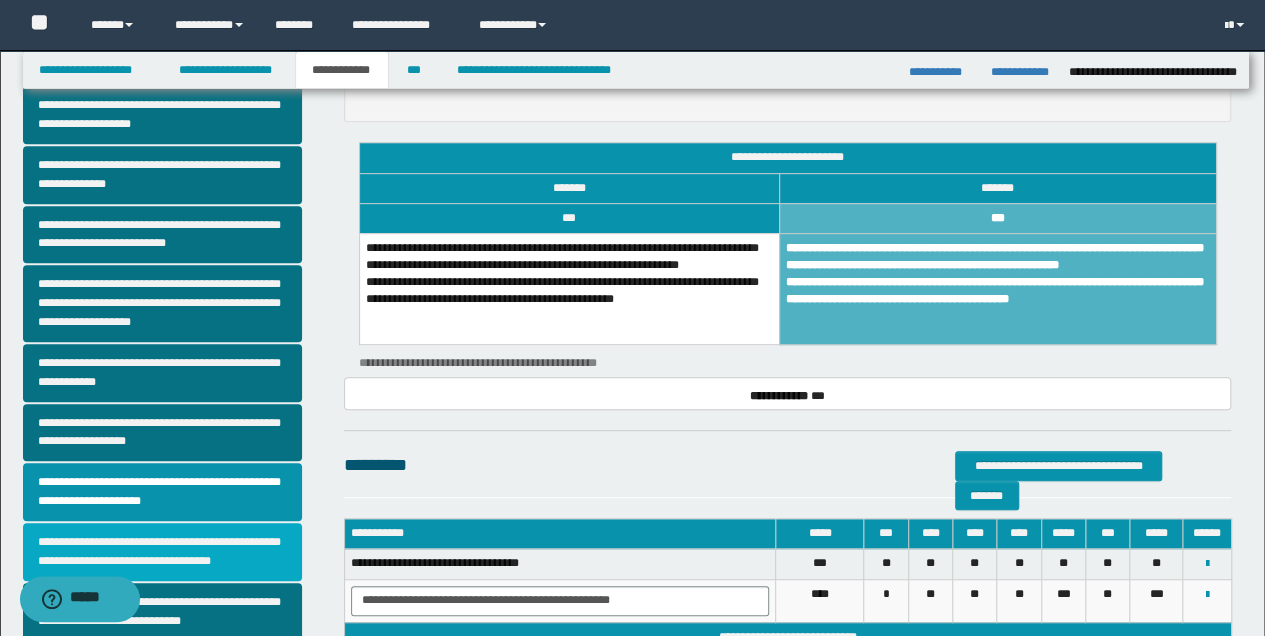 click on "**********" at bounding box center (162, 552) 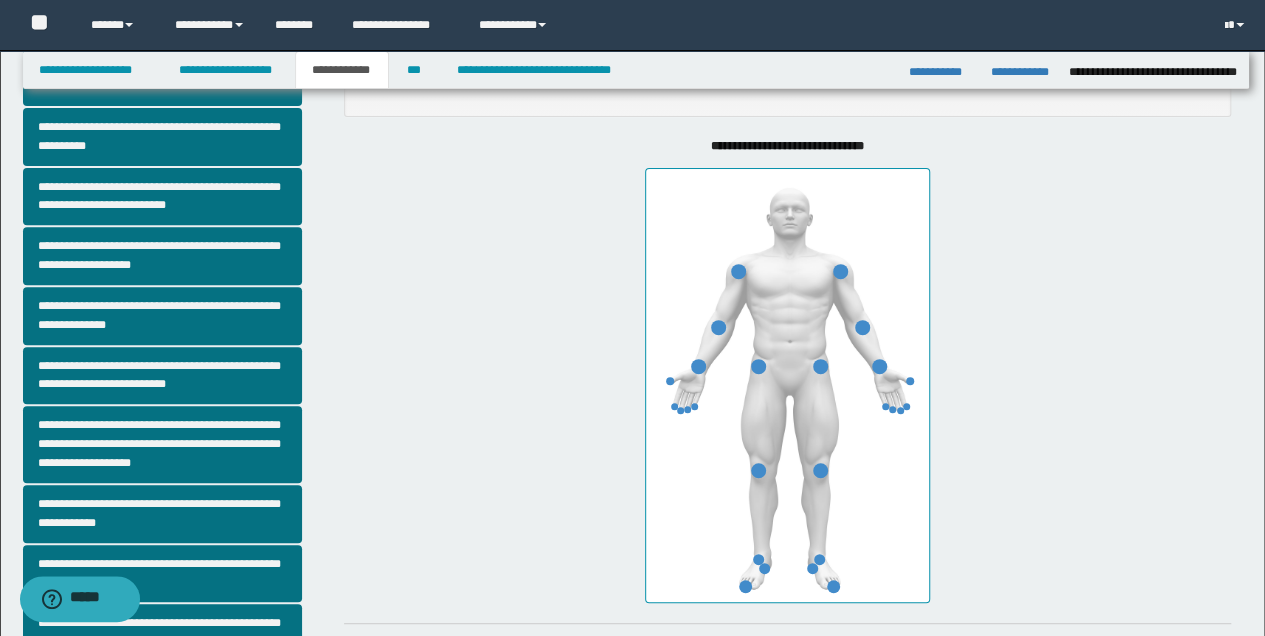 scroll, scrollTop: 194, scrollLeft: 0, axis: vertical 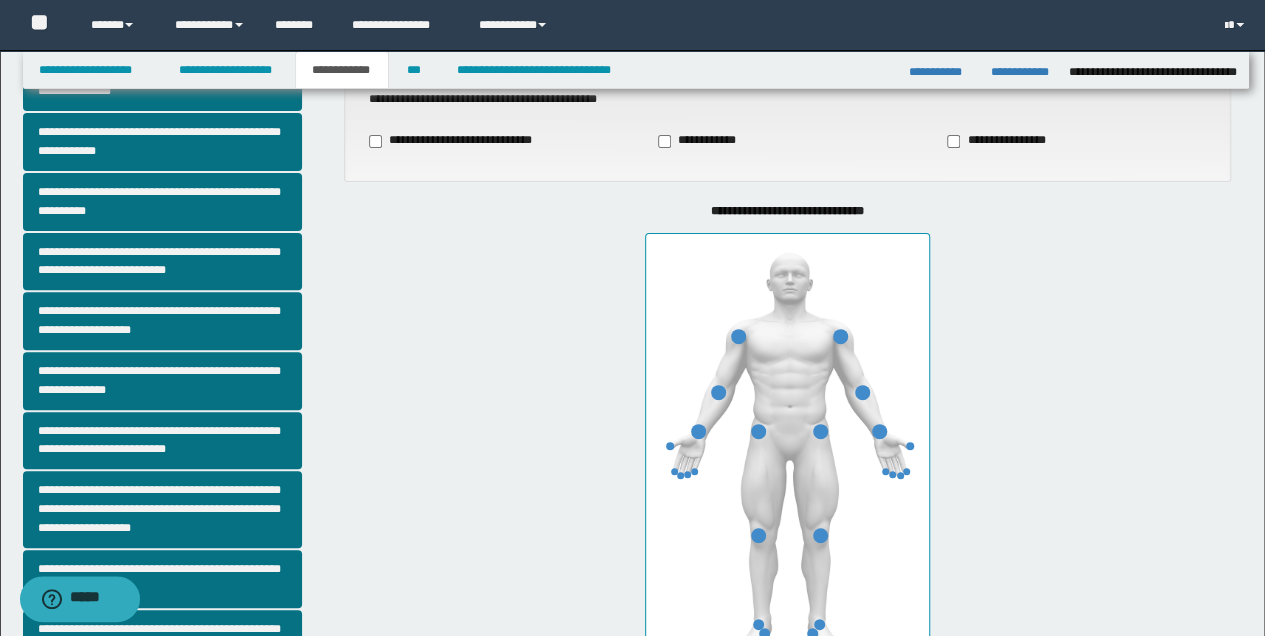 click on "**********" at bounding box center [1000, 141] 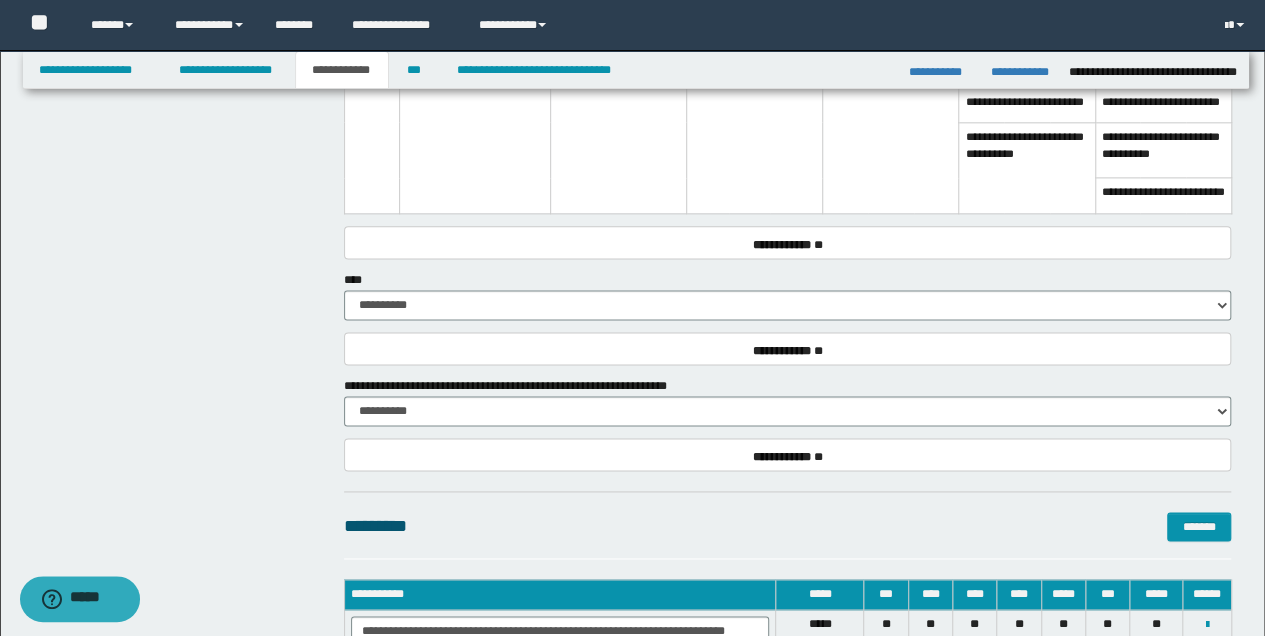 scroll, scrollTop: 1260, scrollLeft: 0, axis: vertical 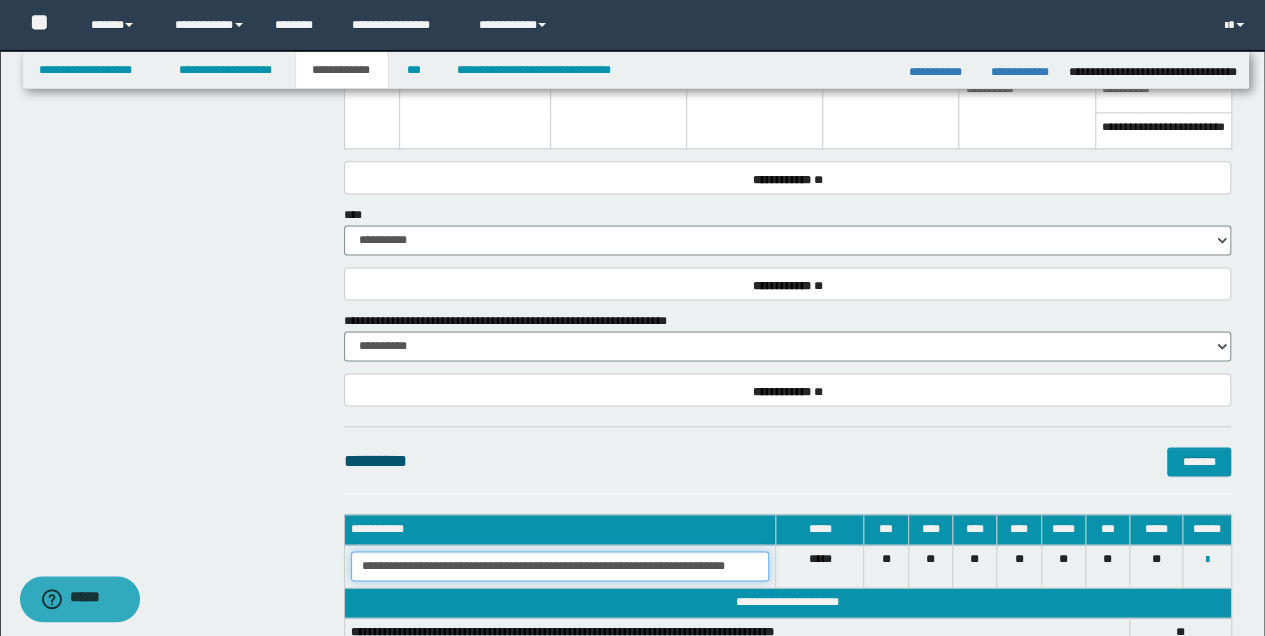click on "**********" at bounding box center (560, 566) 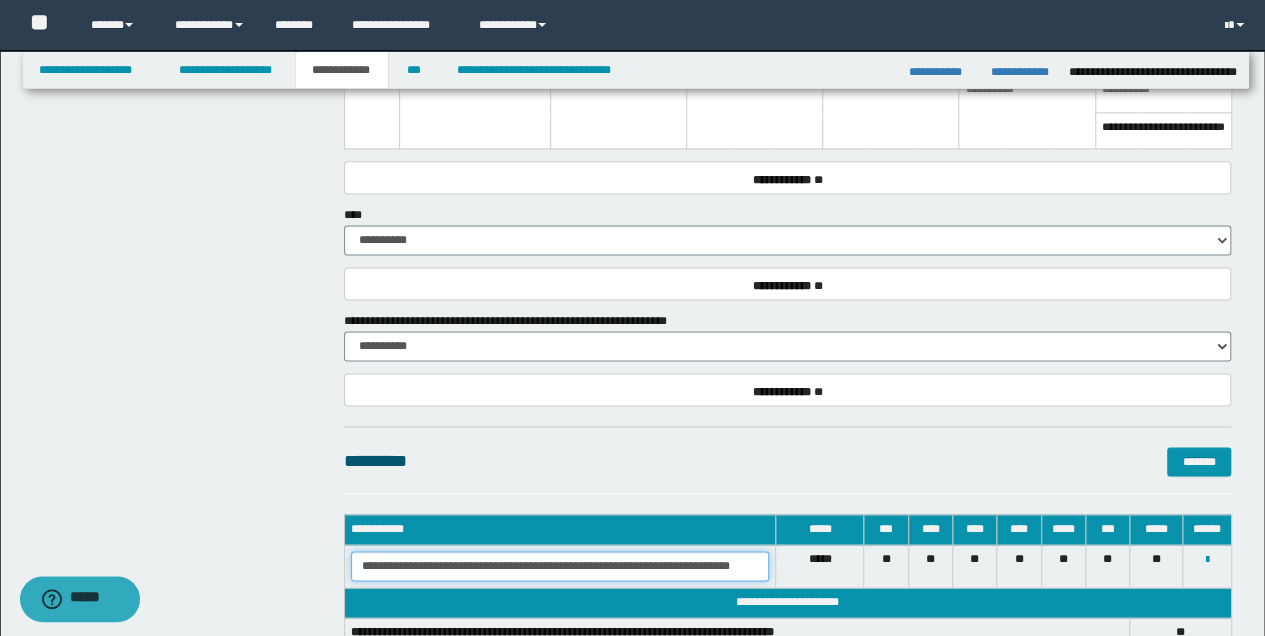 scroll, scrollTop: 0, scrollLeft: 3, axis: horizontal 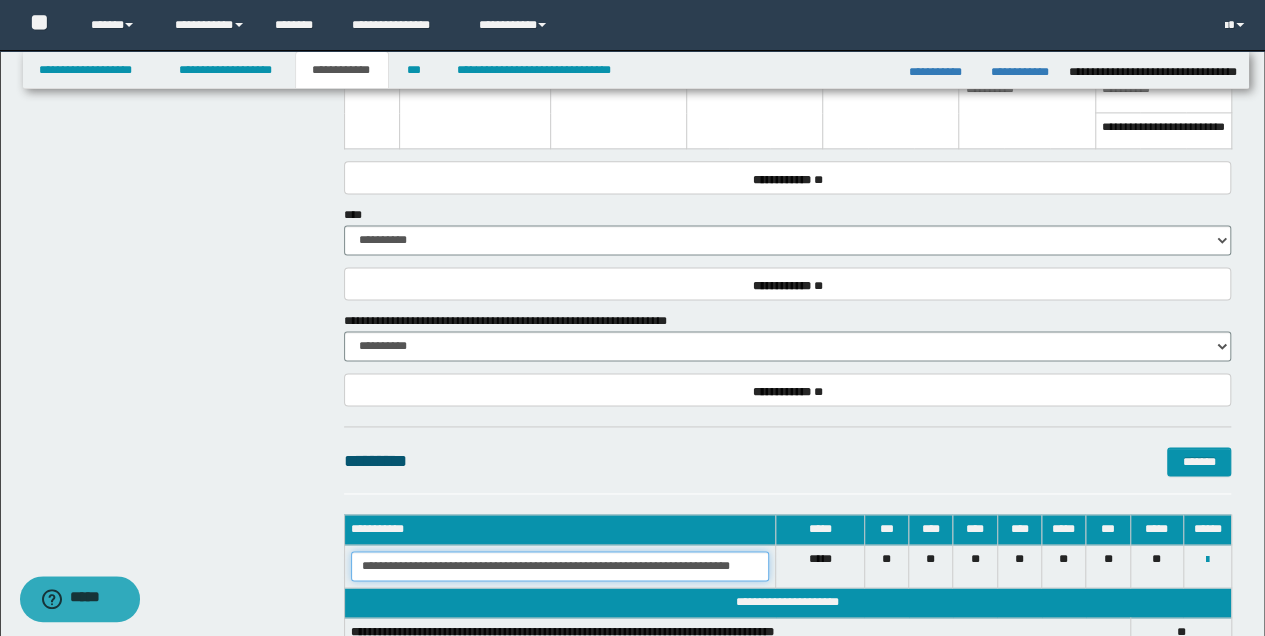 type on "**********" 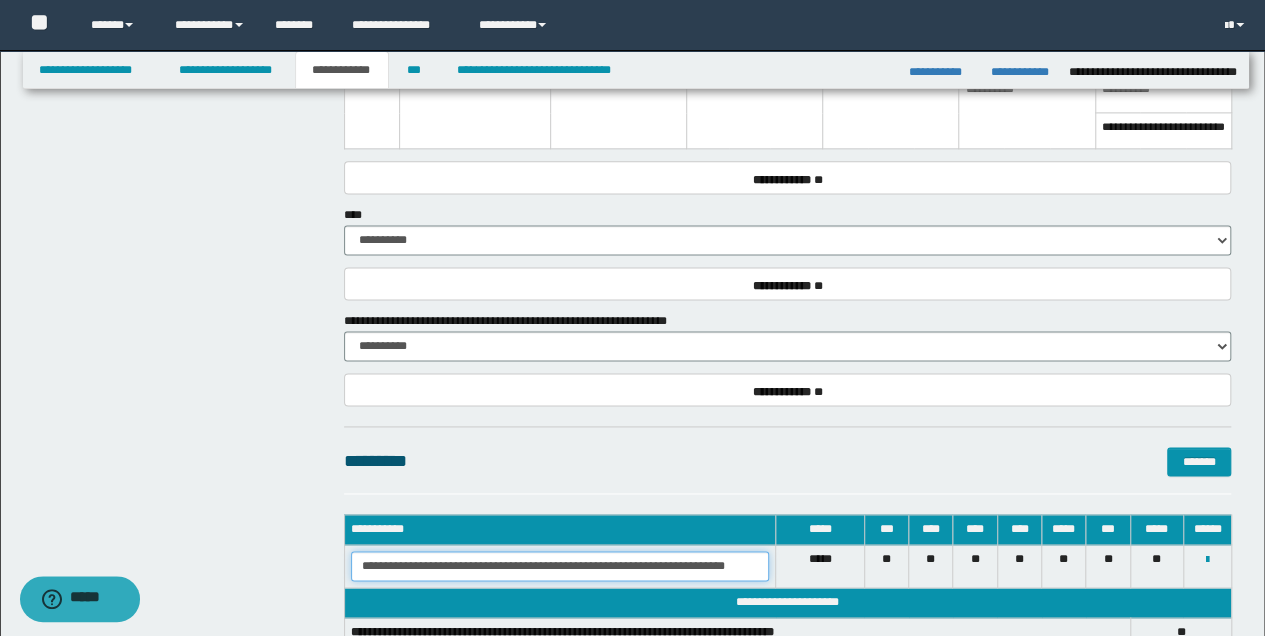 scroll, scrollTop: 0, scrollLeft: 2, axis: horizontal 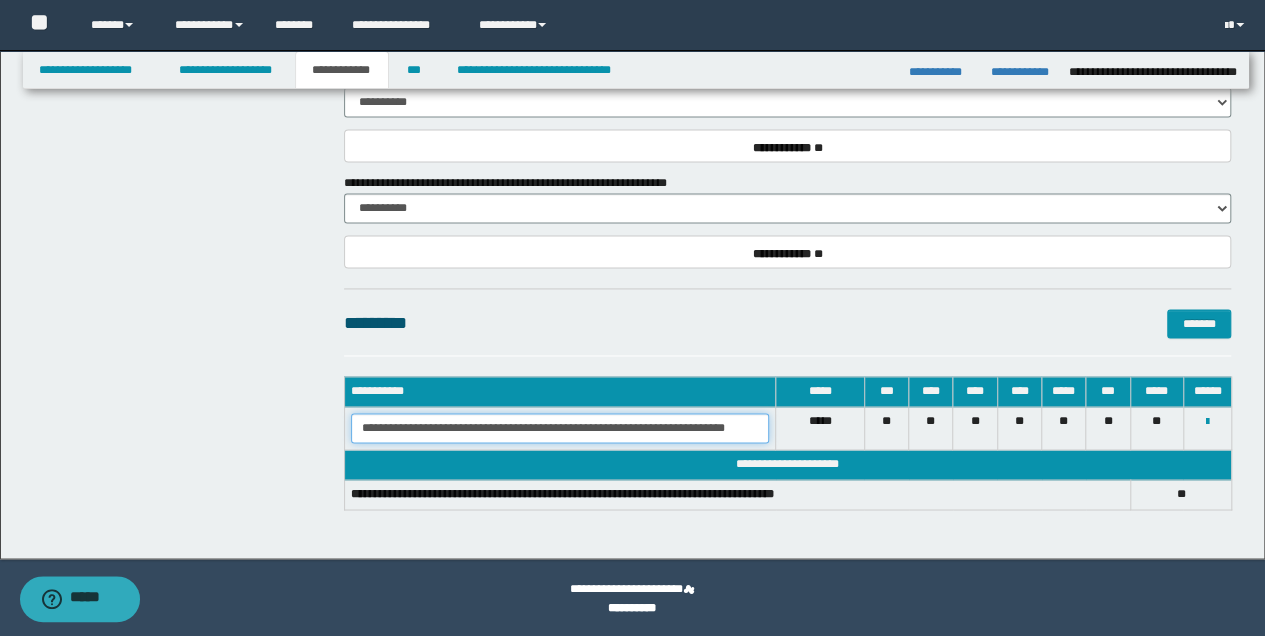click on "**********" at bounding box center (560, 428) 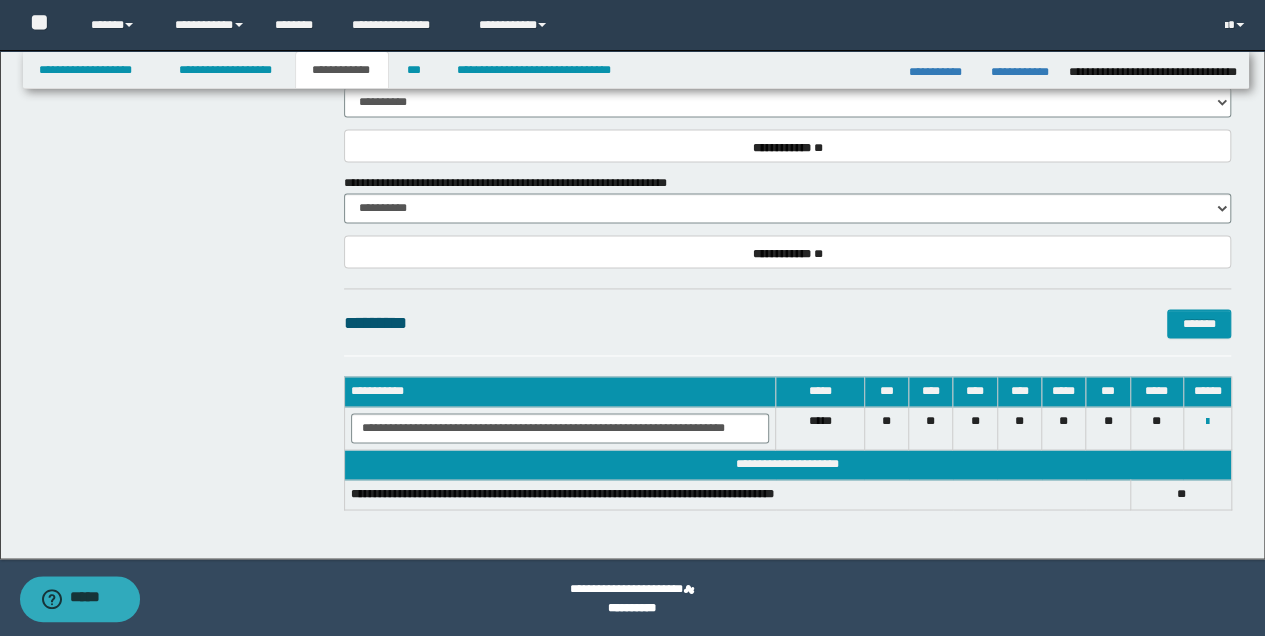 scroll, scrollTop: 0, scrollLeft: 0, axis: both 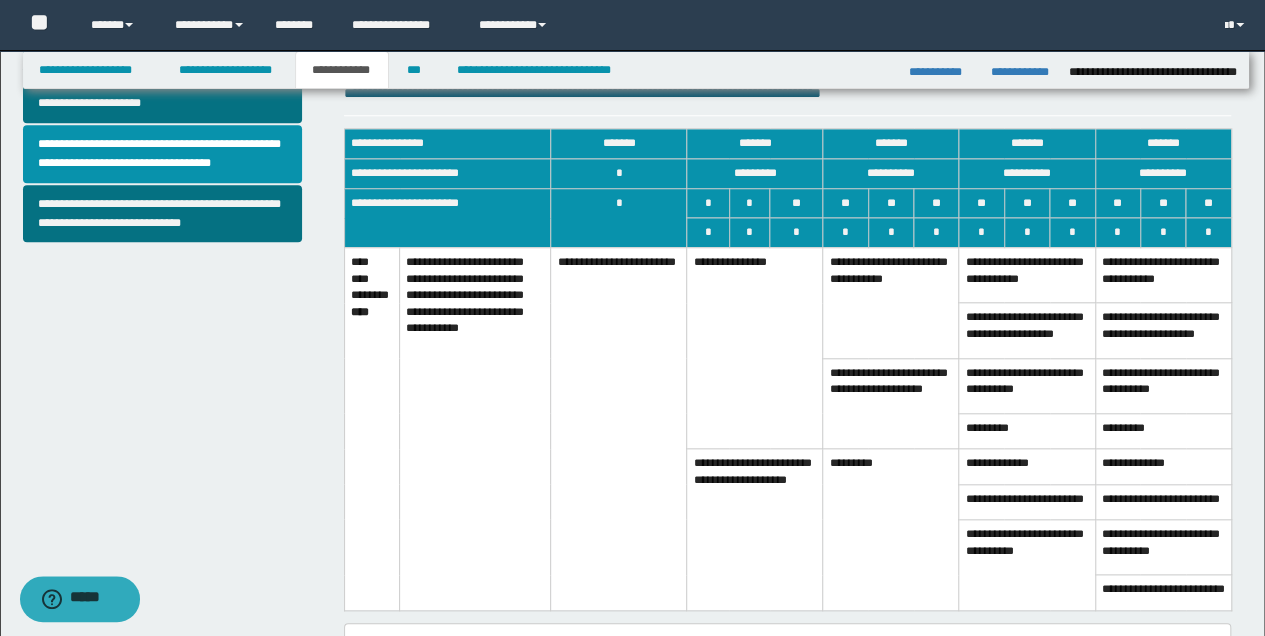 click on "**********" at bounding box center [891, 403] 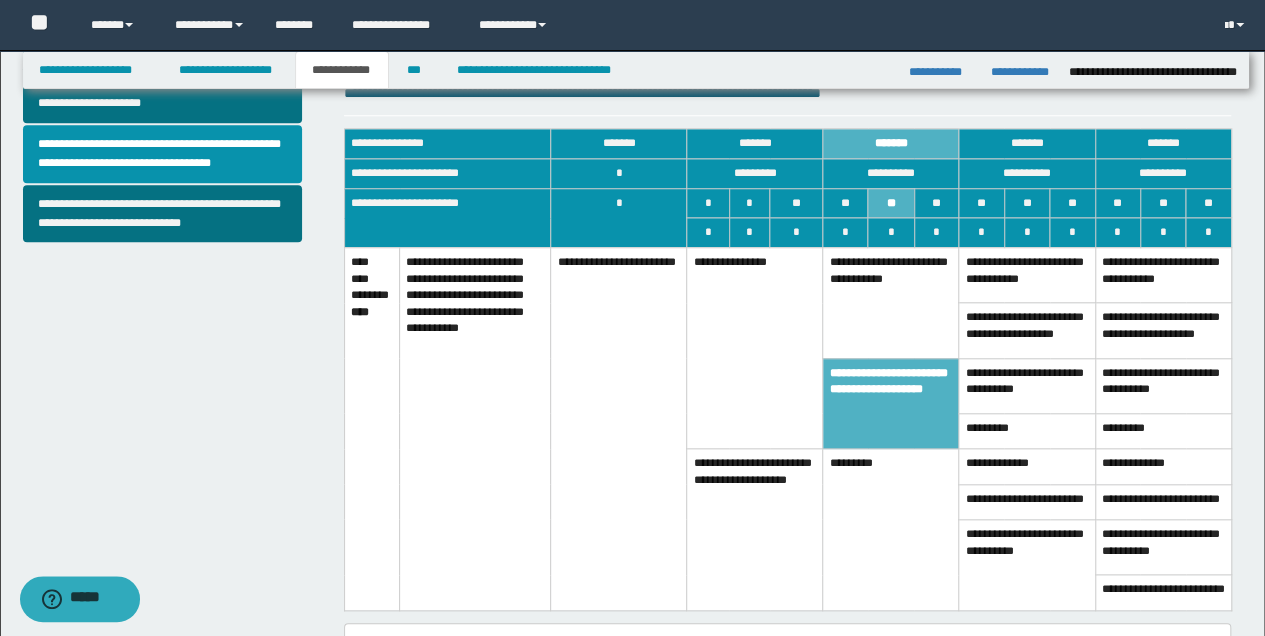 click on "*********" at bounding box center (891, 530) 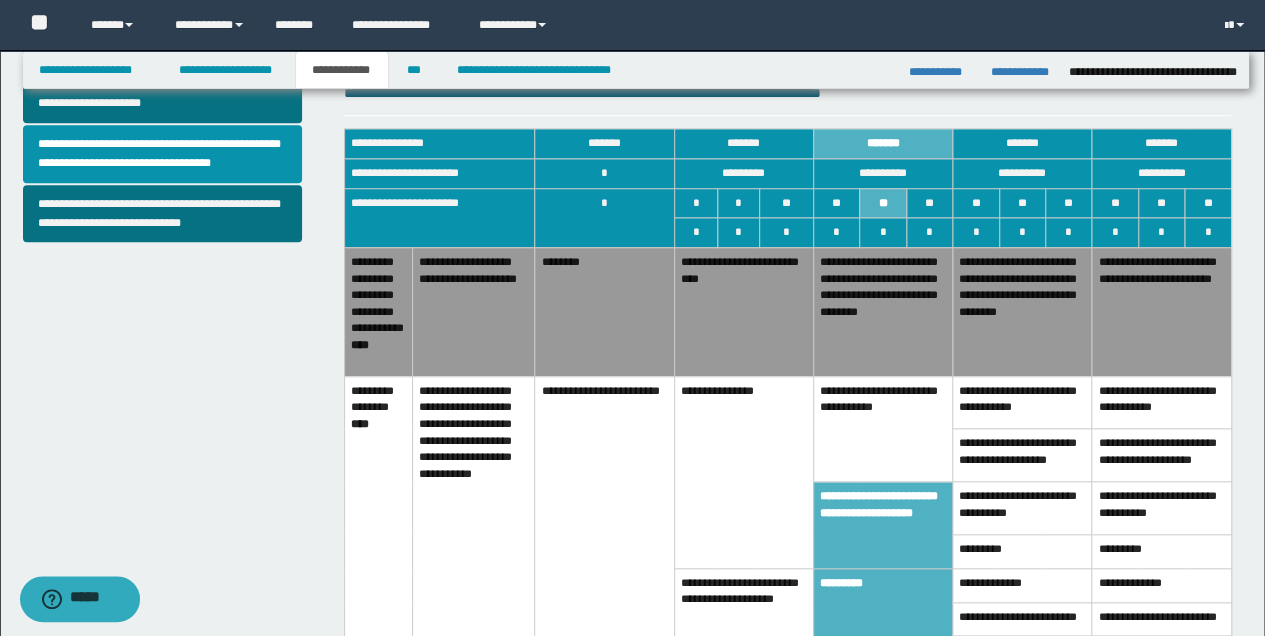 click on "**********" at bounding box center [743, 311] 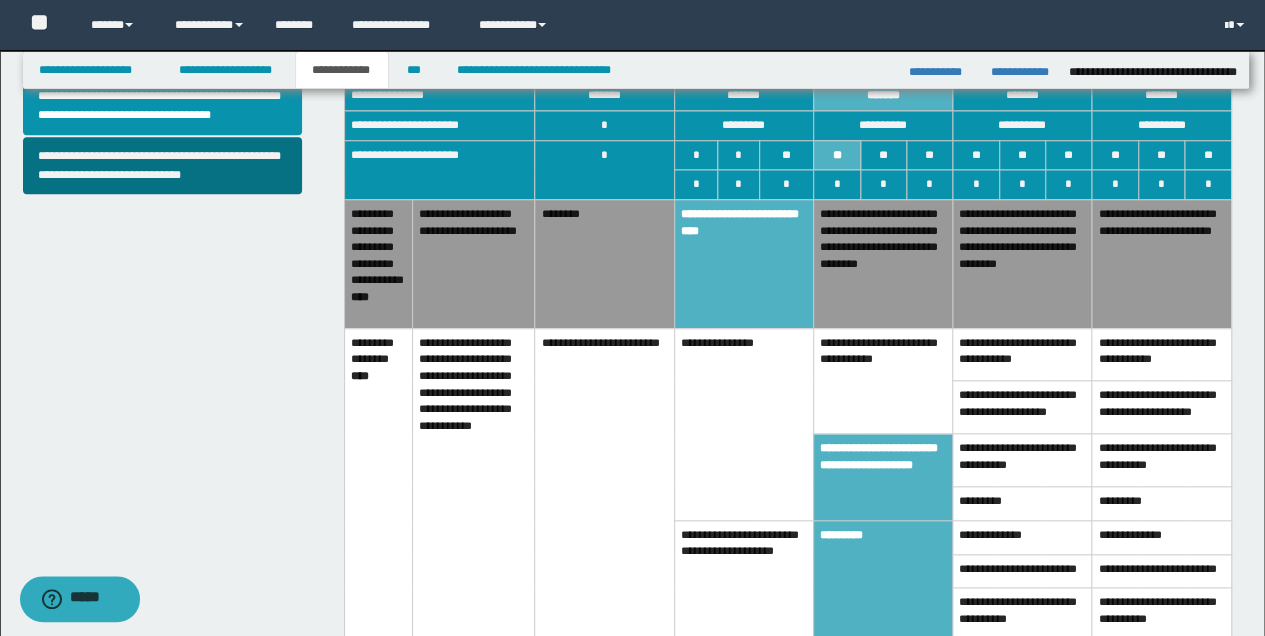 scroll, scrollTop: 865, scrollLeft: 0, axis: vertical 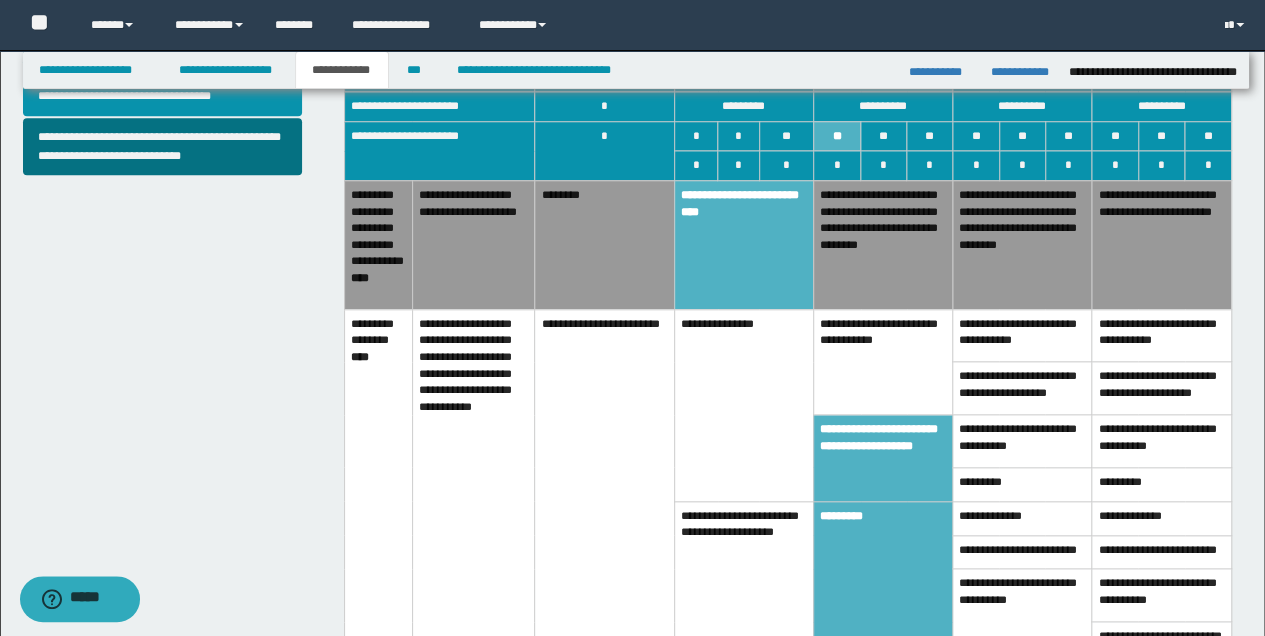 click on "**********" at bounding box center (882, 458) 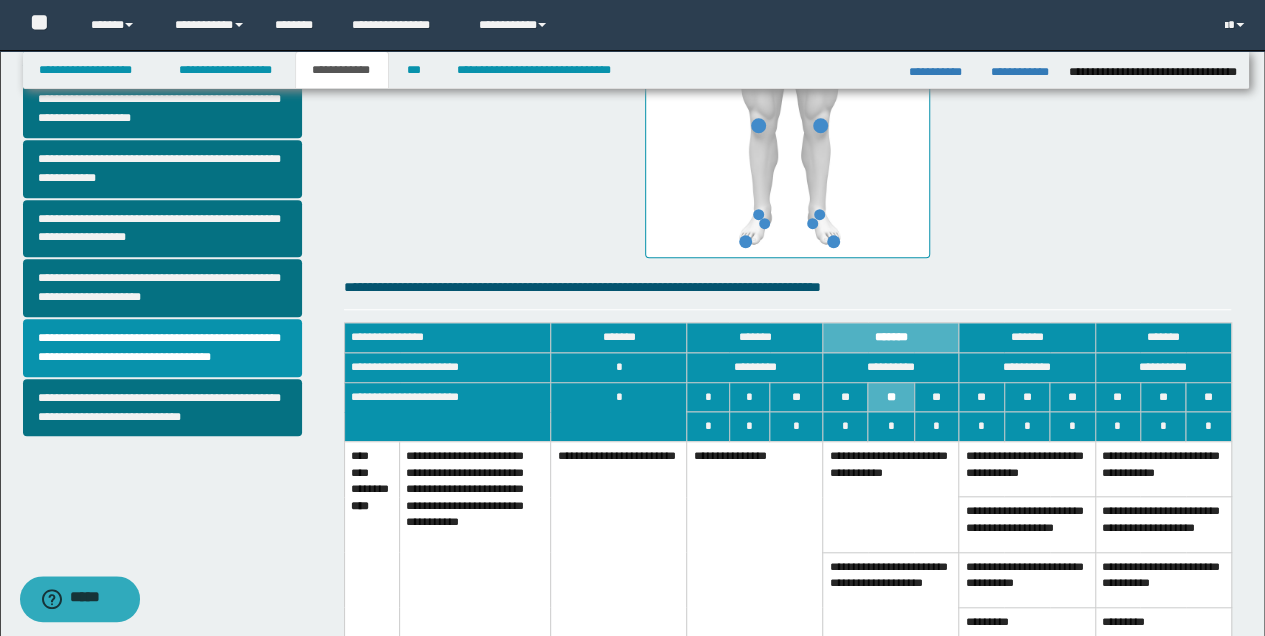 scroll, scrollTop: 598, scrollLeft: 0, axis: vertical 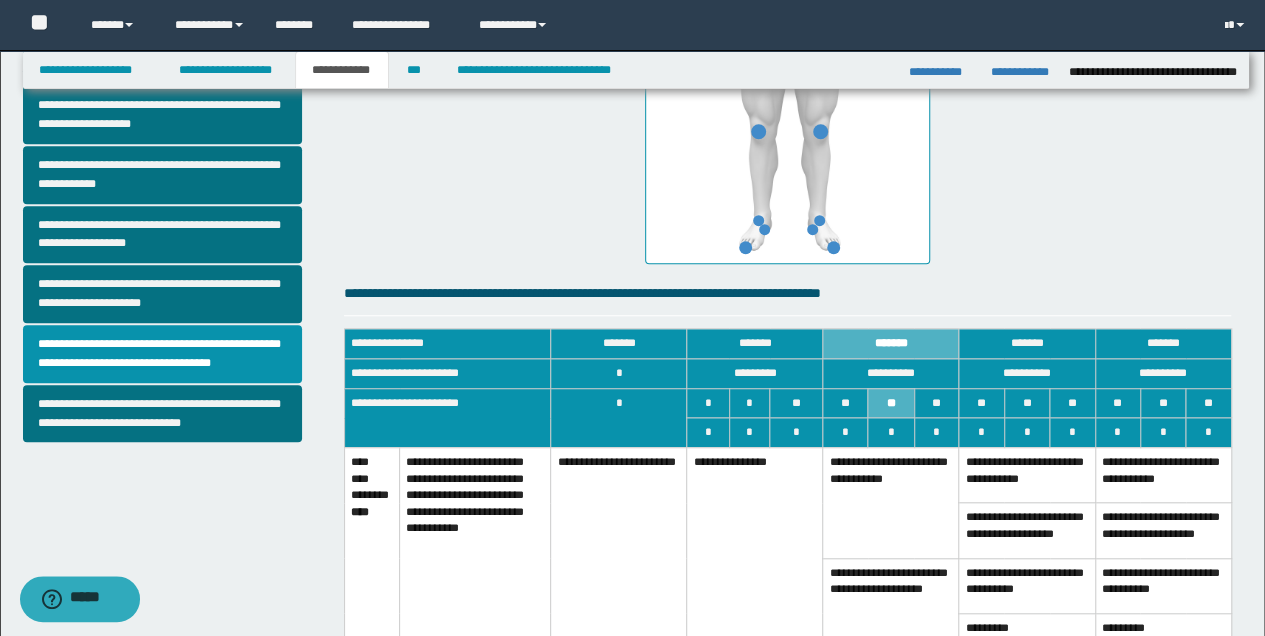 click on "**********" at bounding box center (891, 502) 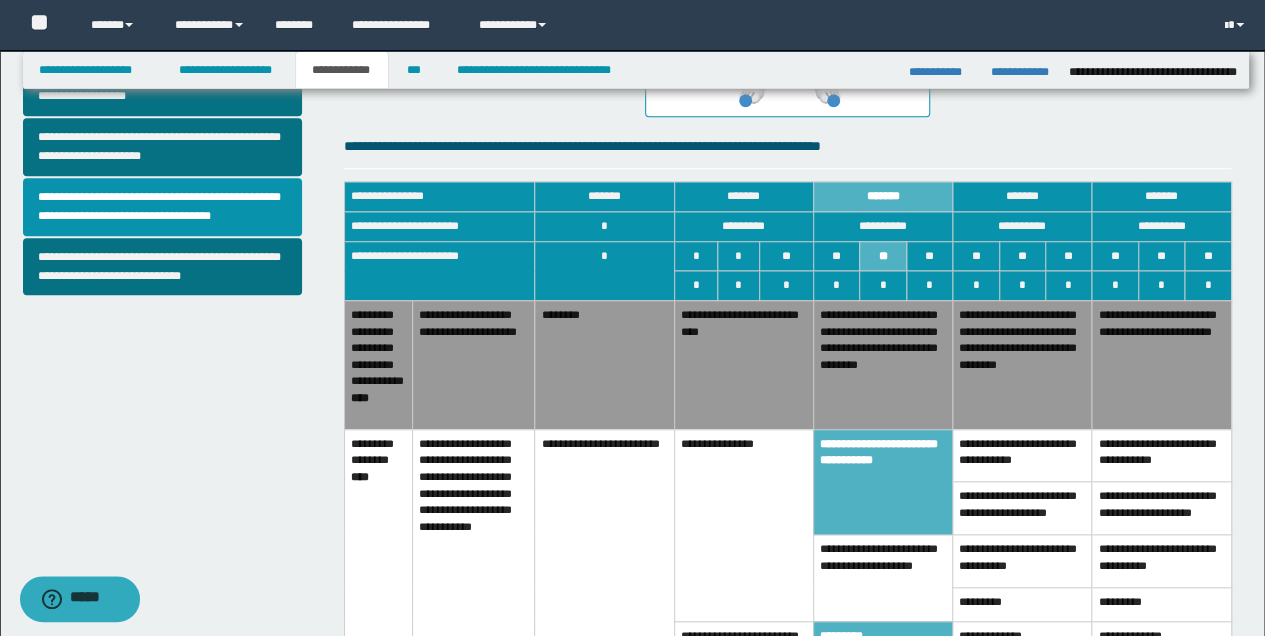 scroll, scrollTop: 798, scrollLeft: 0, axis: vertical 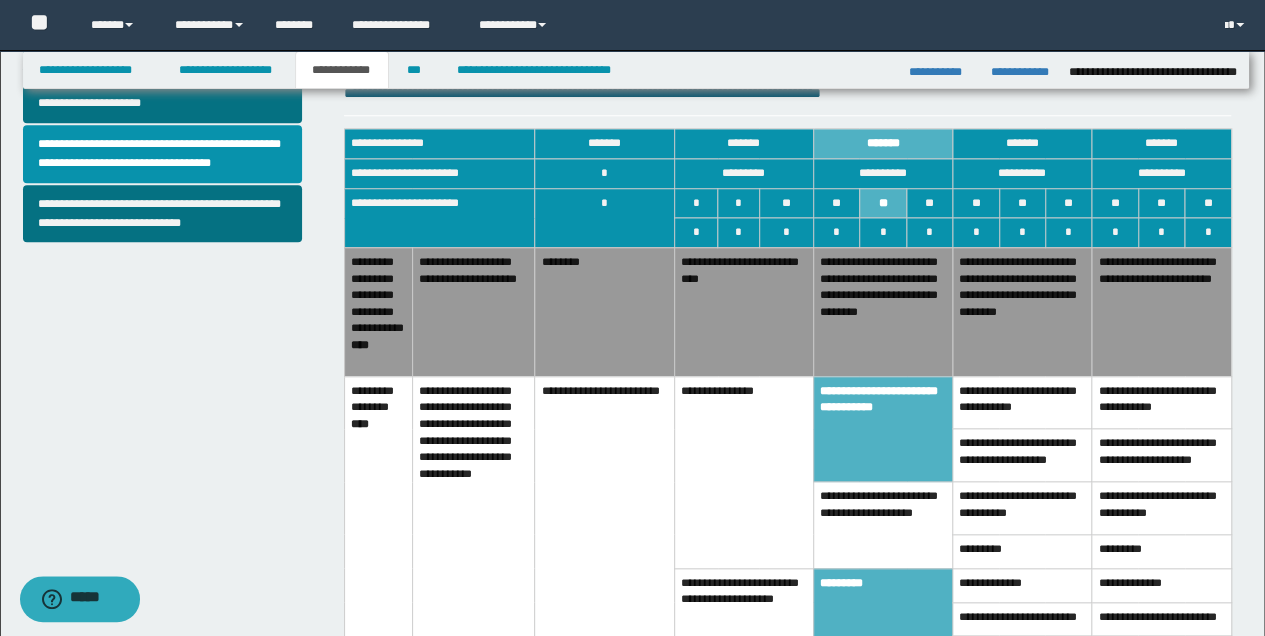 click on "**********" at bounding box center [743, 311] 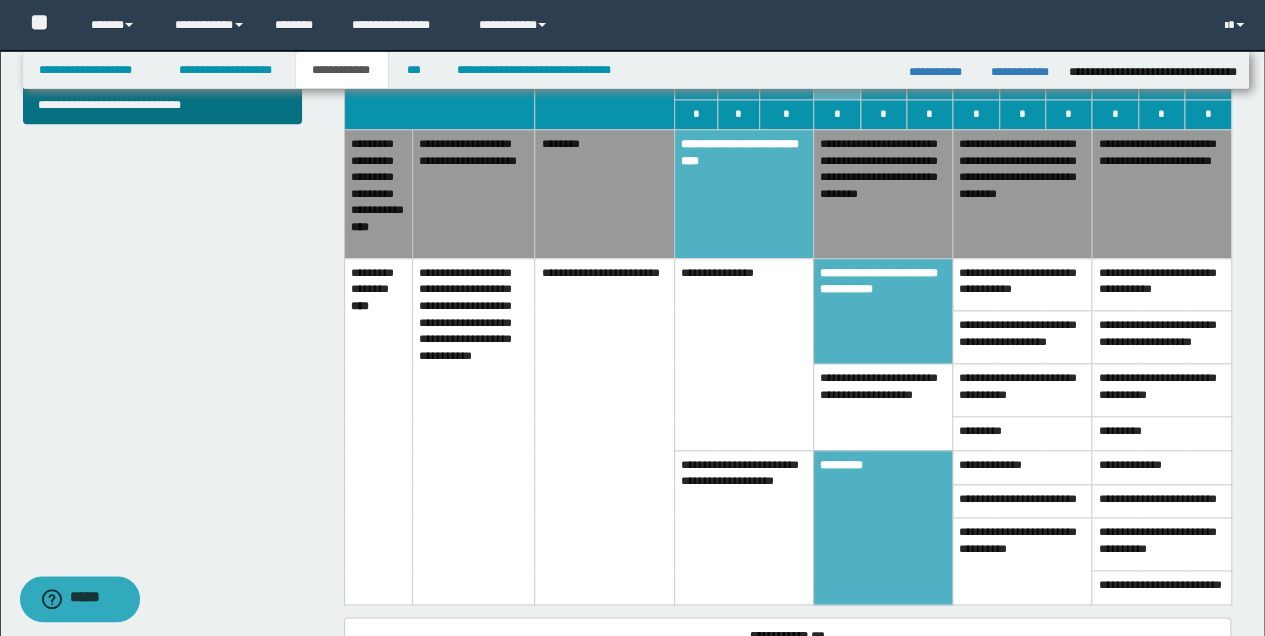 scroll, scrollTop: 932, scrollLeft: 0, axis: vertical 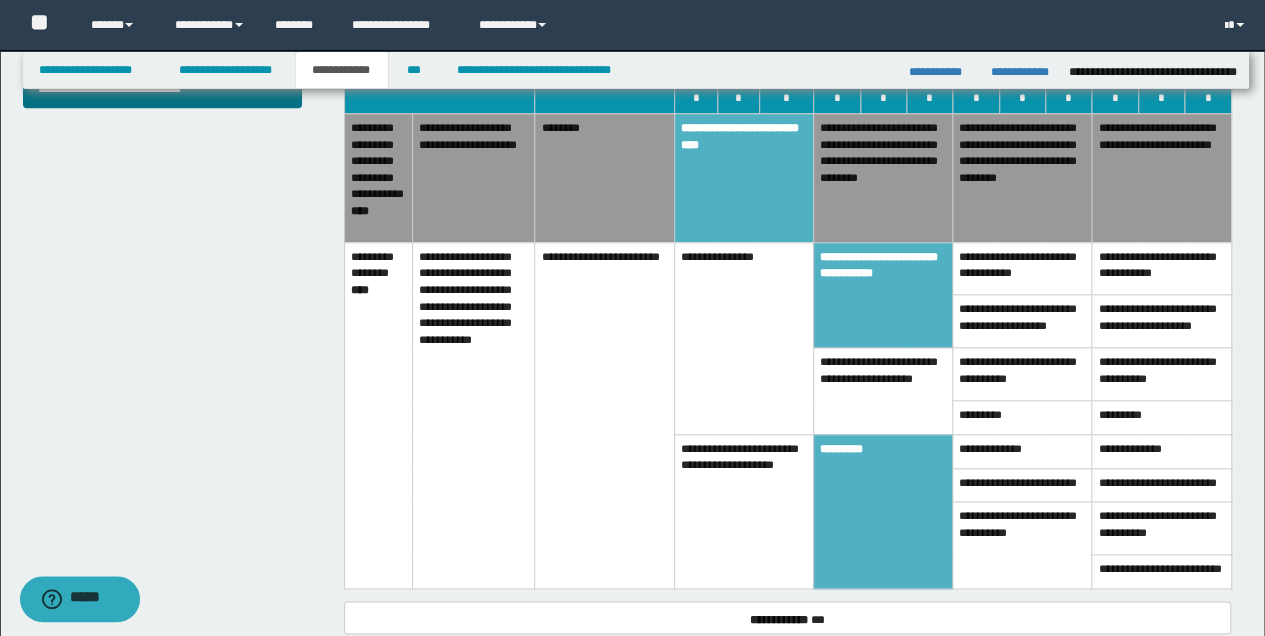 click on "*********" at bounding box center (882, 511) 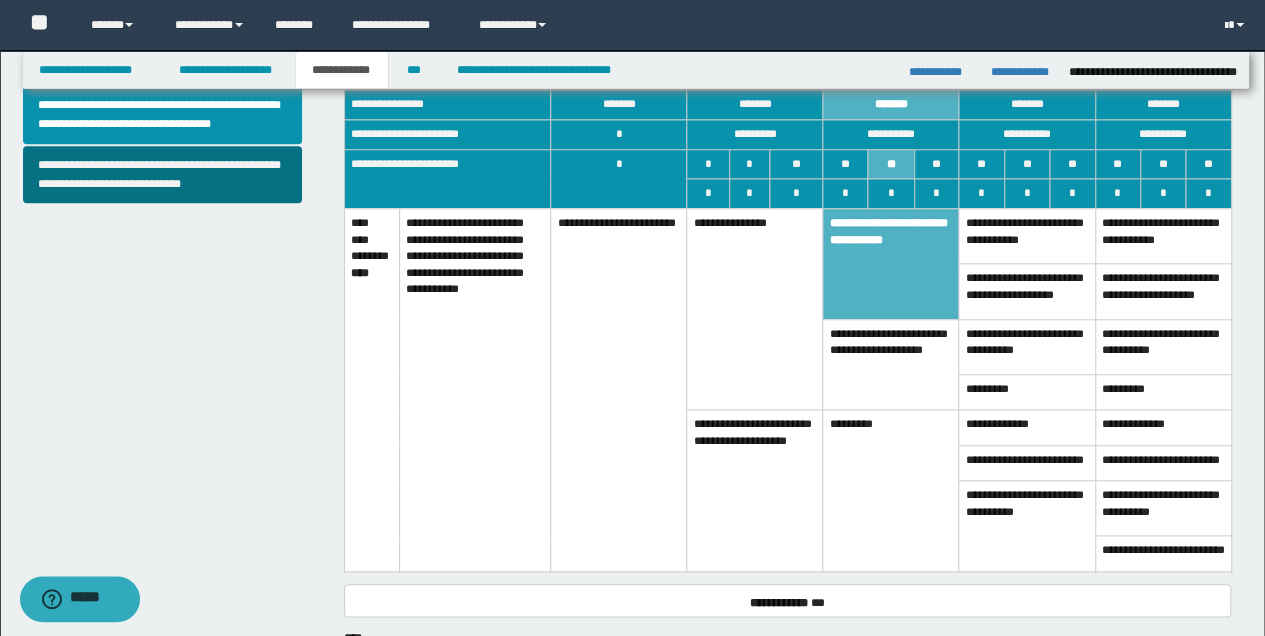 scroll, scrollTop: 798, scrollLeft: 0, axis: vertical 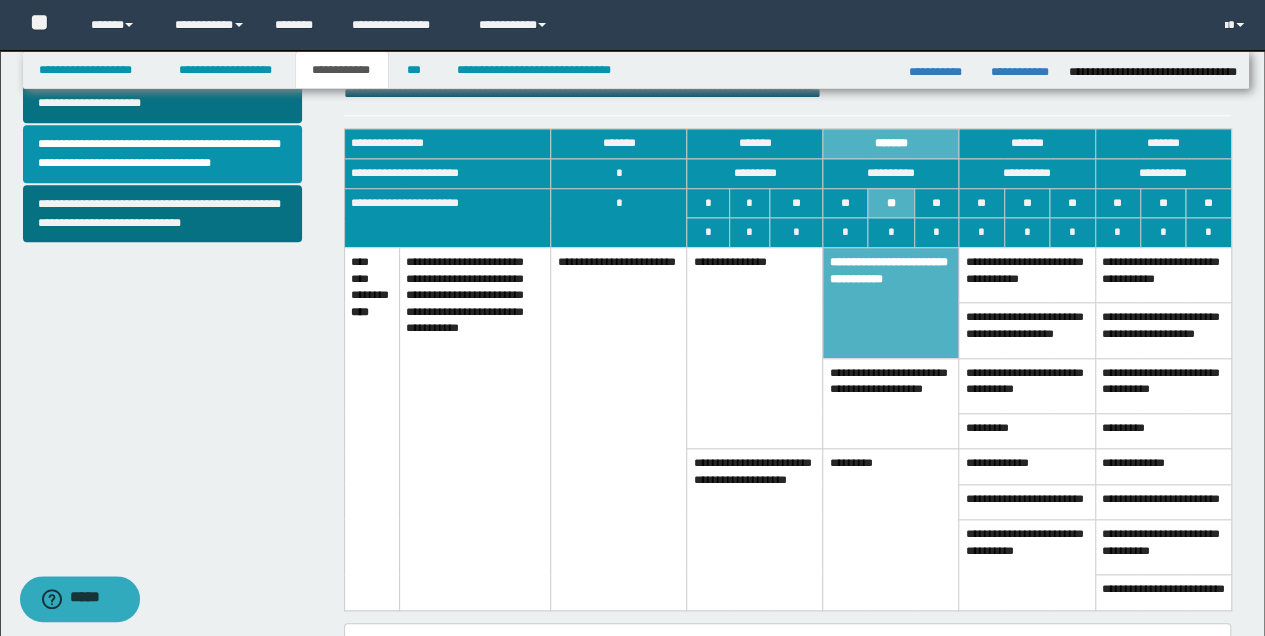 click on "*********" at bounding box center (891, 530) 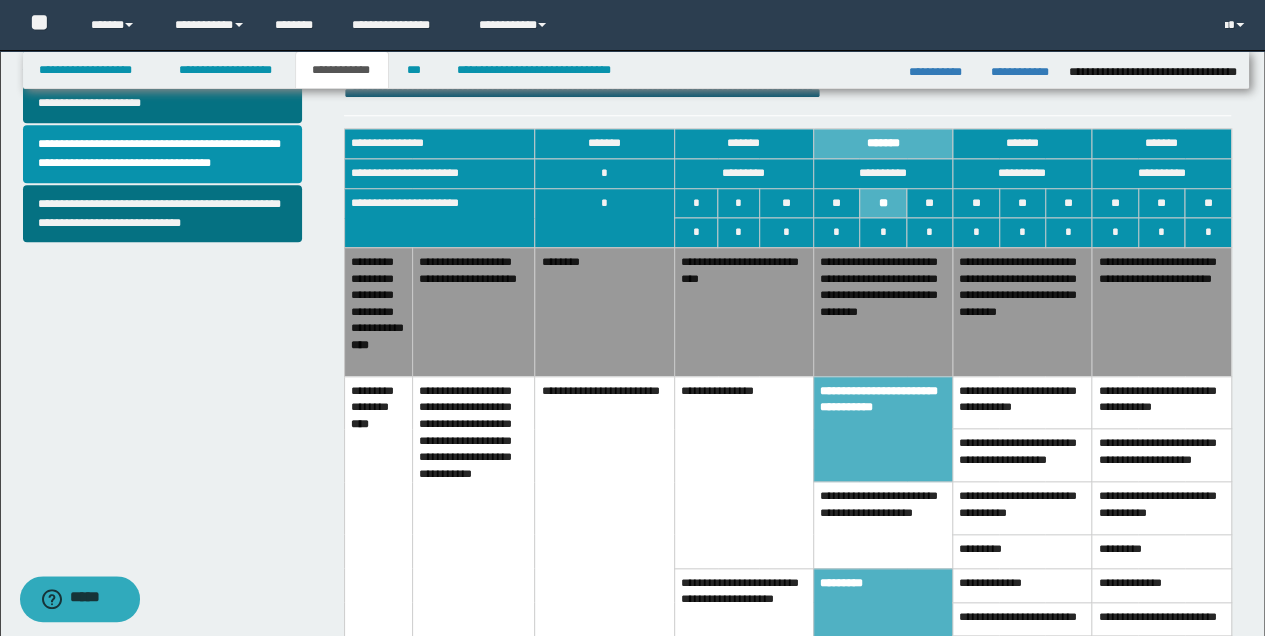 click on "**********" at bounding box center [743, 311] 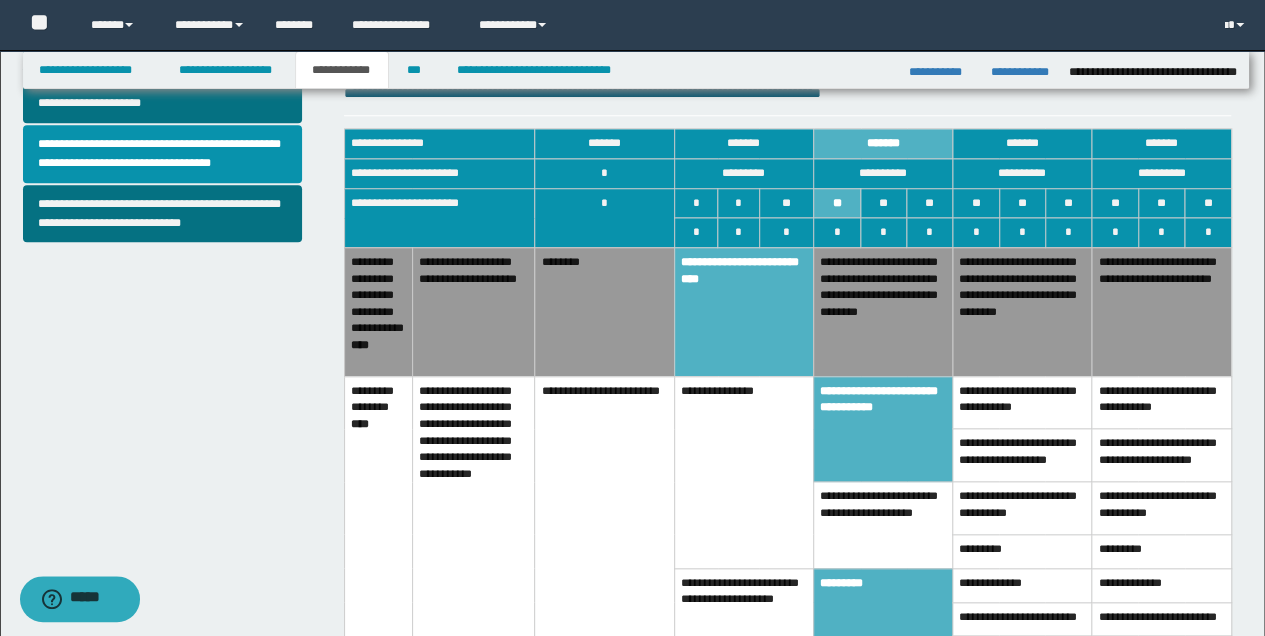 click on "**********" at bounding box center (882, 311) 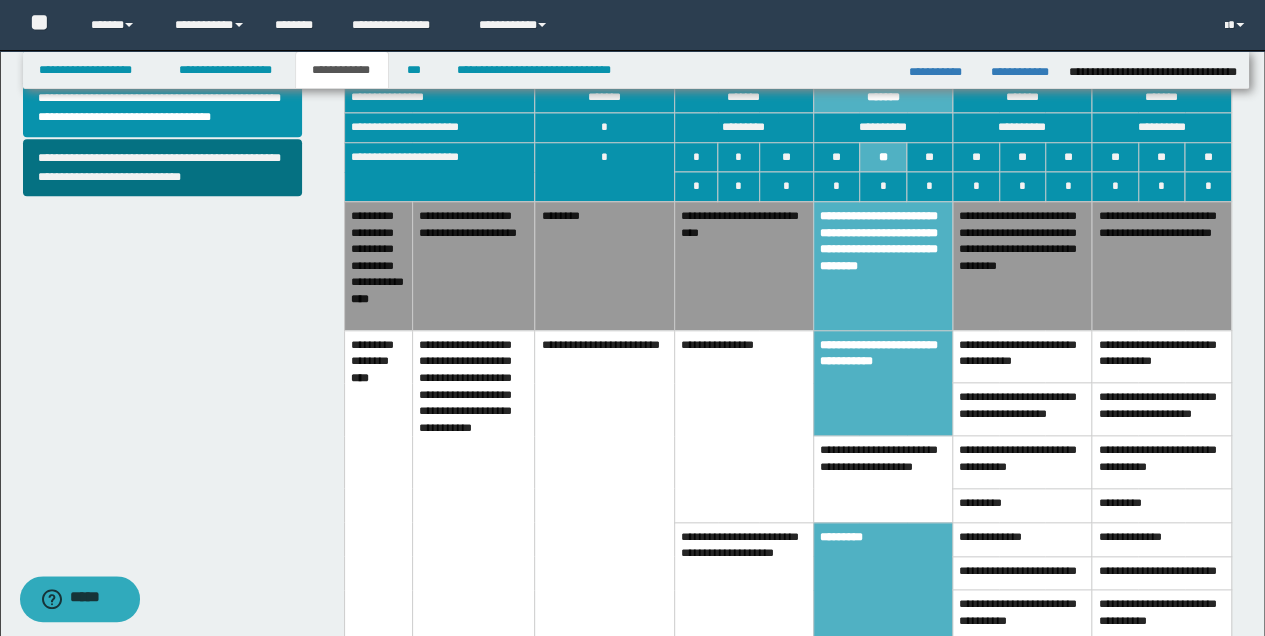 scroll, scrollTop: 865, scrollLeft: 0, axis: vertical 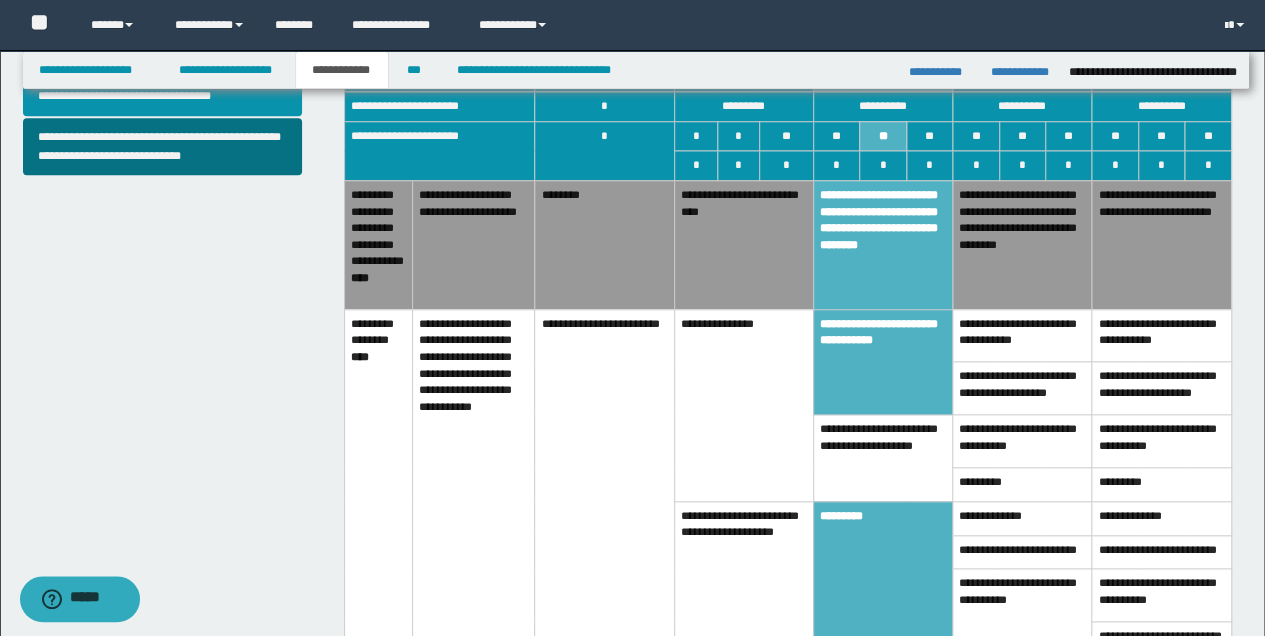 click on "**********" at bounding box center (882, 362) 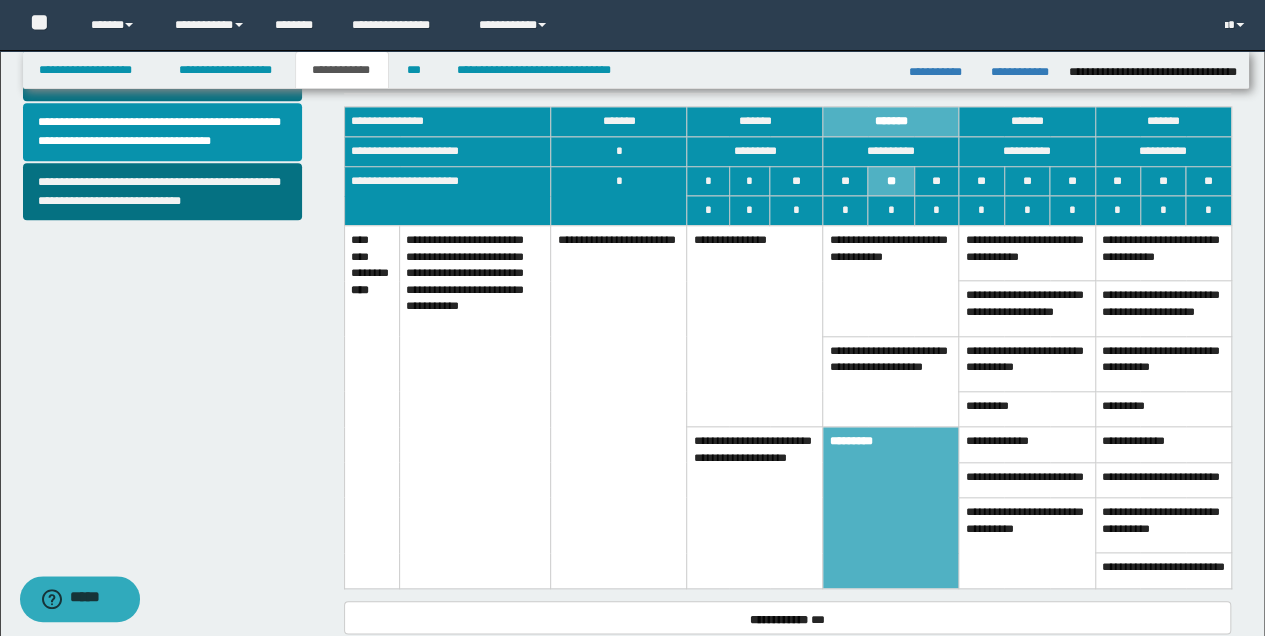 scroll, scrollTop: 798, scrollLeft: 0, axis: vertical 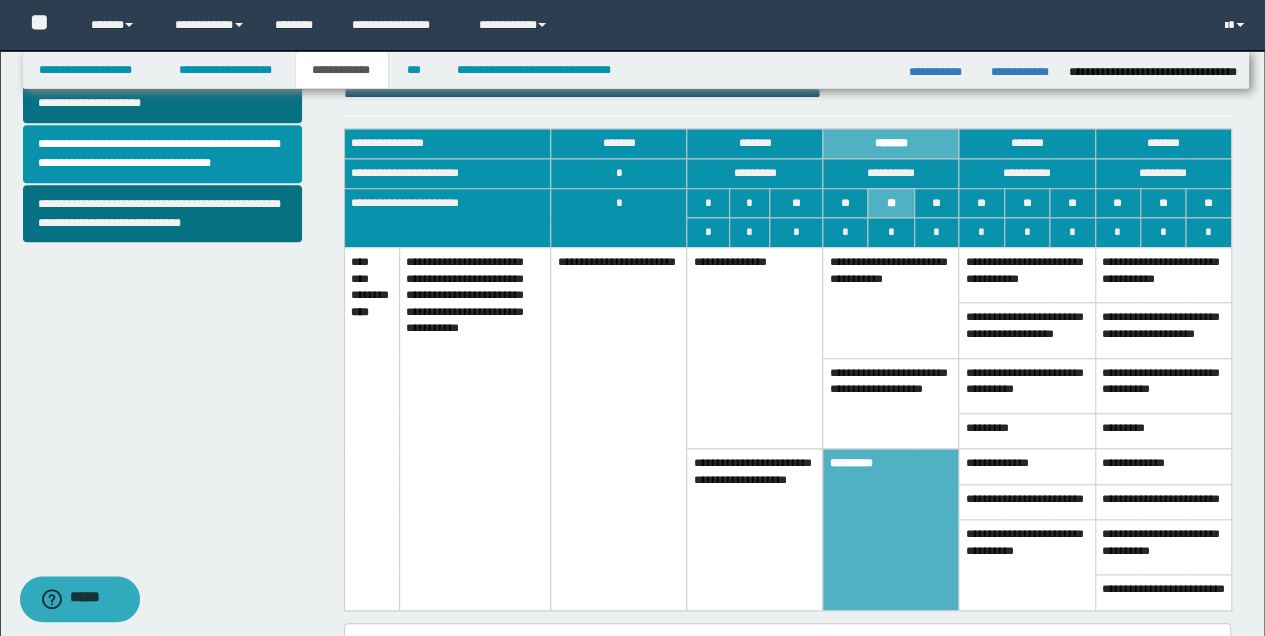 click on "**********" at bounding box center (891, 403) 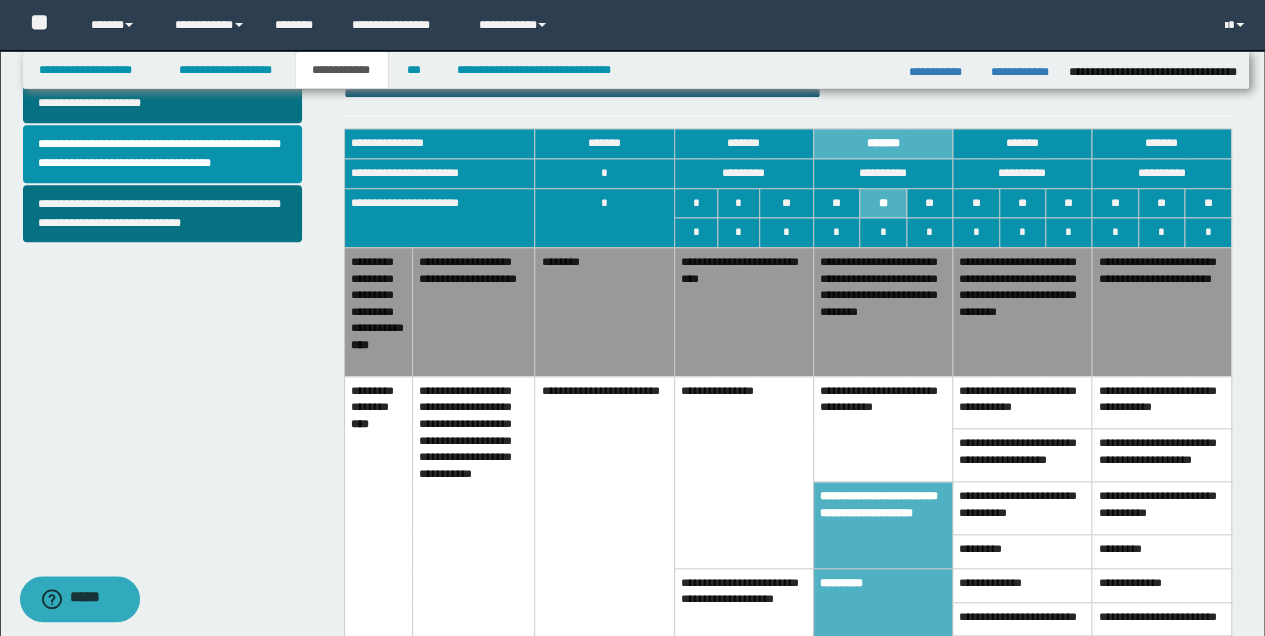 click on "**********" at bounding box center [882, 311] 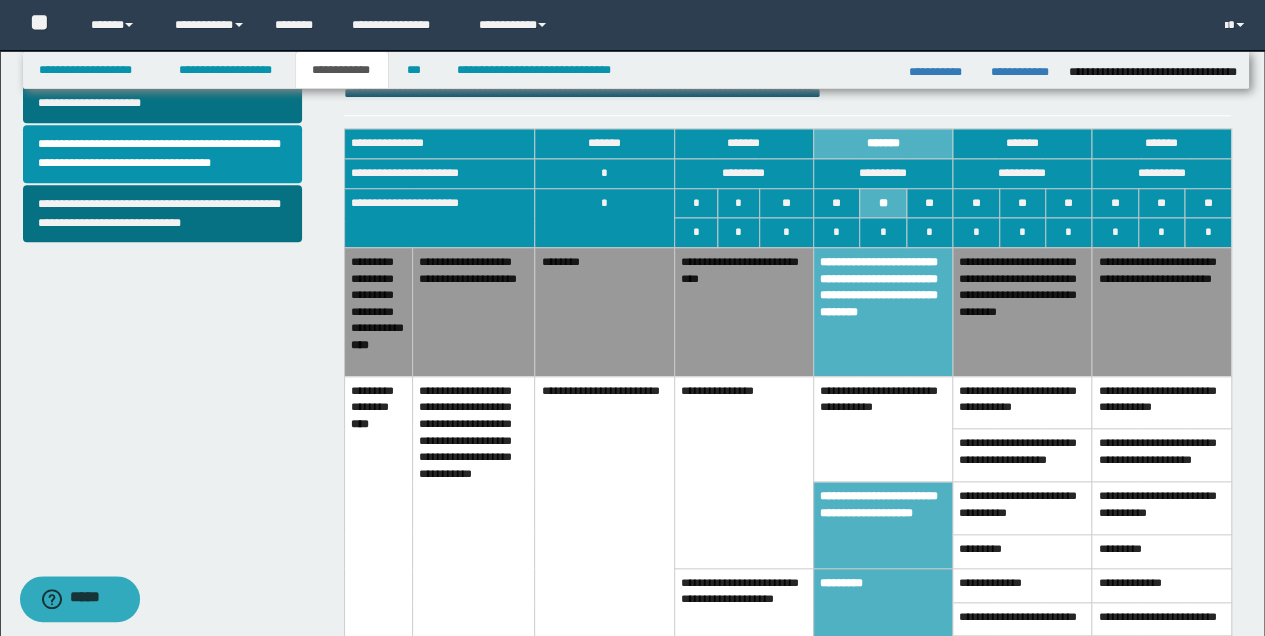click on "**********" at bounding box center [882, 429] 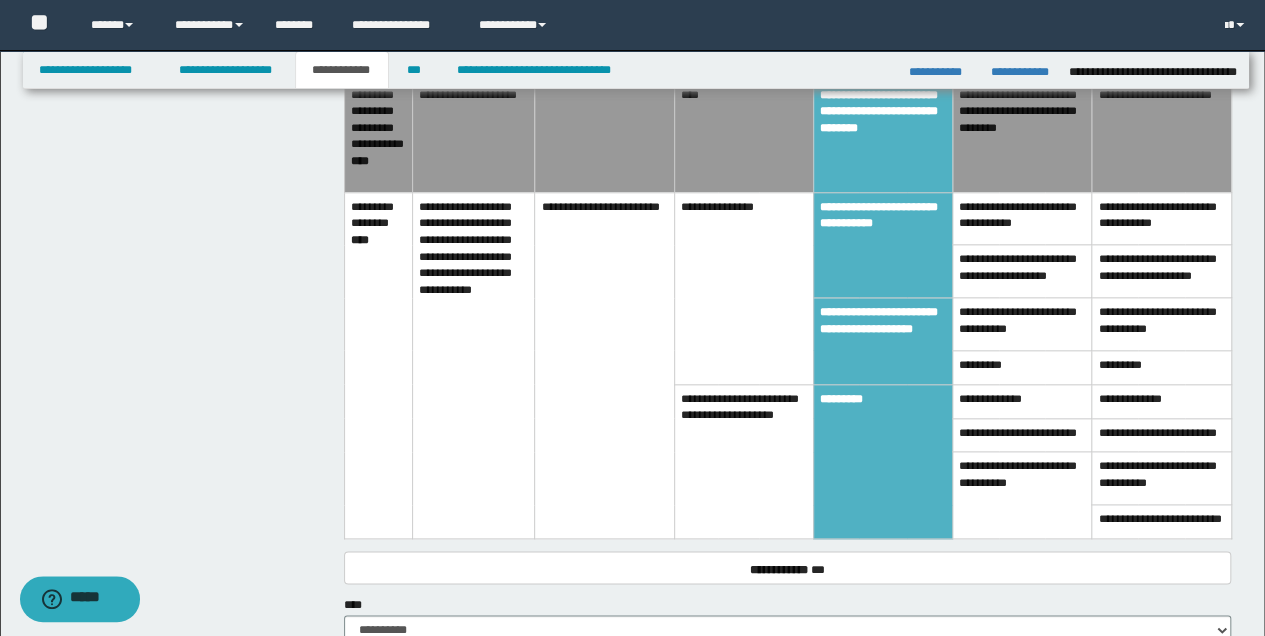 scroll, scrollTop: 998, scrollLeft: 0, axis: vertical 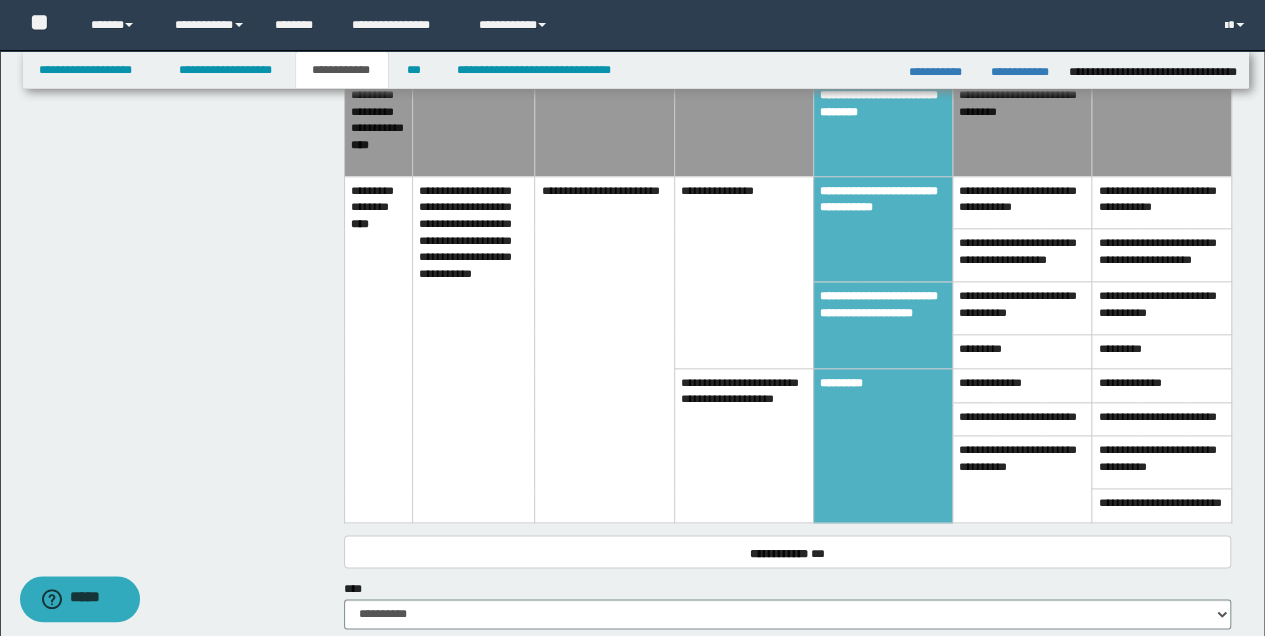 click on "**********" at bounding box center [882, 325] 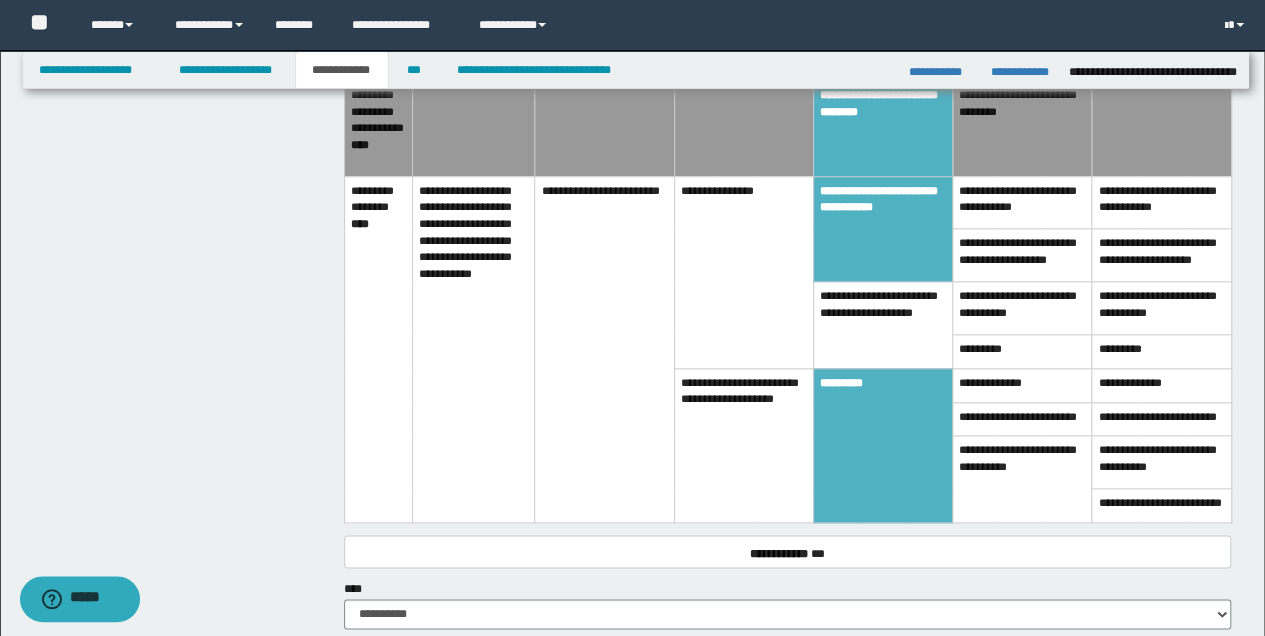 click on "**********" at bounding box center [882, 229] 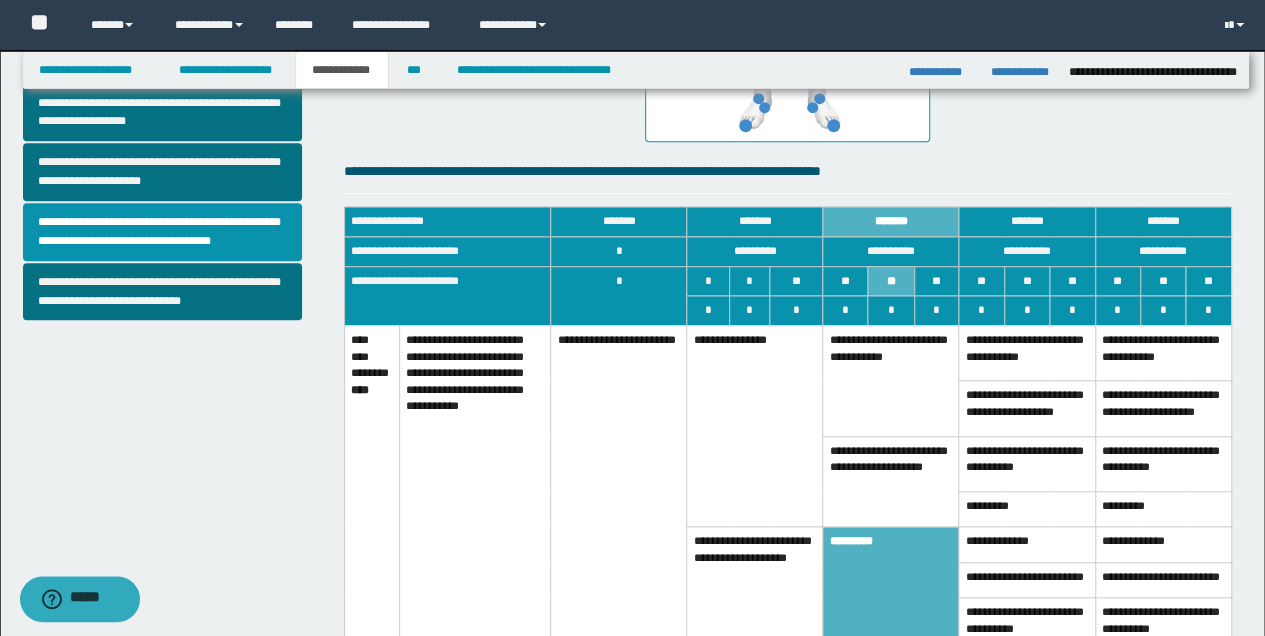 scroll, scrollTop: 598, scrollLeft: 0, axis: vertical 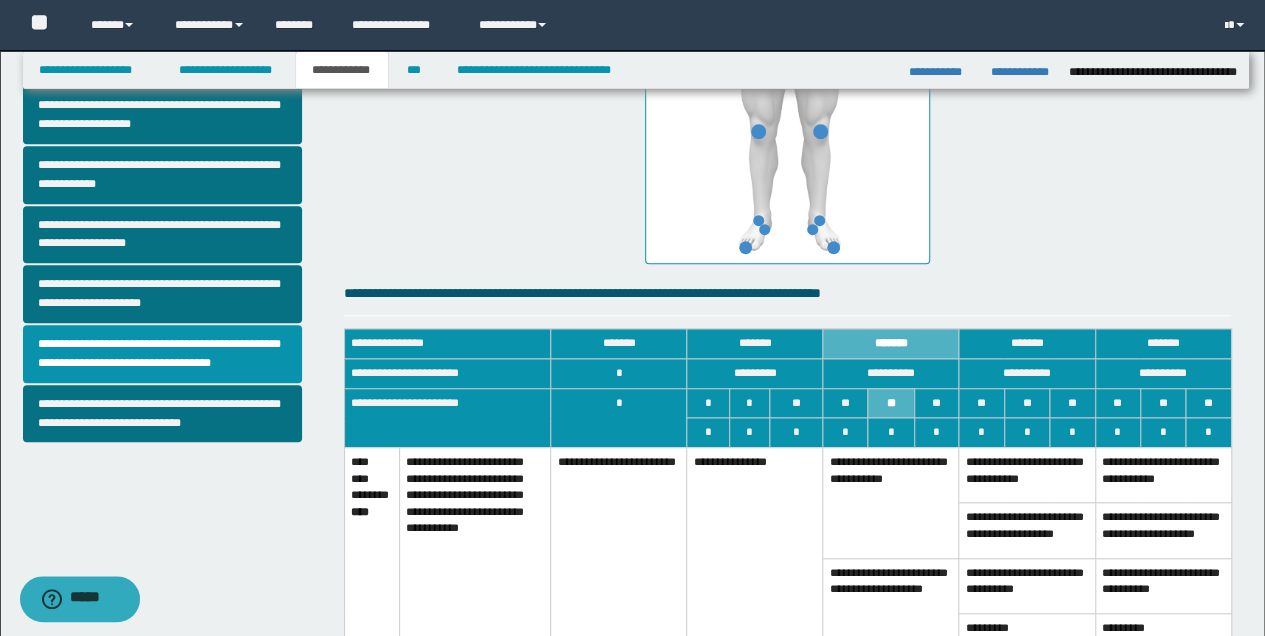click on "**********" at bounding box center [891, 502] 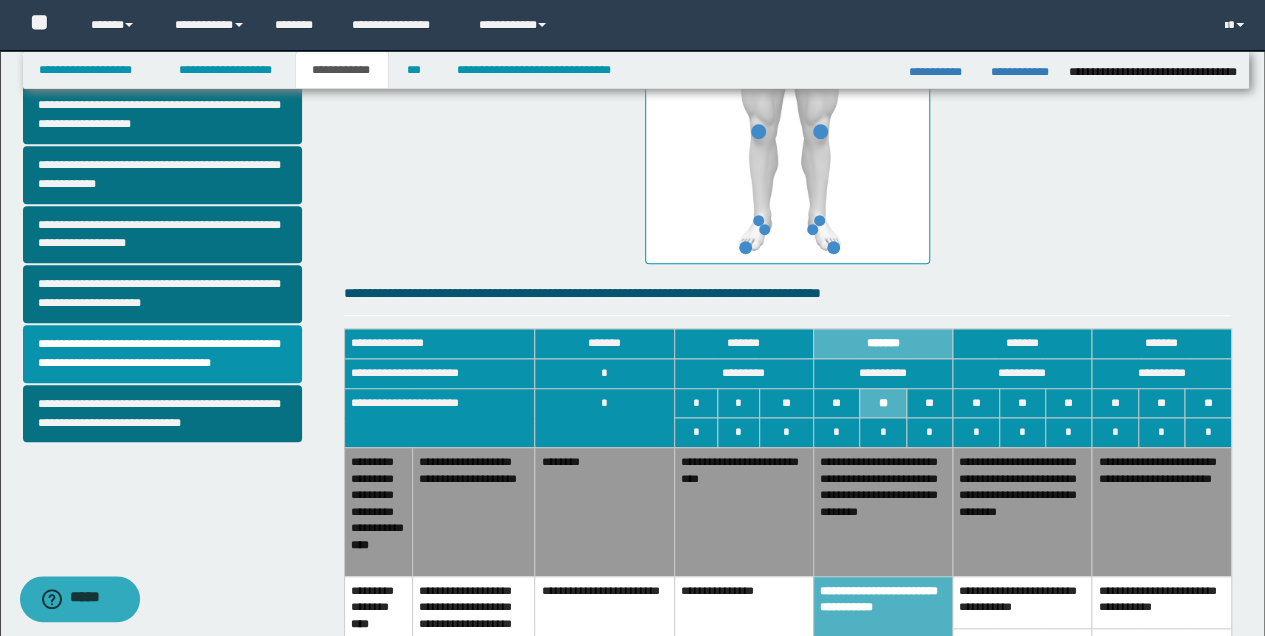 click on "**********" at bounding box center (882, 511) 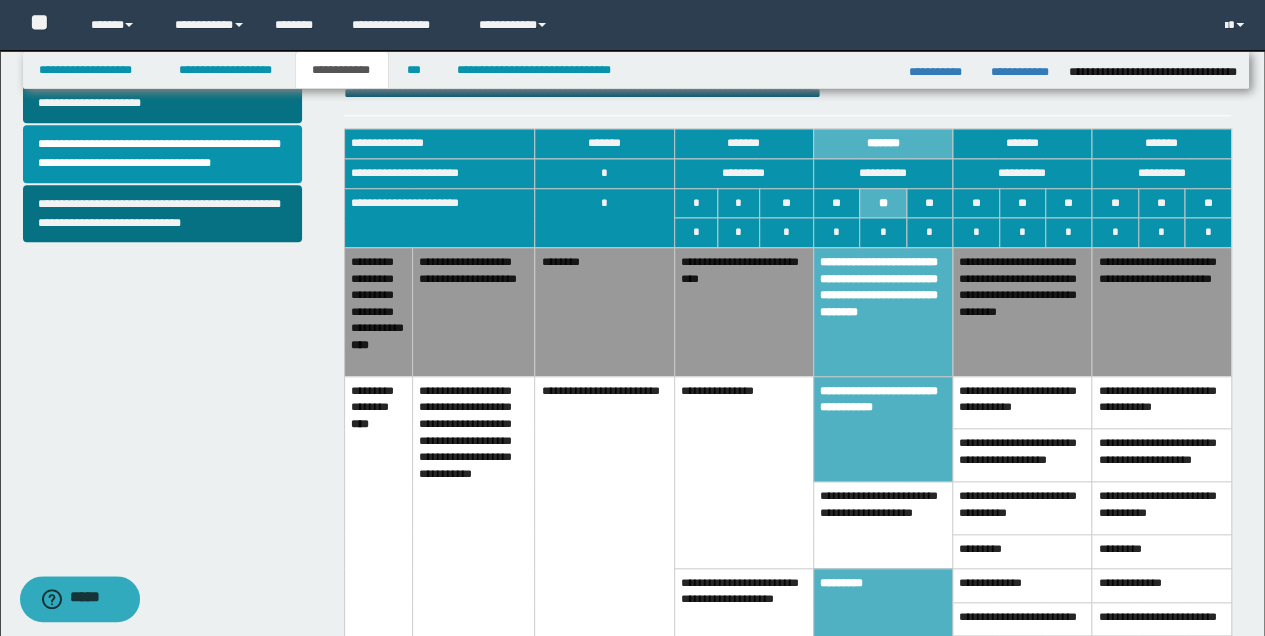 scroll, scrollTop: 932, scrollLeft: 0, axis: vertical 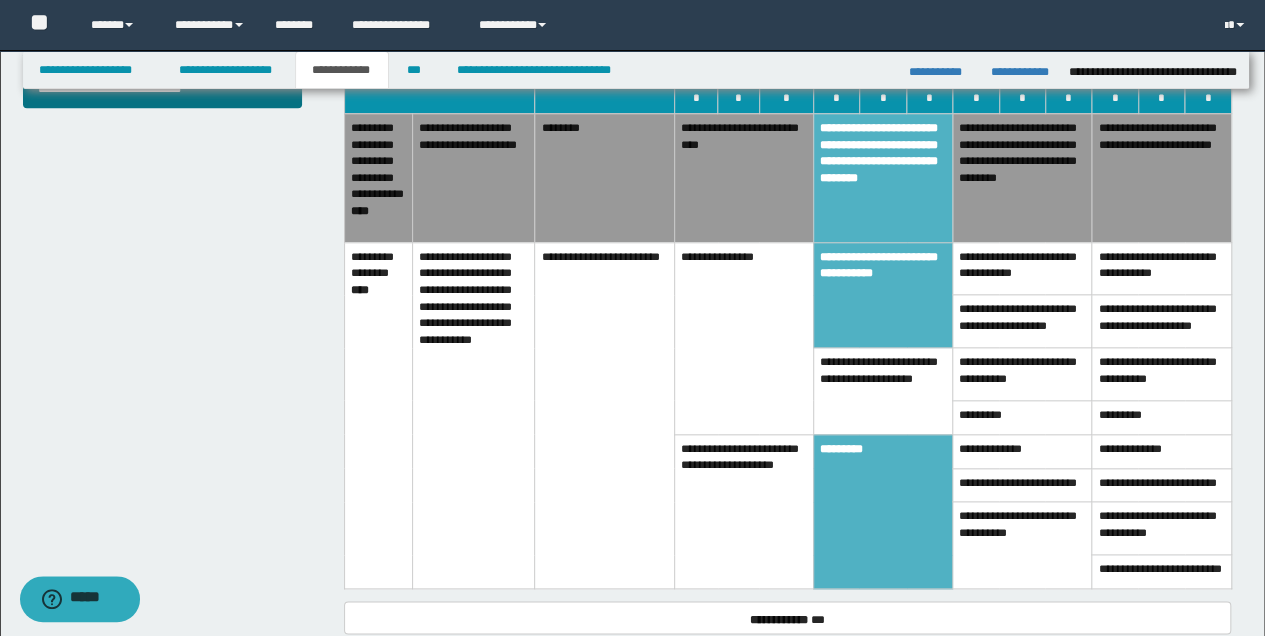 click on "*********" at bounding box center (882, 511) 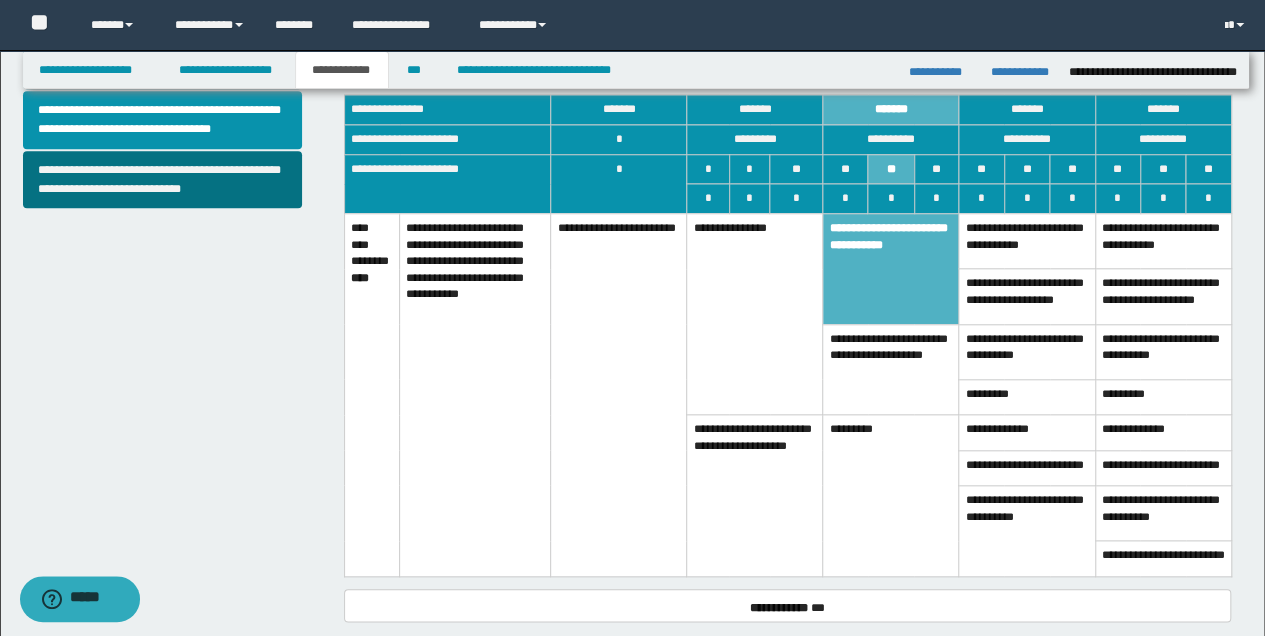scroll, scrollTop: 865, scrollLeft: 0, axis: vertical 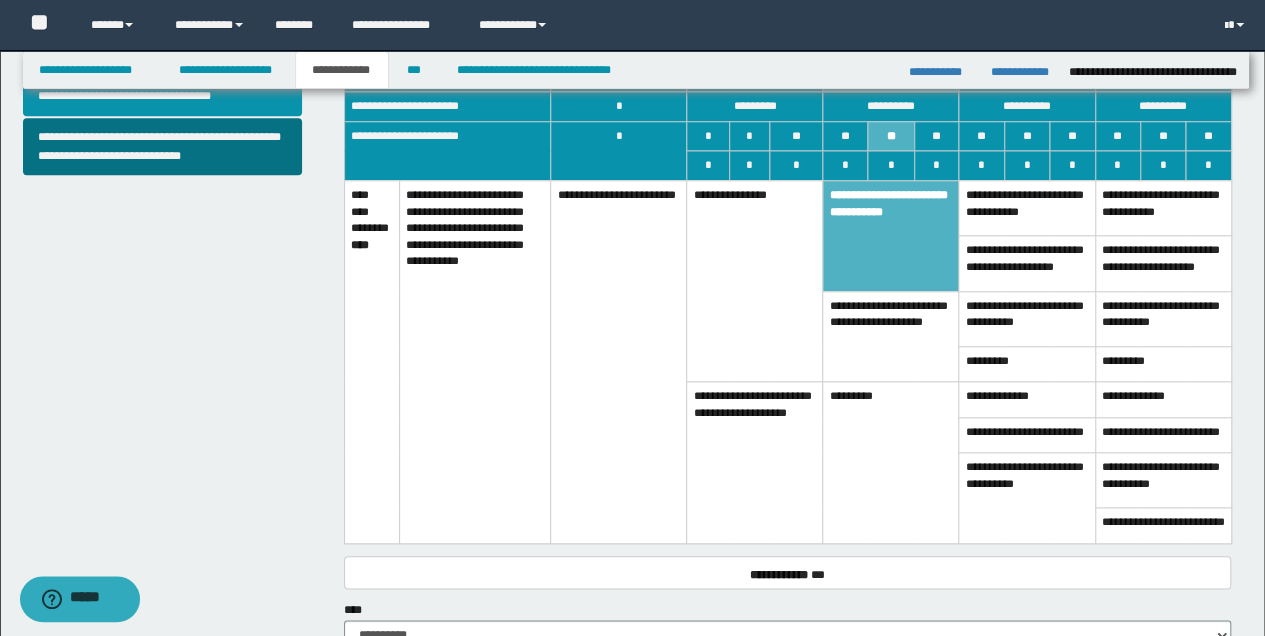 click on "*********" at bounding box center [891, 463] 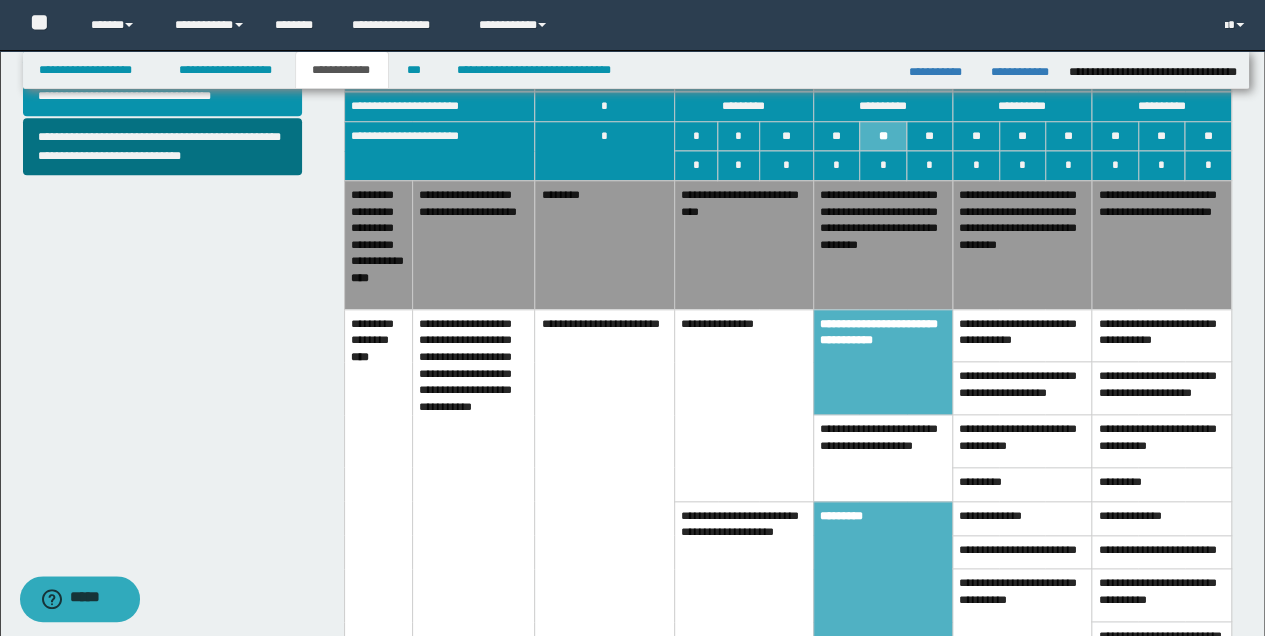 click on "**********" at bounding box center (882, 362) 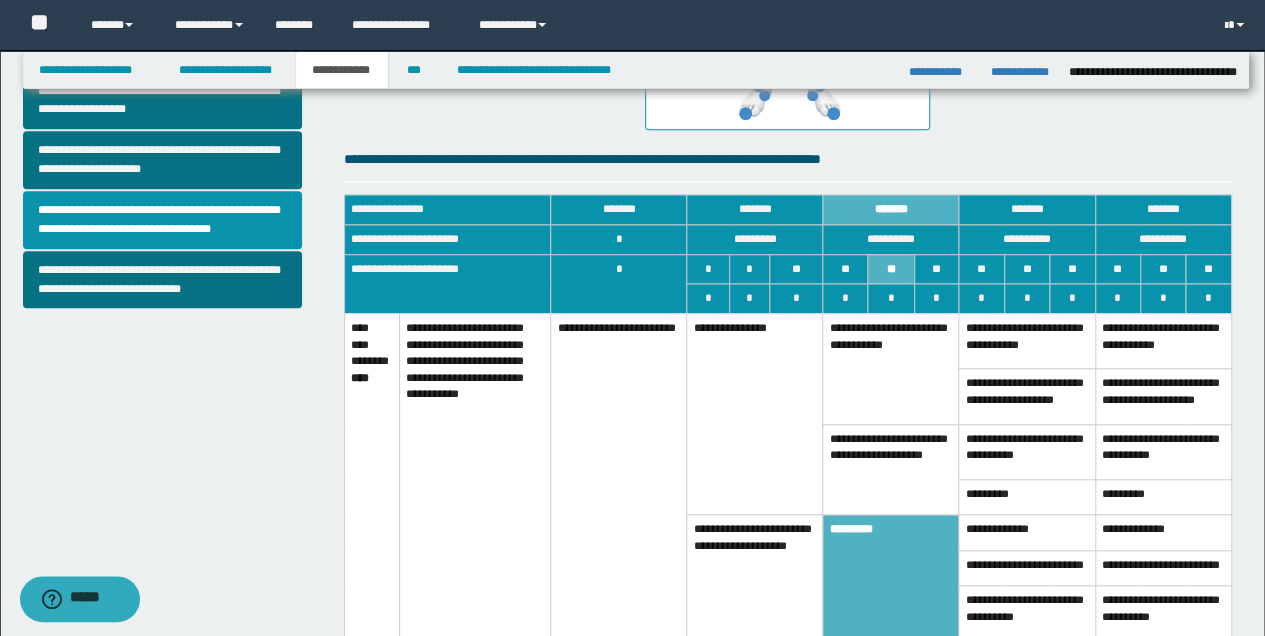 scroll, scrollTop: 865, scrollLeft: 0, axis: vertical 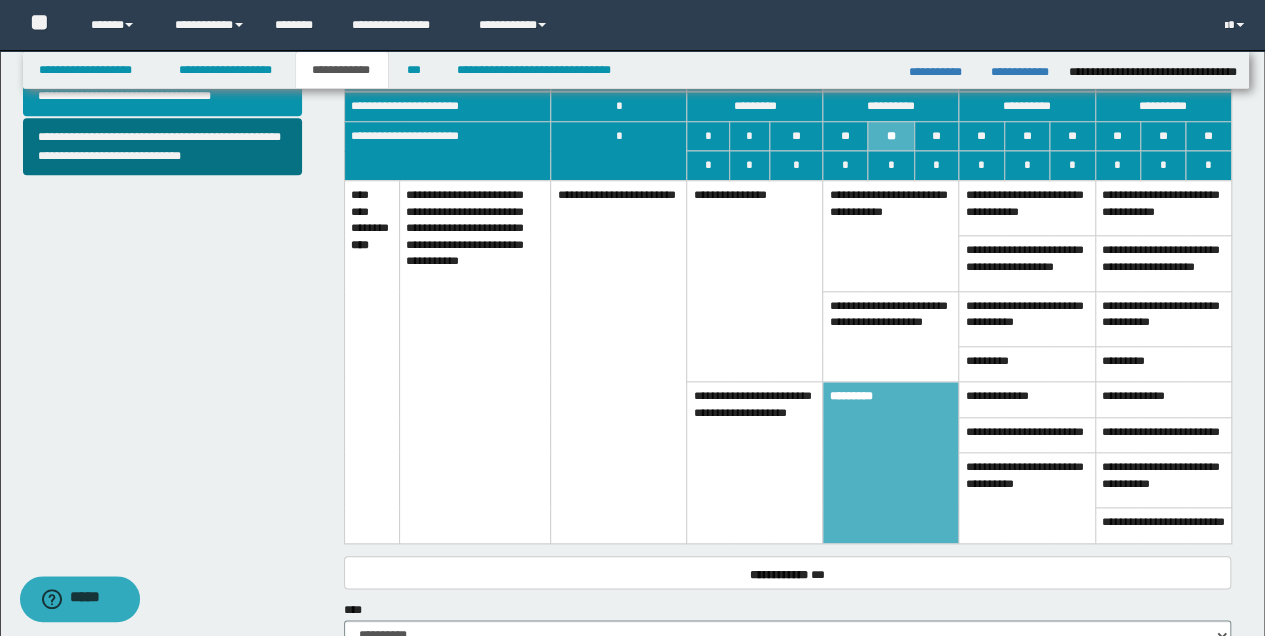 click on "**********" at bounding box center [755, 463] 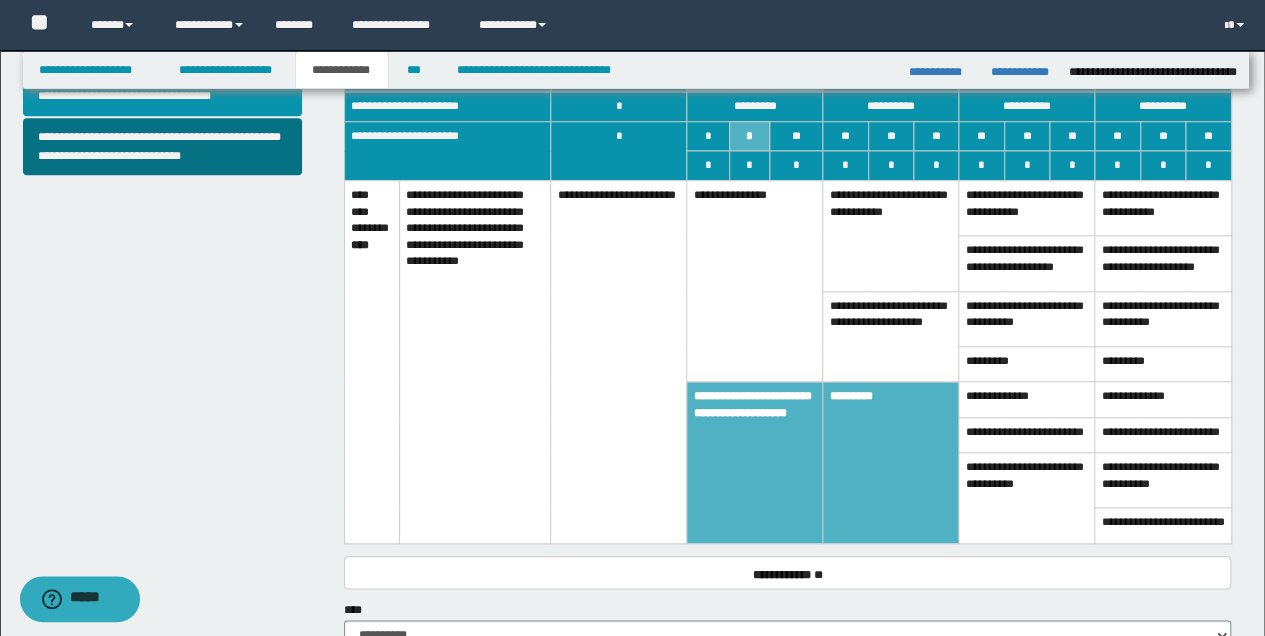 click on "*********" at bounding box center [891, 463] 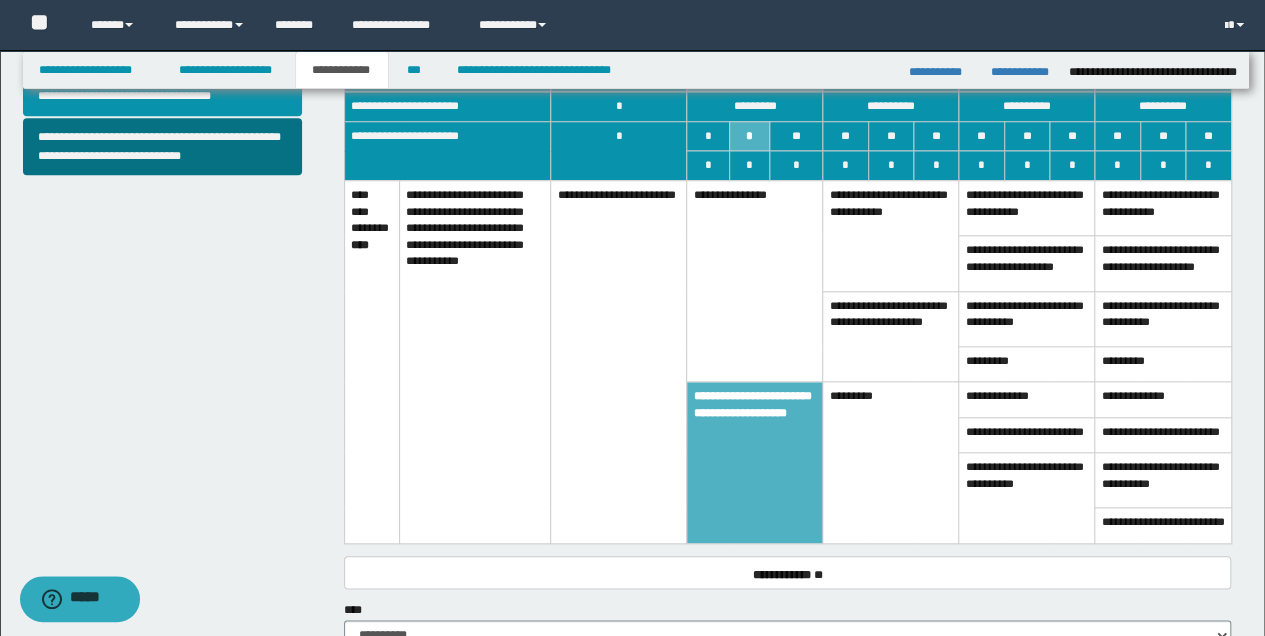 click on "**********" at bounding box center (891, 235) 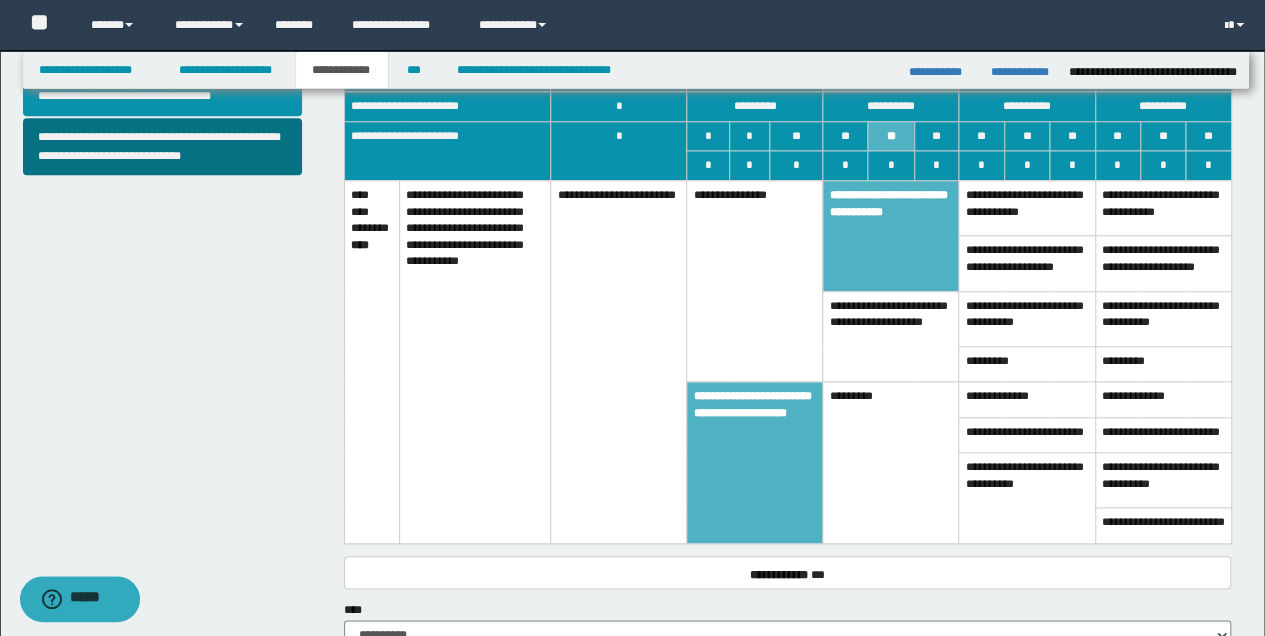 click on "**********" at bounding box center (891, 235) 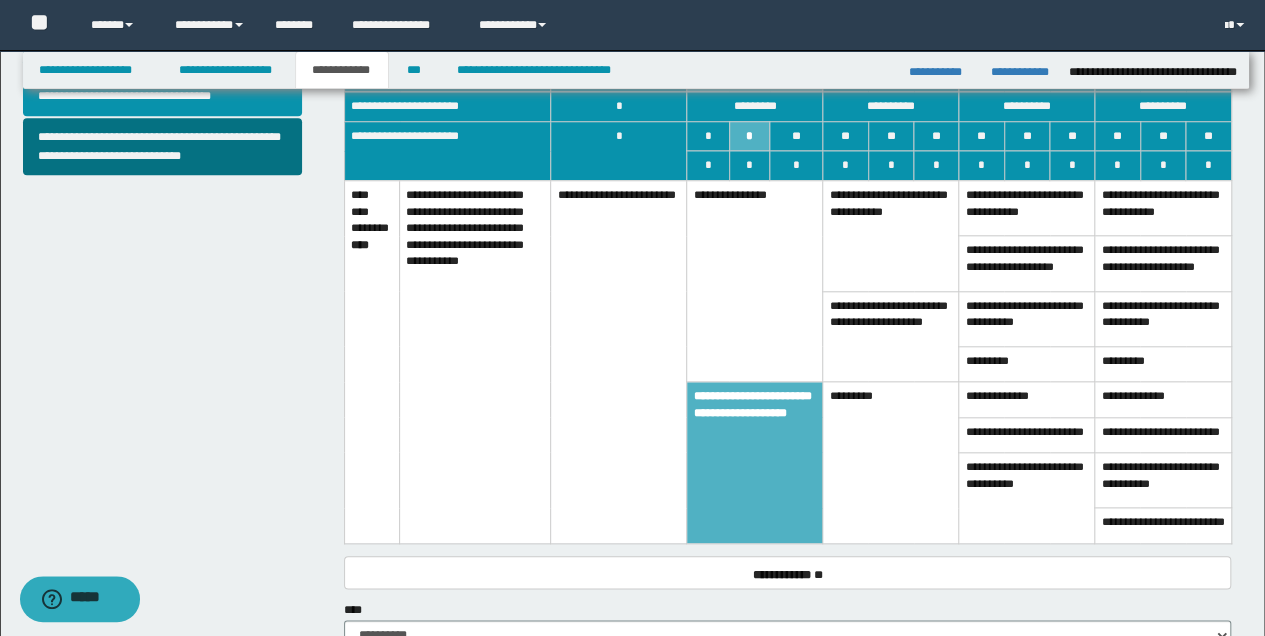 click on "**********" at bounding box center (755, 280) 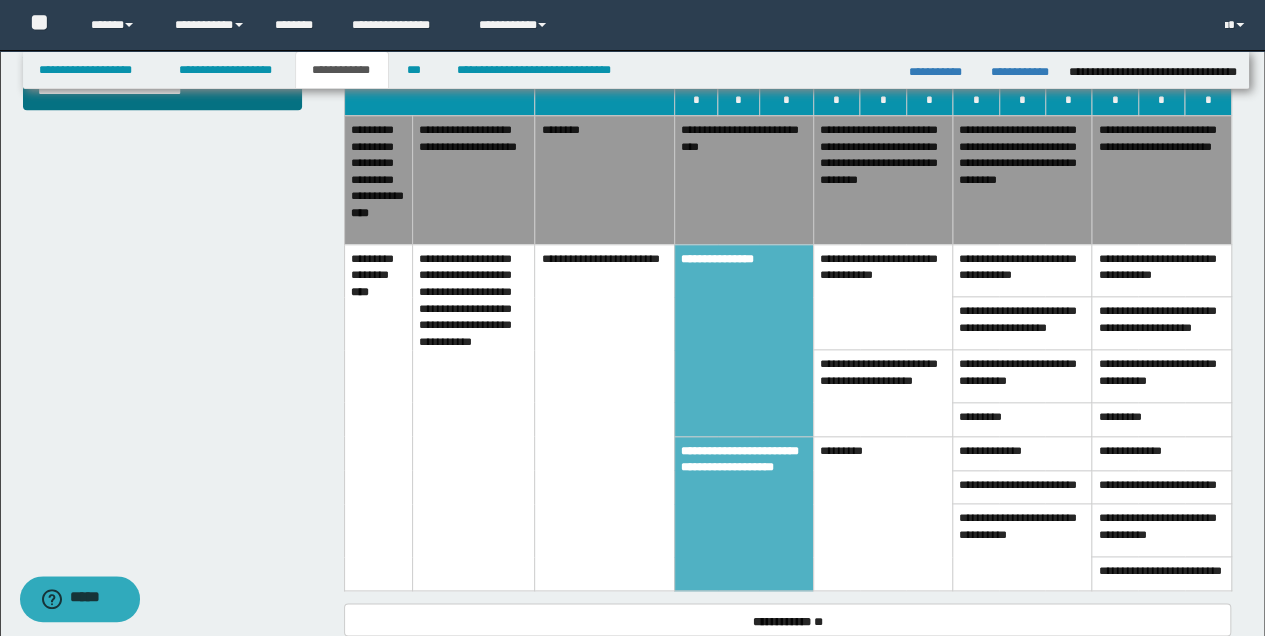 scroll, scrollTop: 932, scrollLeft: 0, axis: vertical 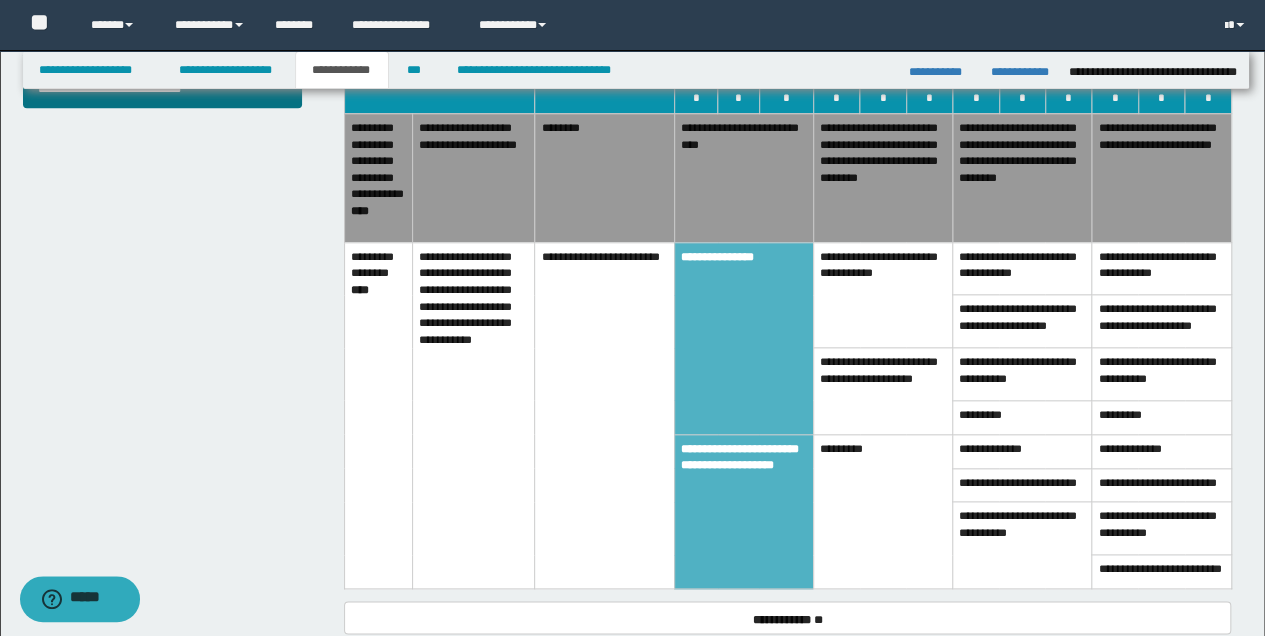 click on "**********" at bounding box center (882, 177) 